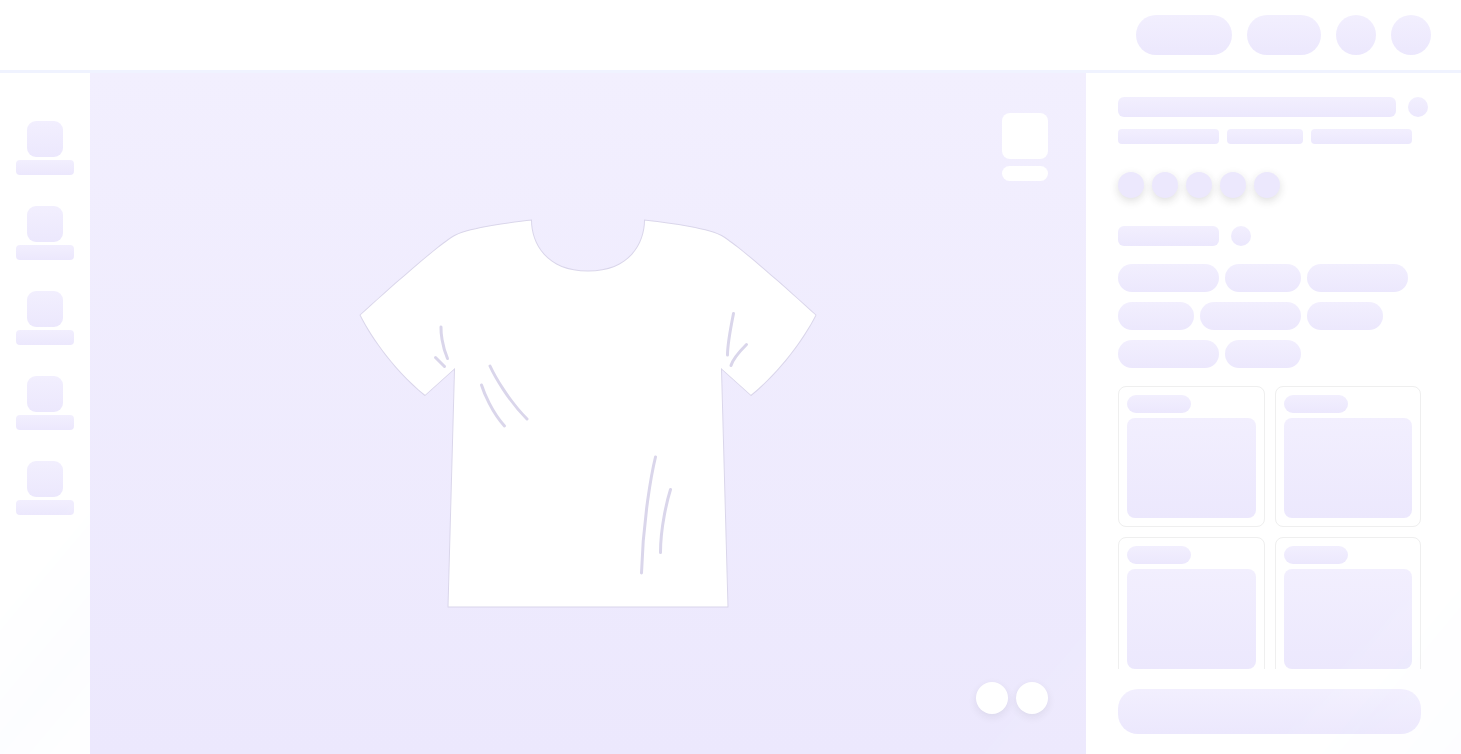 scroll, scrollTop: 0, scrollLeft: 0, axis: both 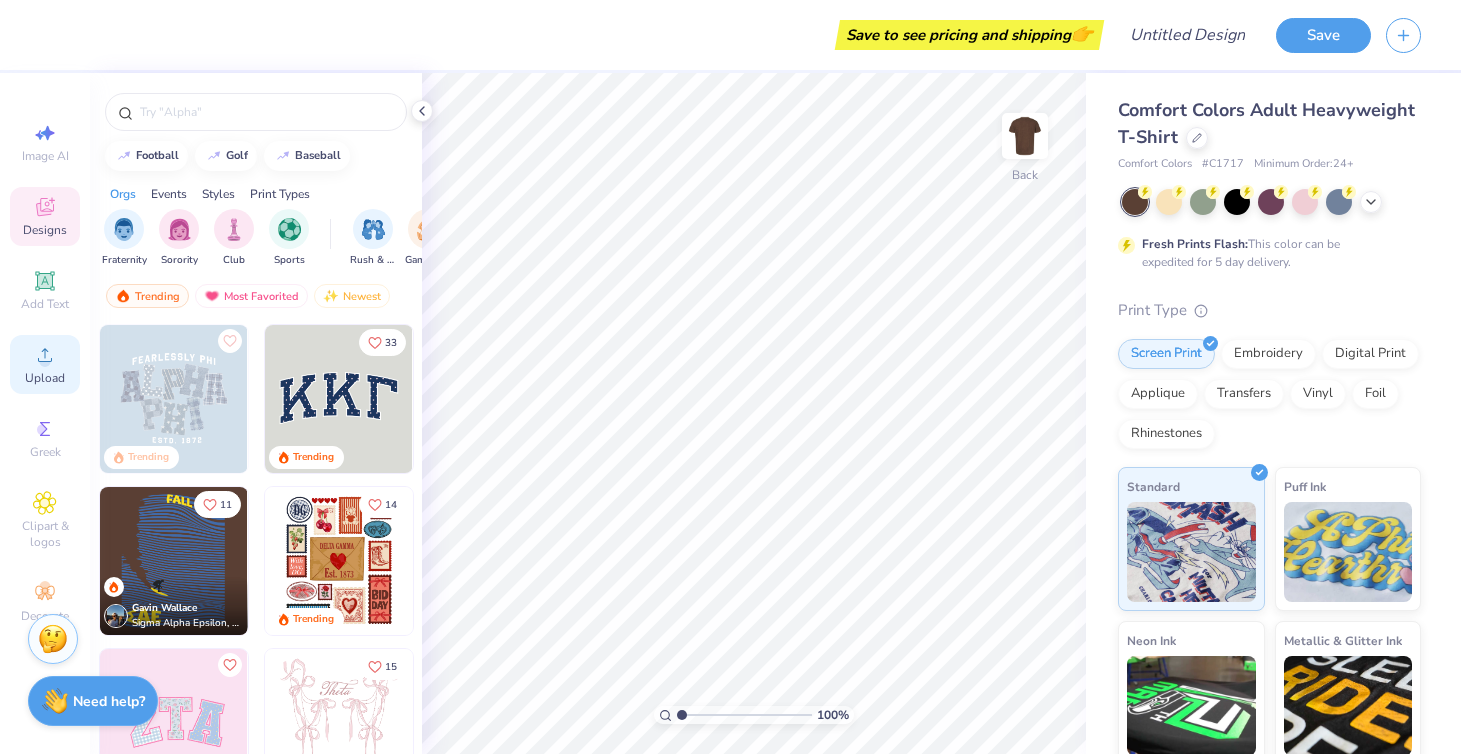 click on "Upload" at bounding box center (45, 364) 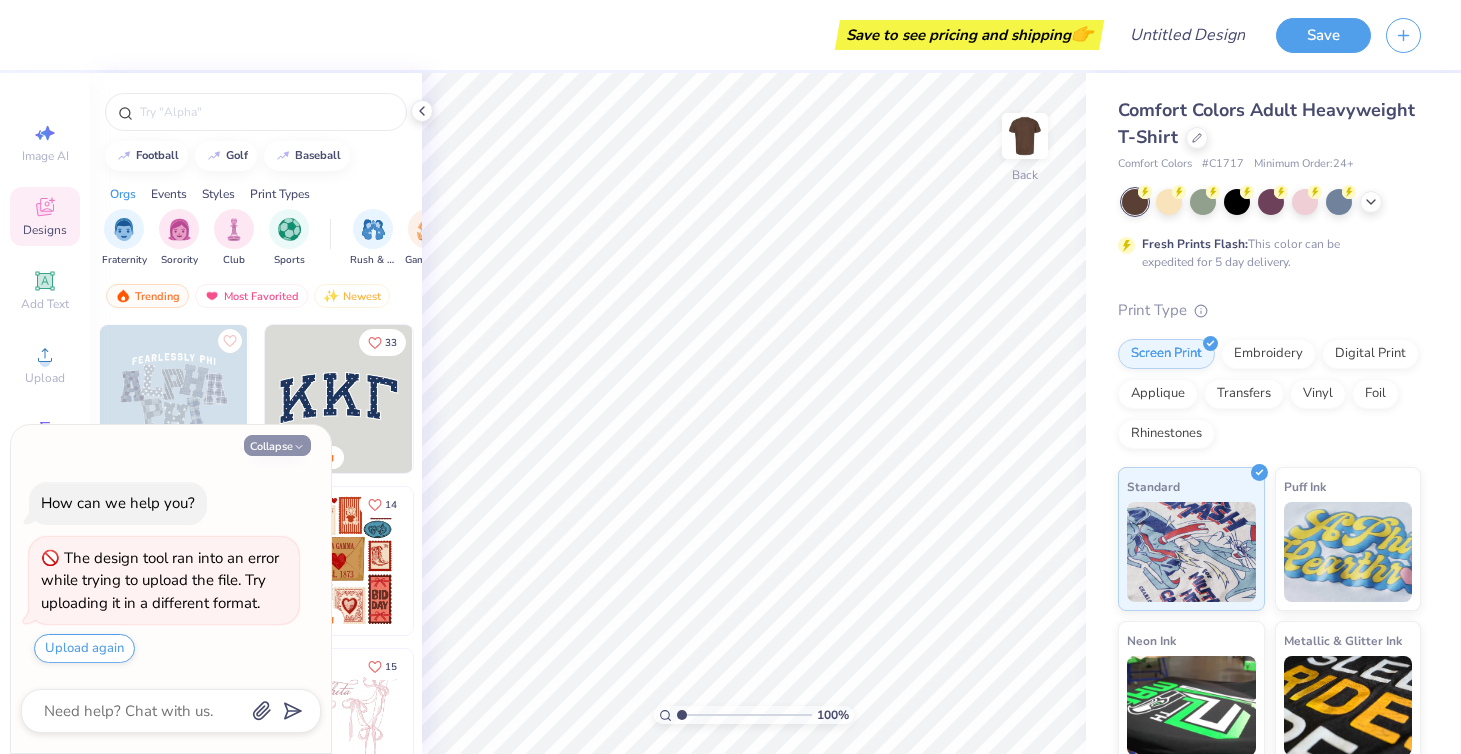 click on "Collapse" at bounding box center (277, 445) 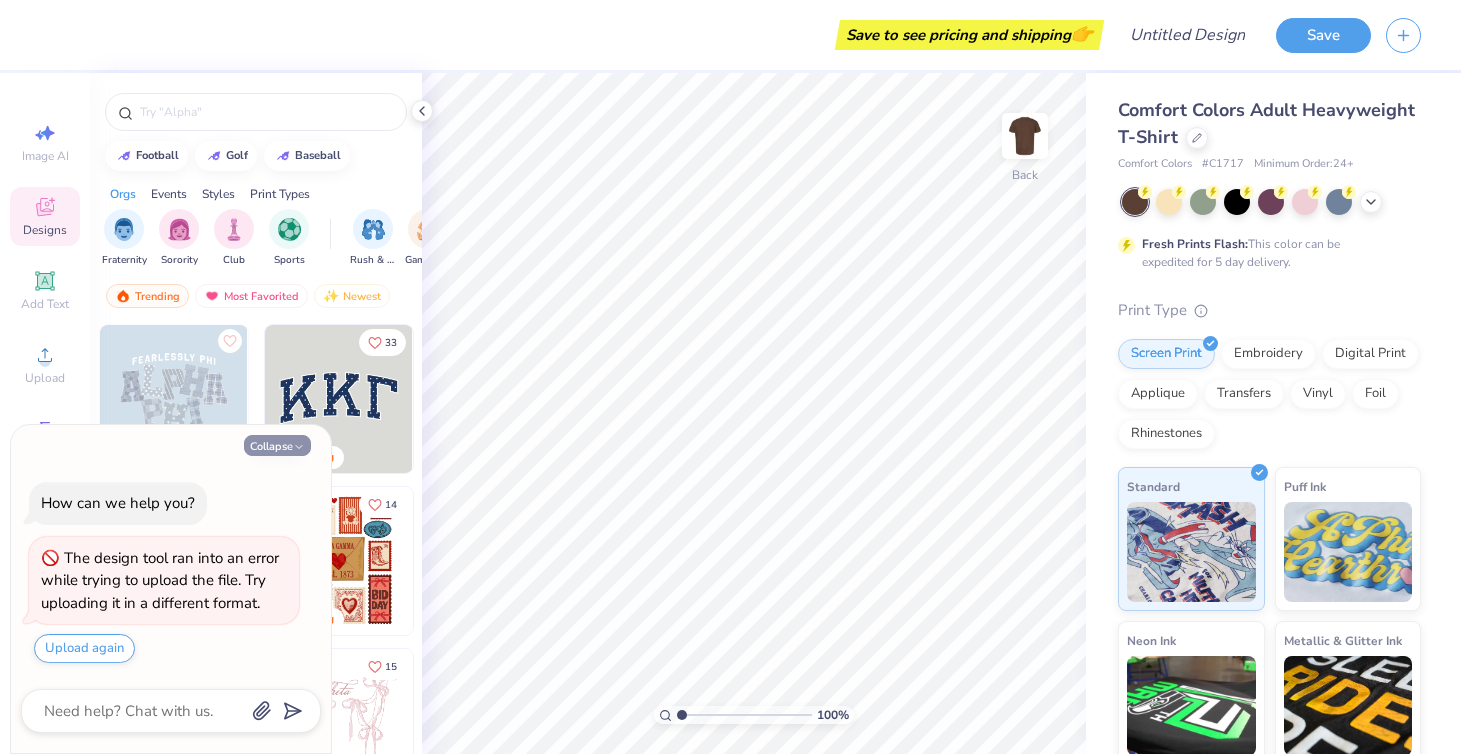type on "x" 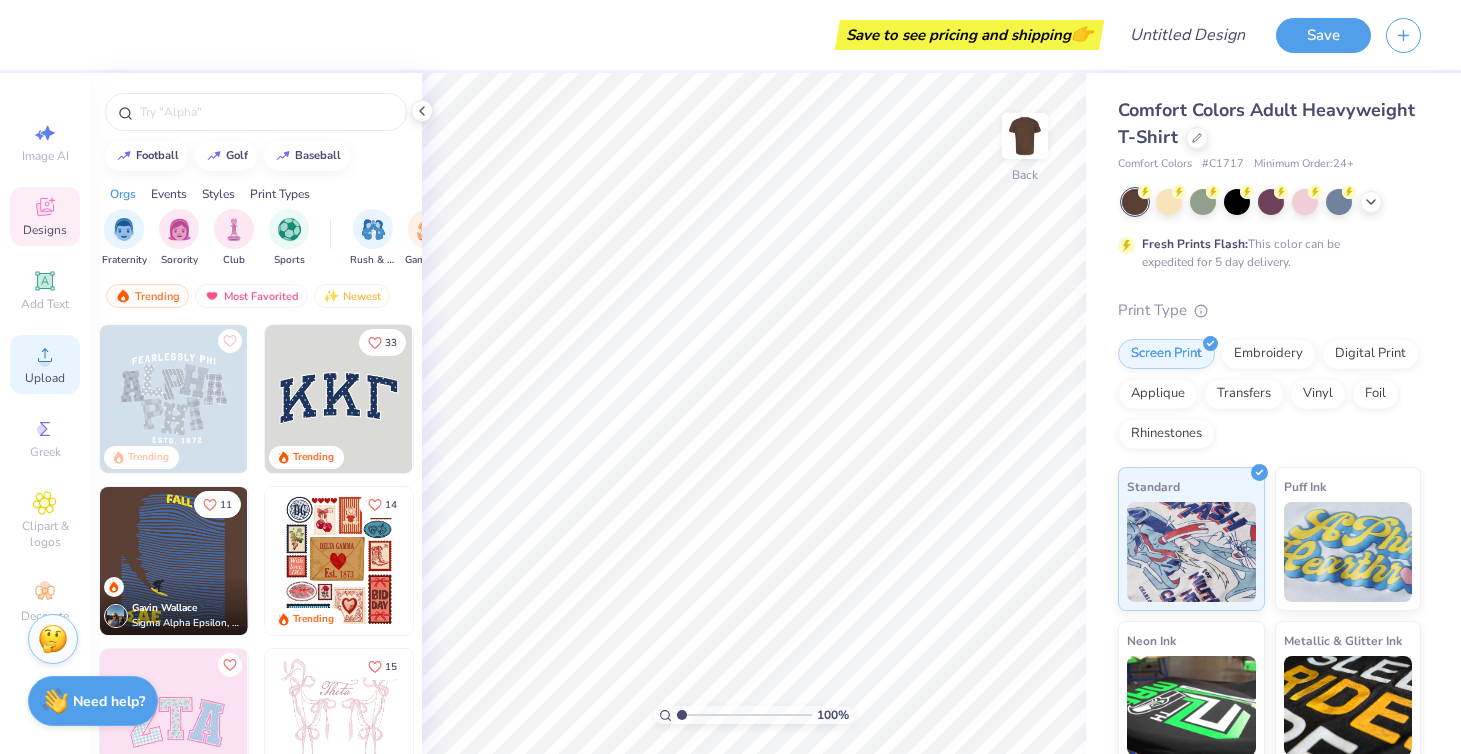 click on "Upload" at bounding box center [45, 364] 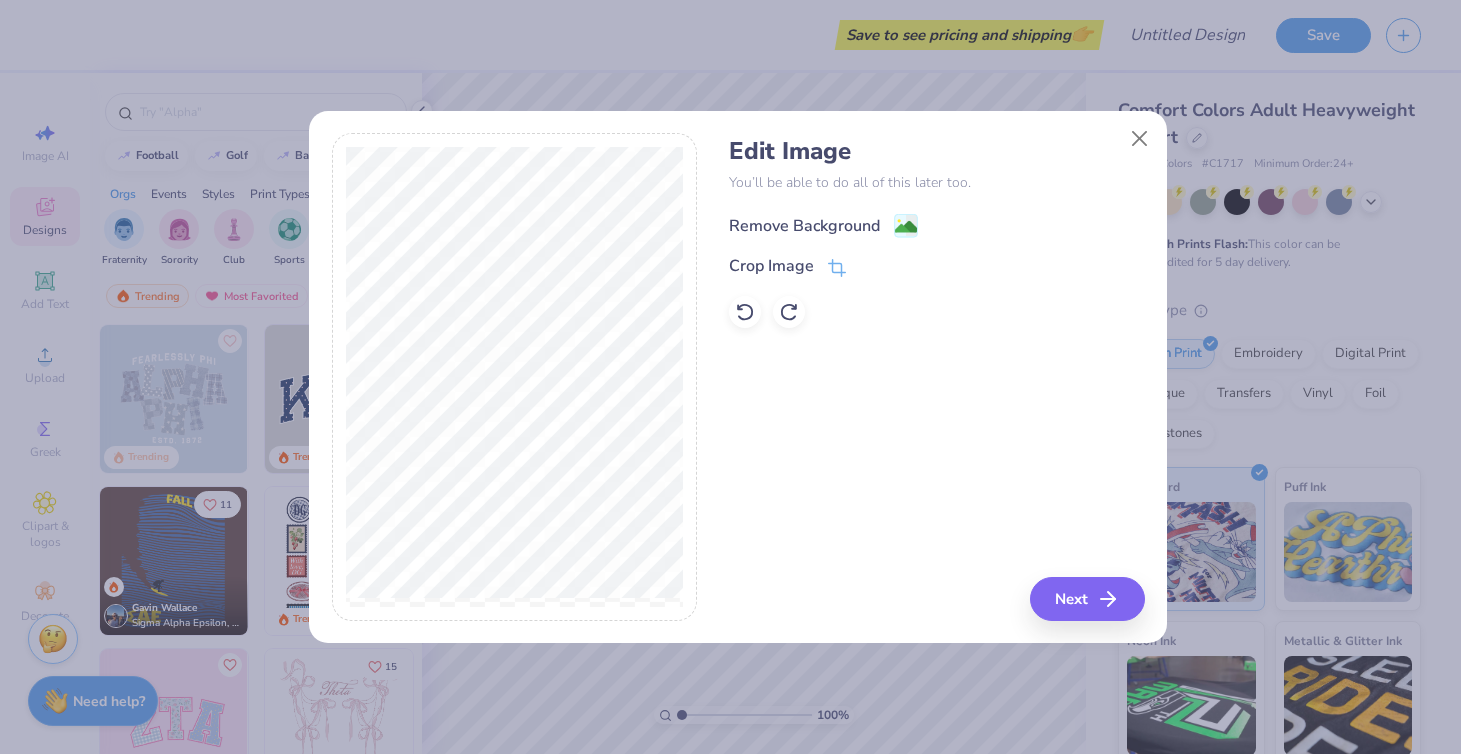 click 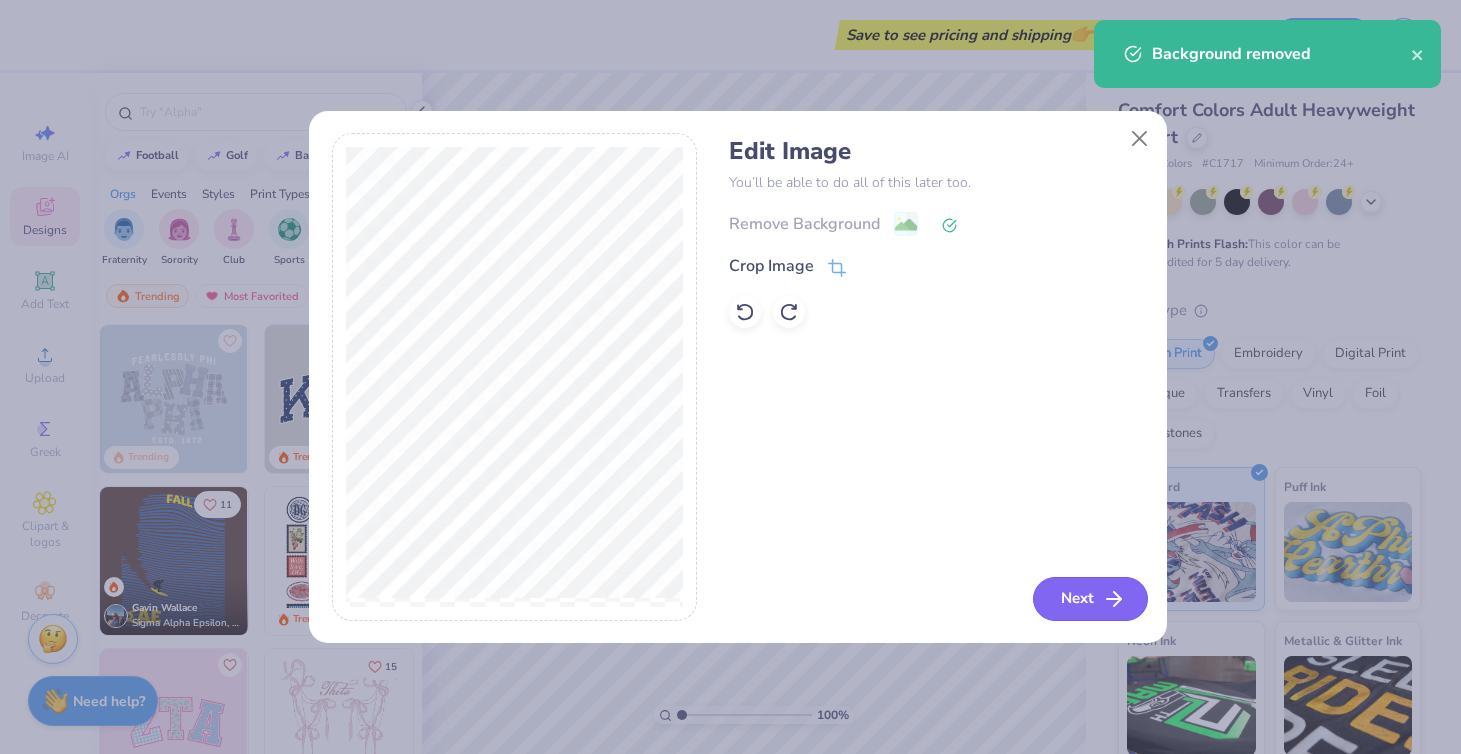 click 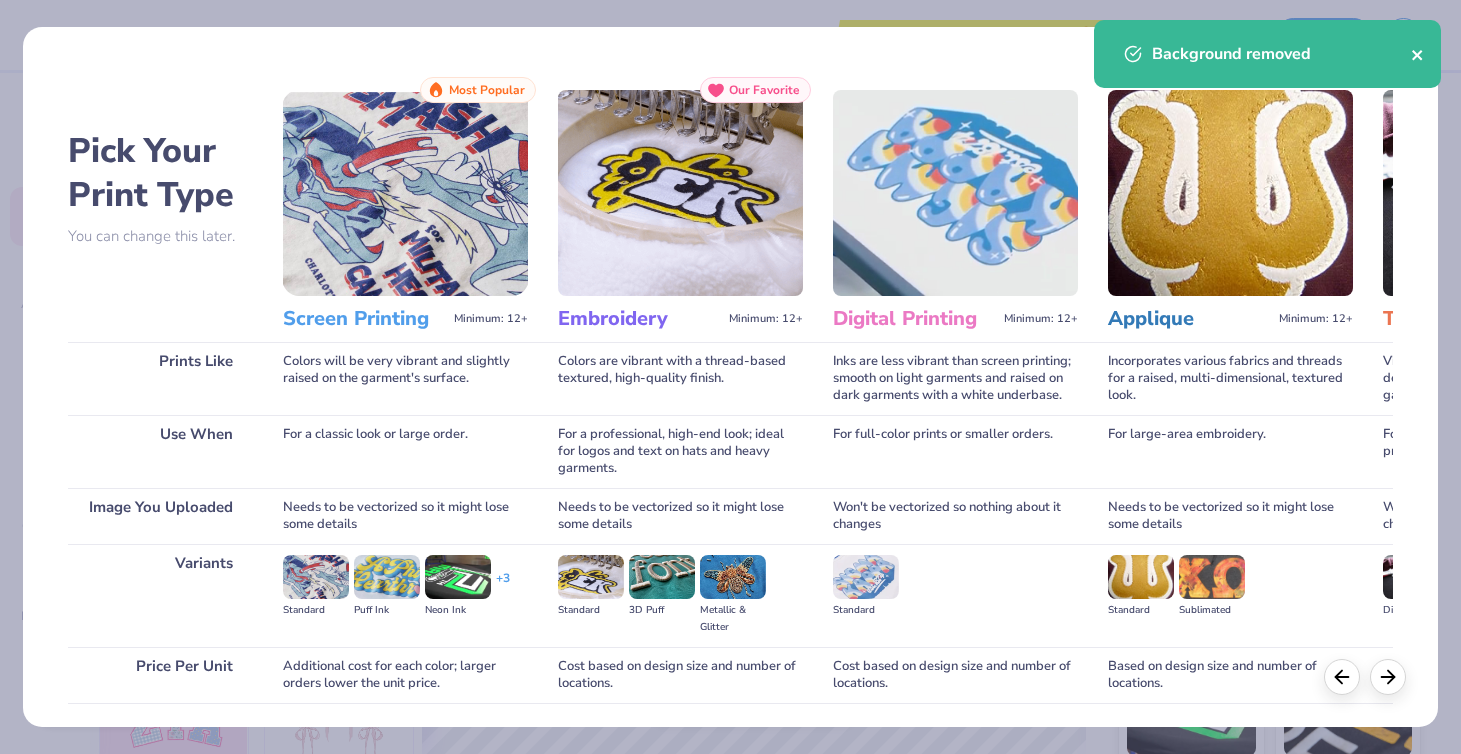 click 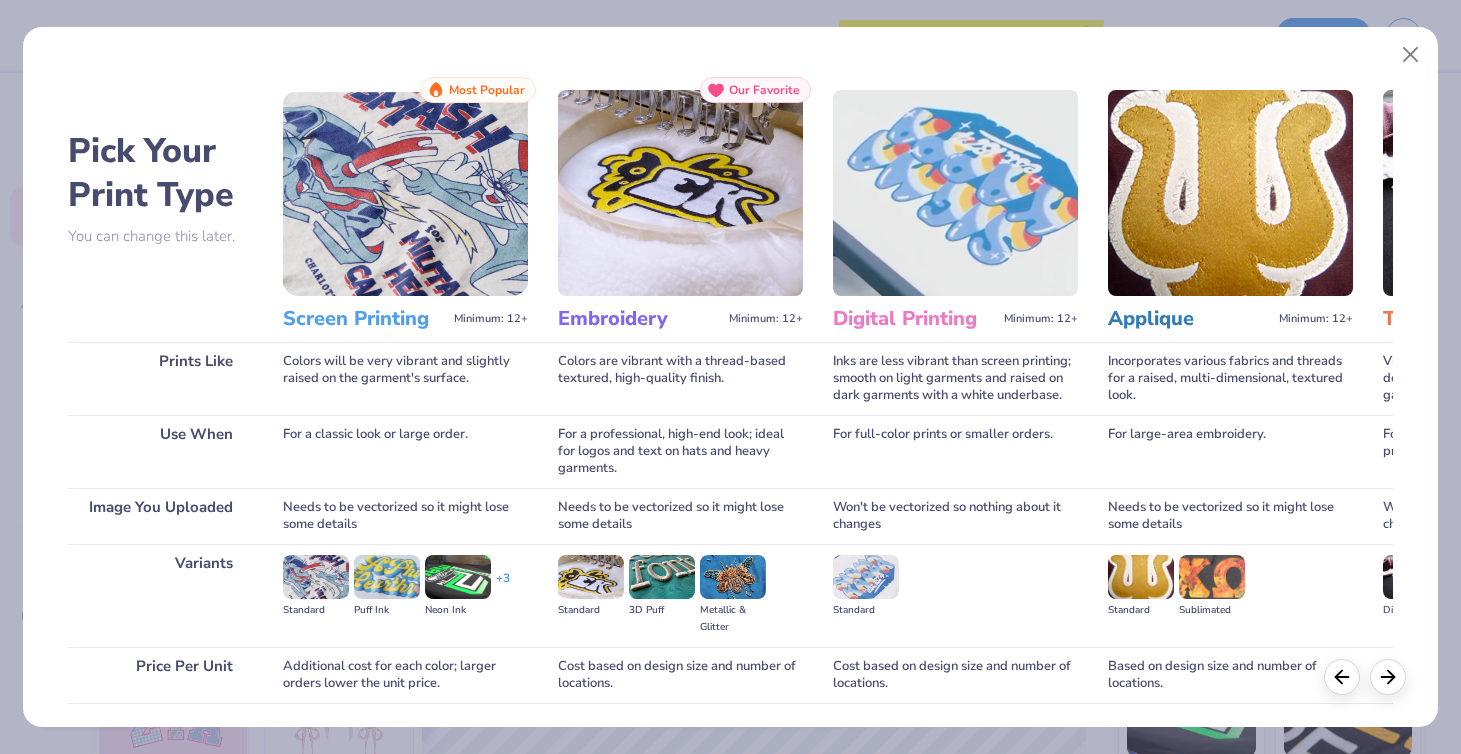 click on "Background removed" at bounding box center [1267, 20] 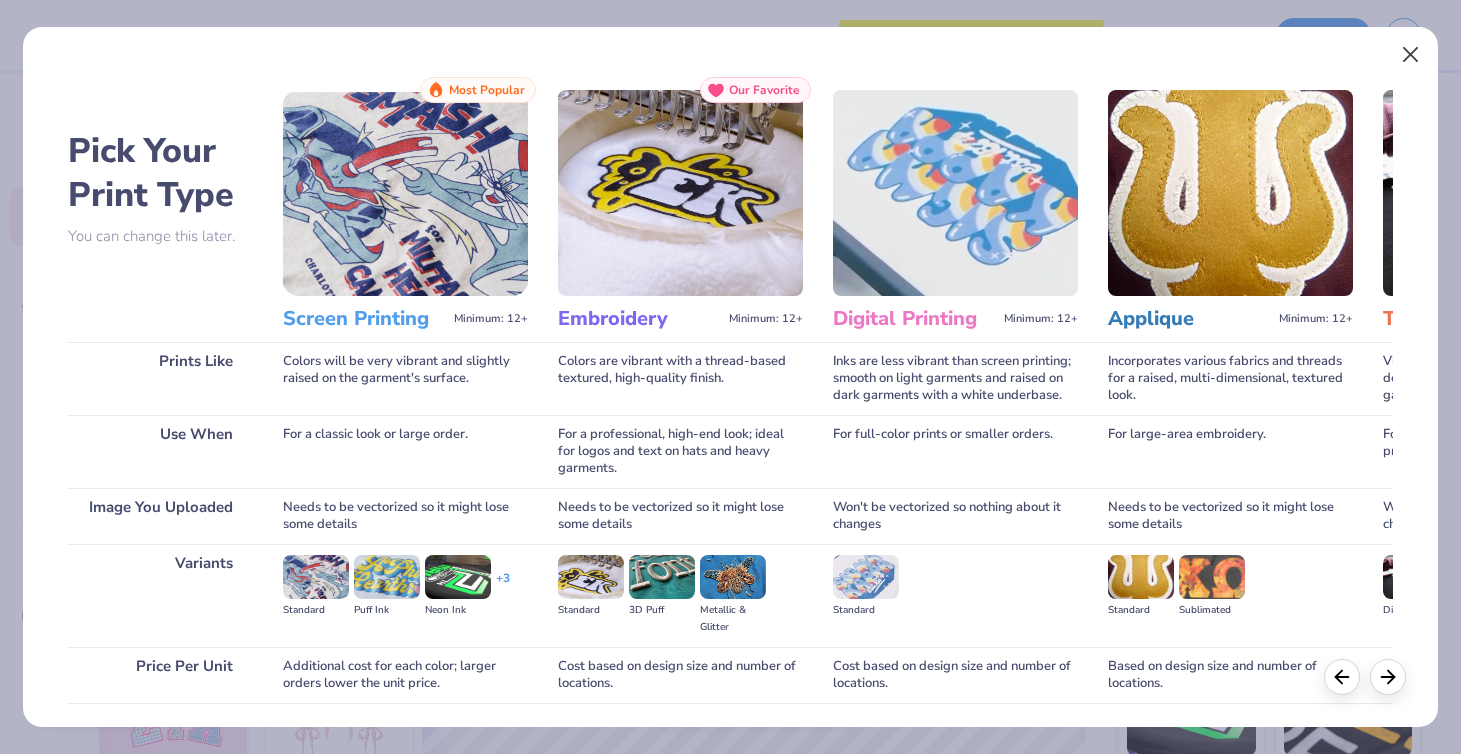 click at bounding box center [1411, 55] 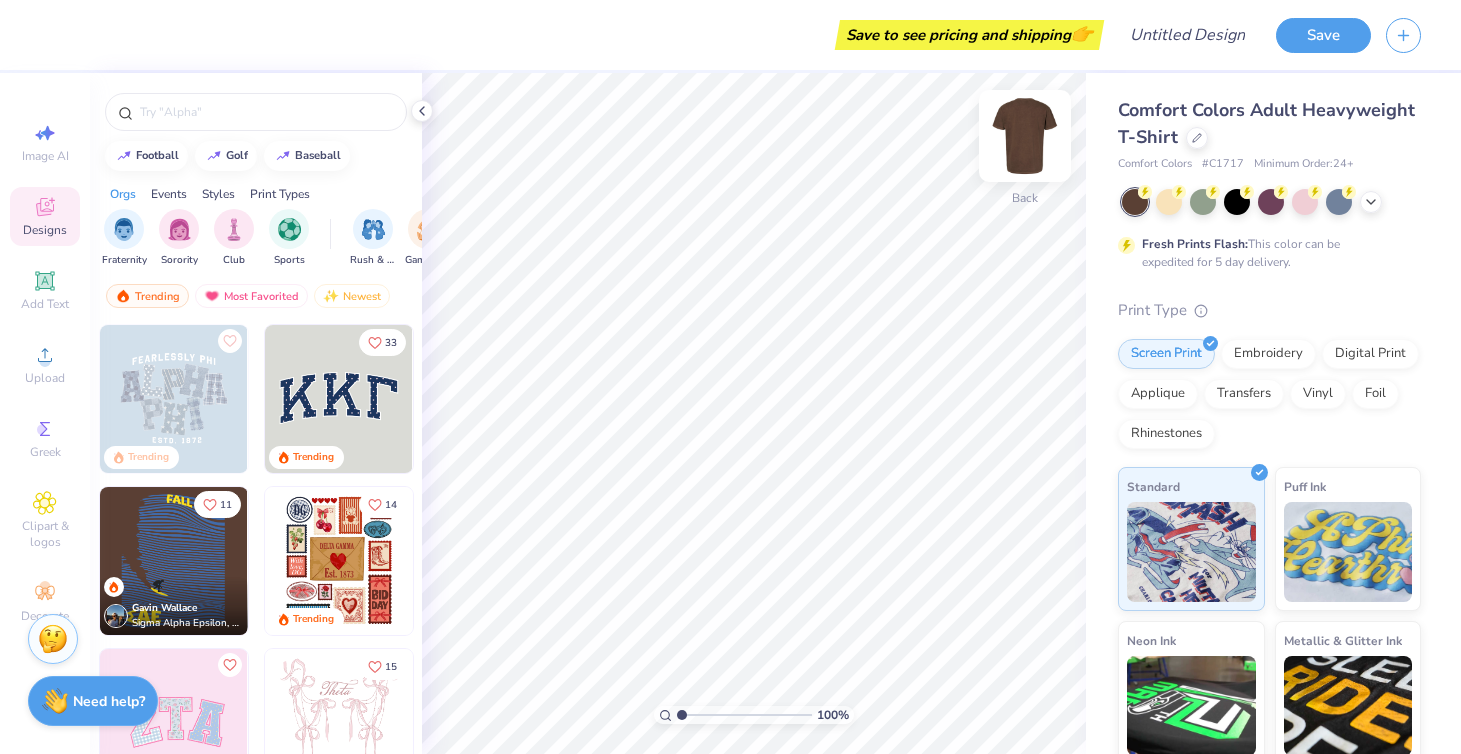 click at bounding box center [1025, 136] 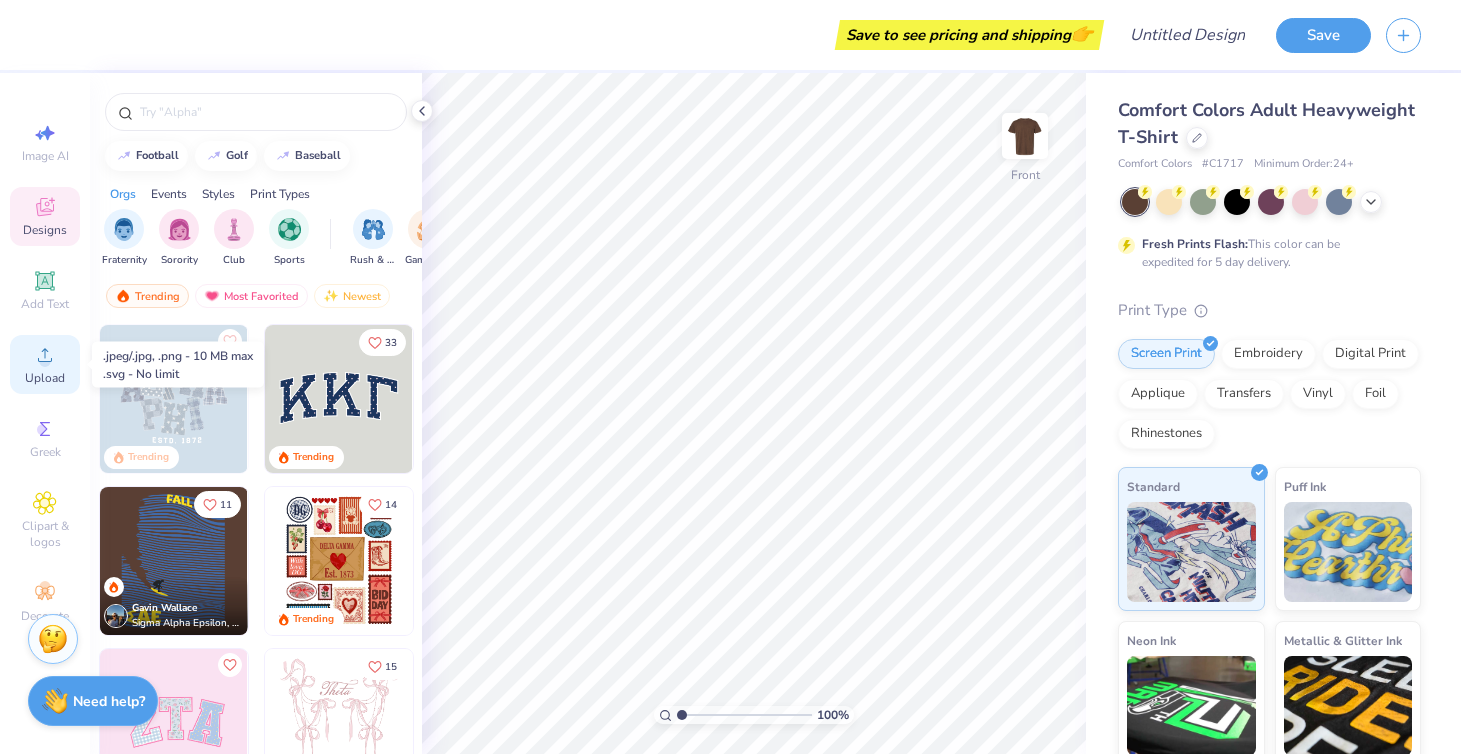 click 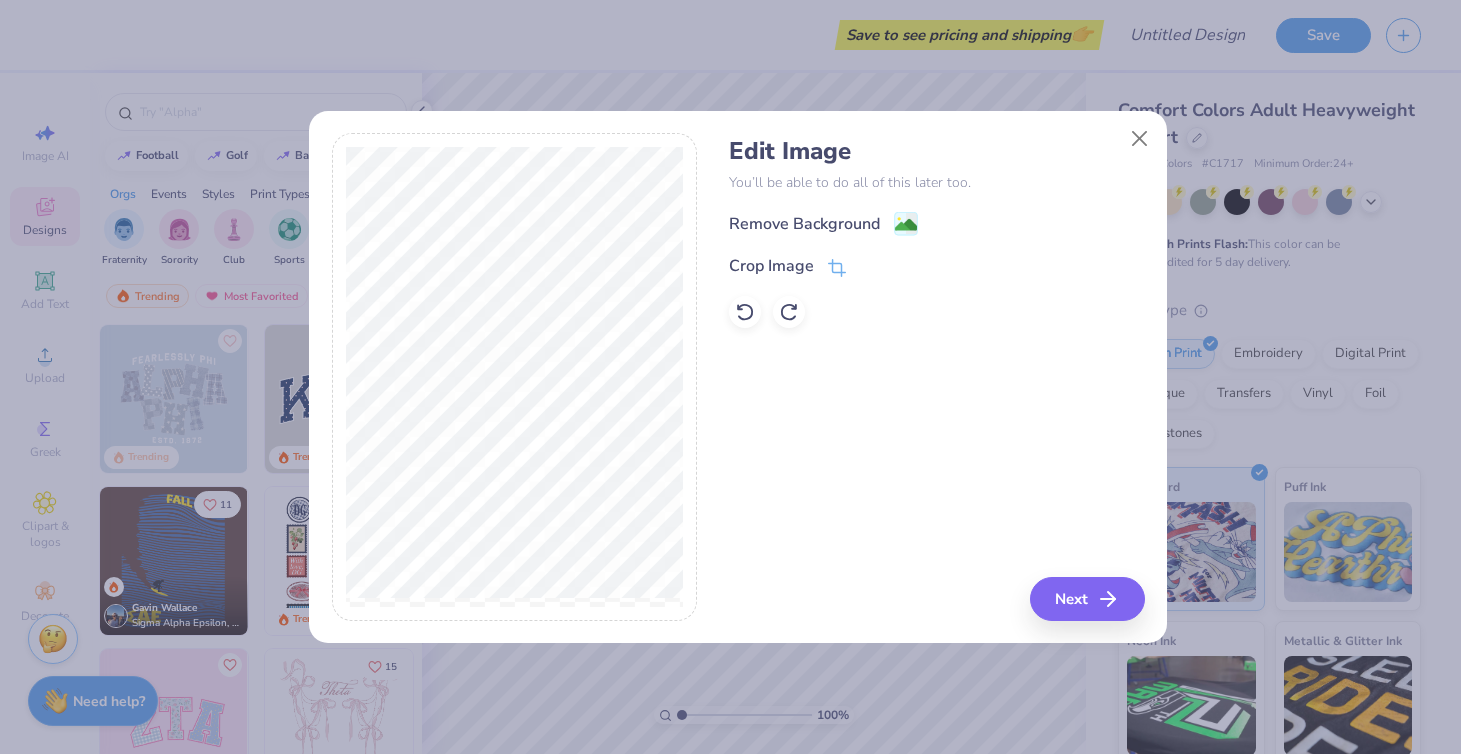 click on "Remove Background Crop Image" at bounding box center [936, 269] 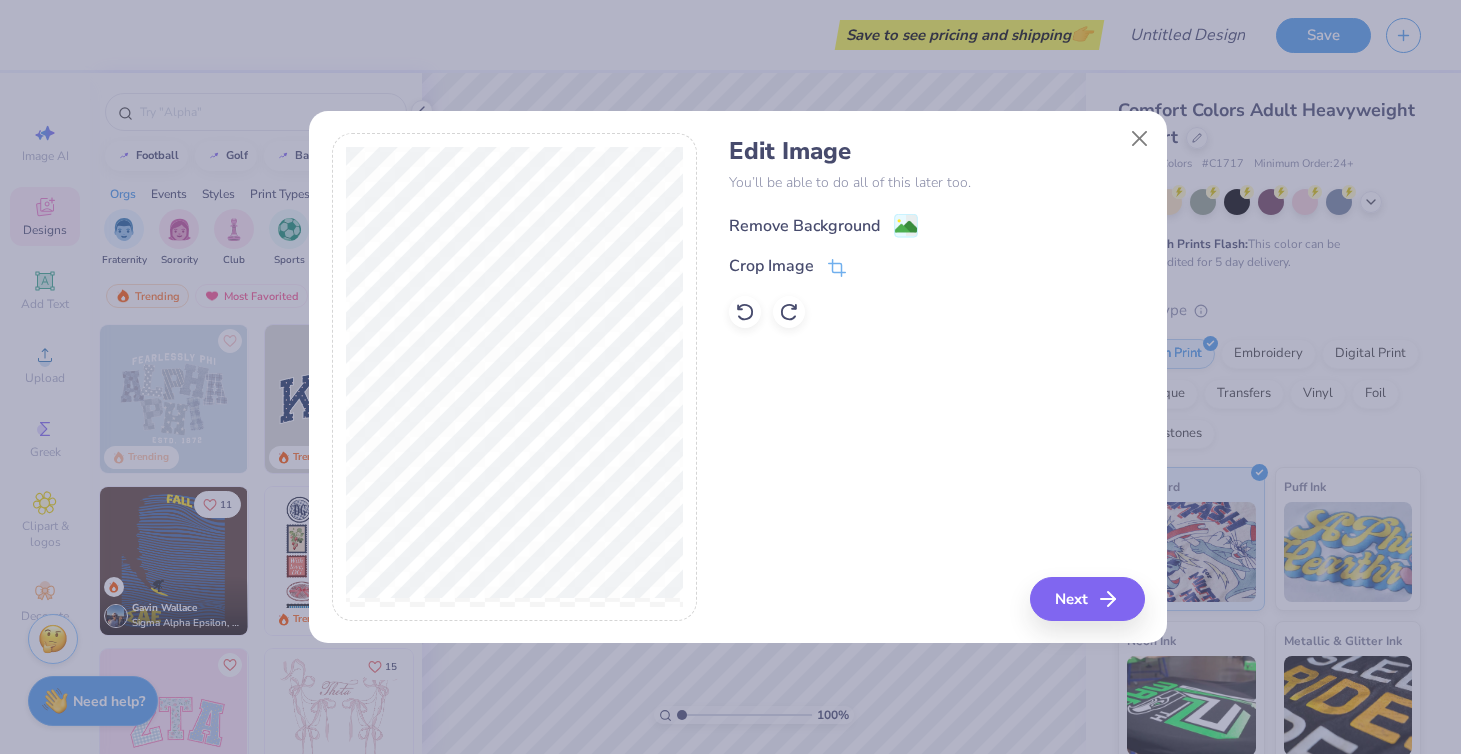 click on "Remove Background" at bounding box center [804, 226] 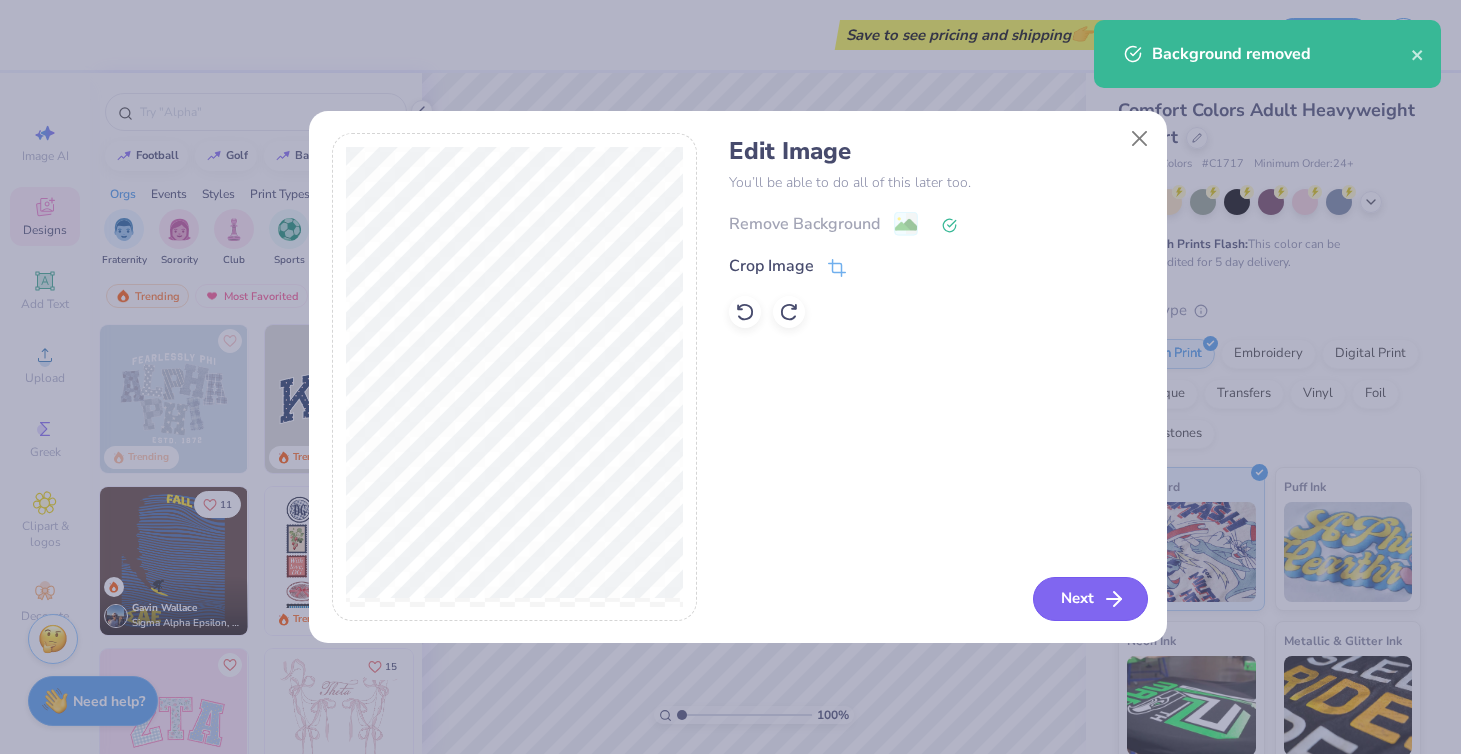 click on "Next" at bounding box center [1090, 599] 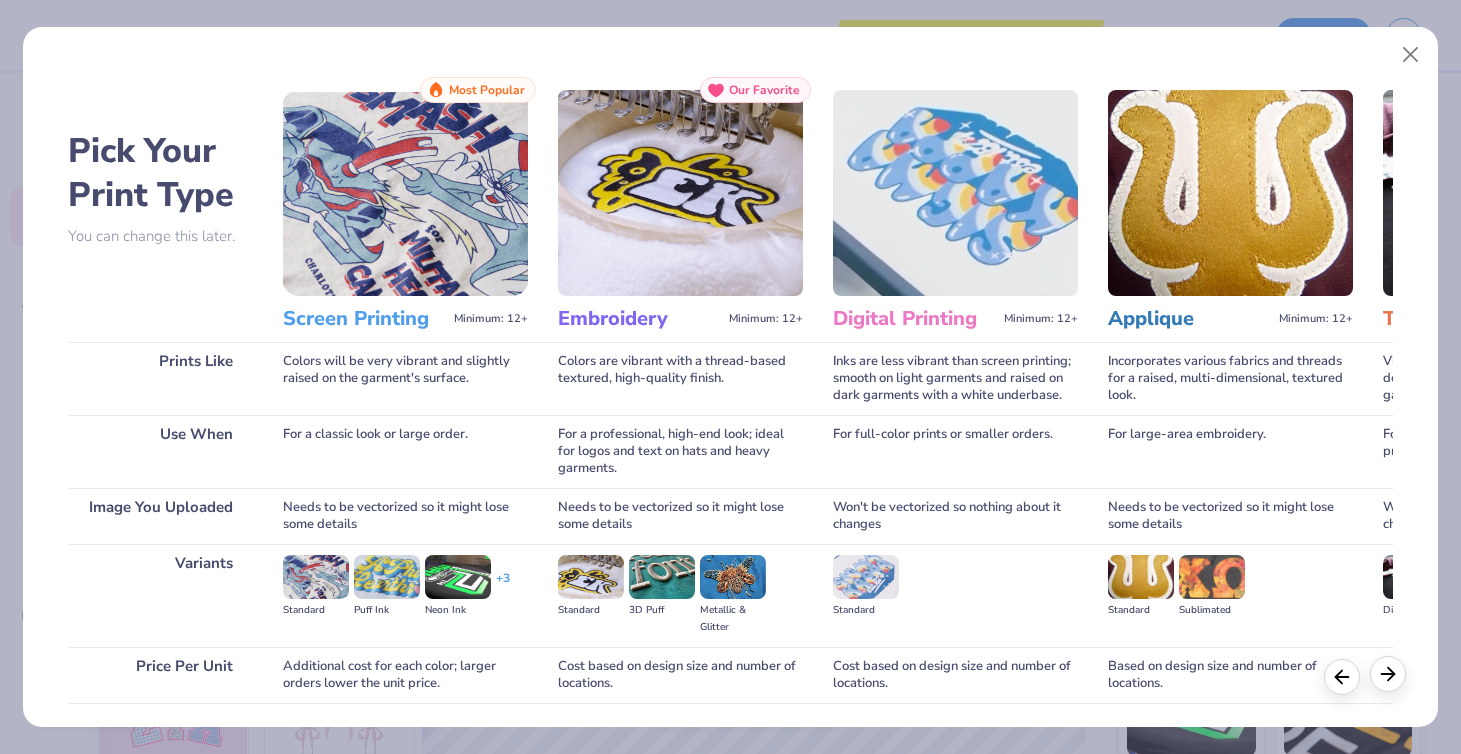 click 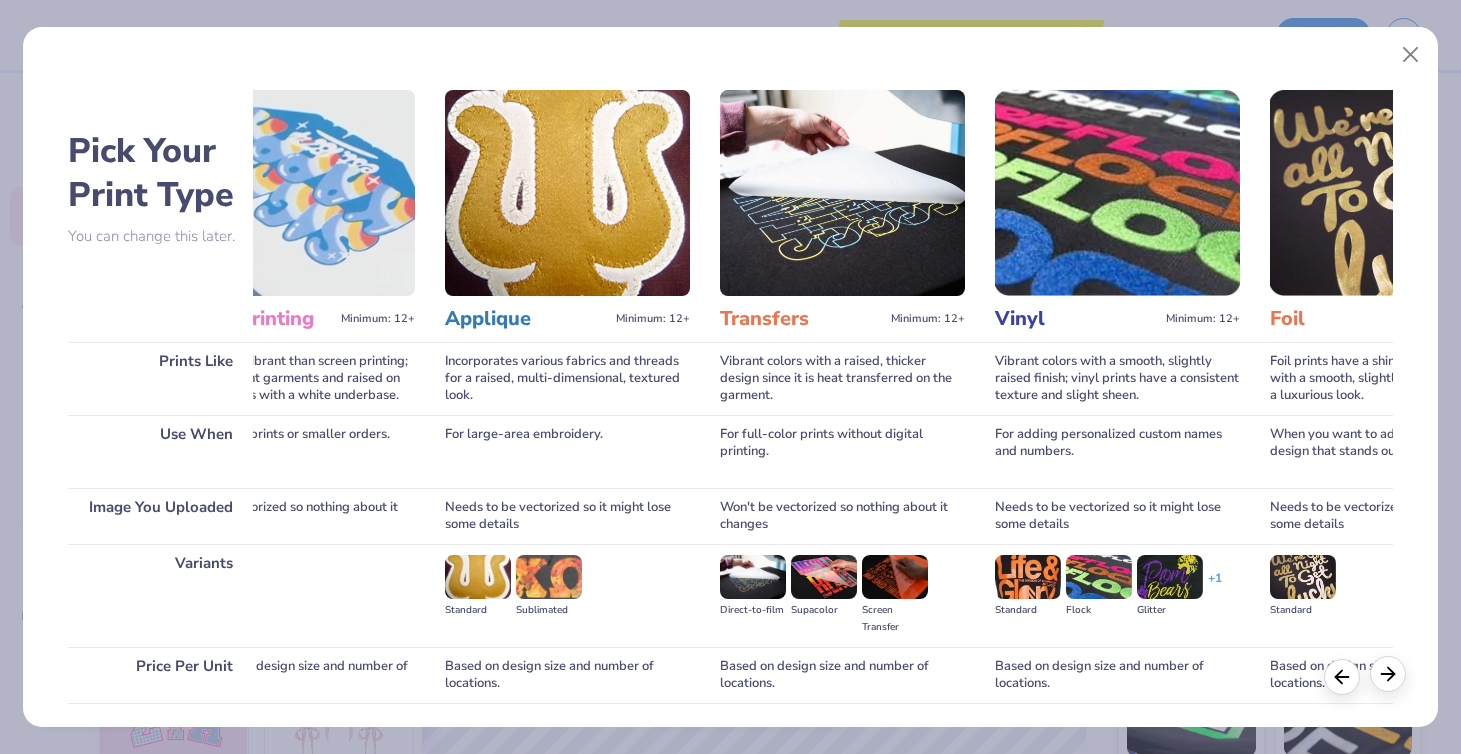 click 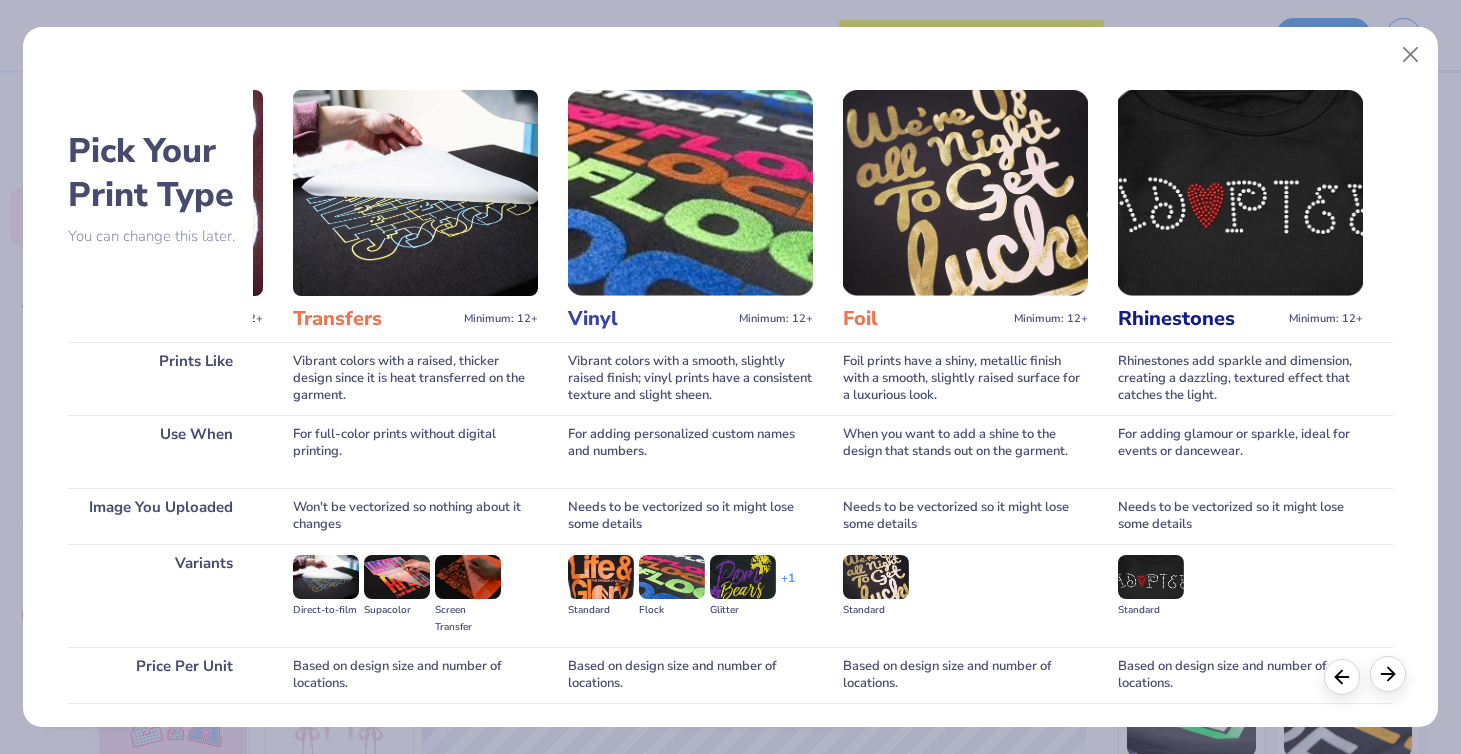click 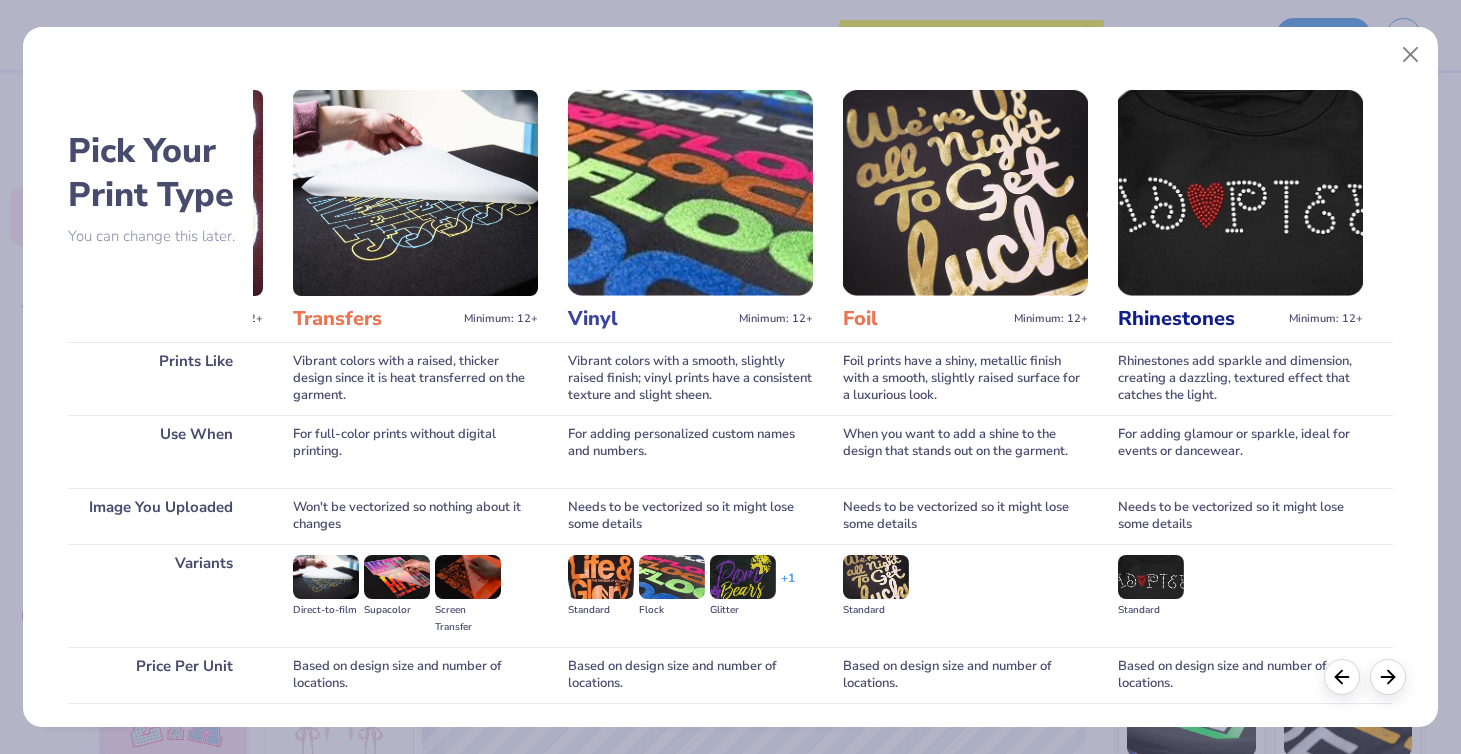 scroll, scrollTop: 143, scrollLeft: 0, axis: vertical 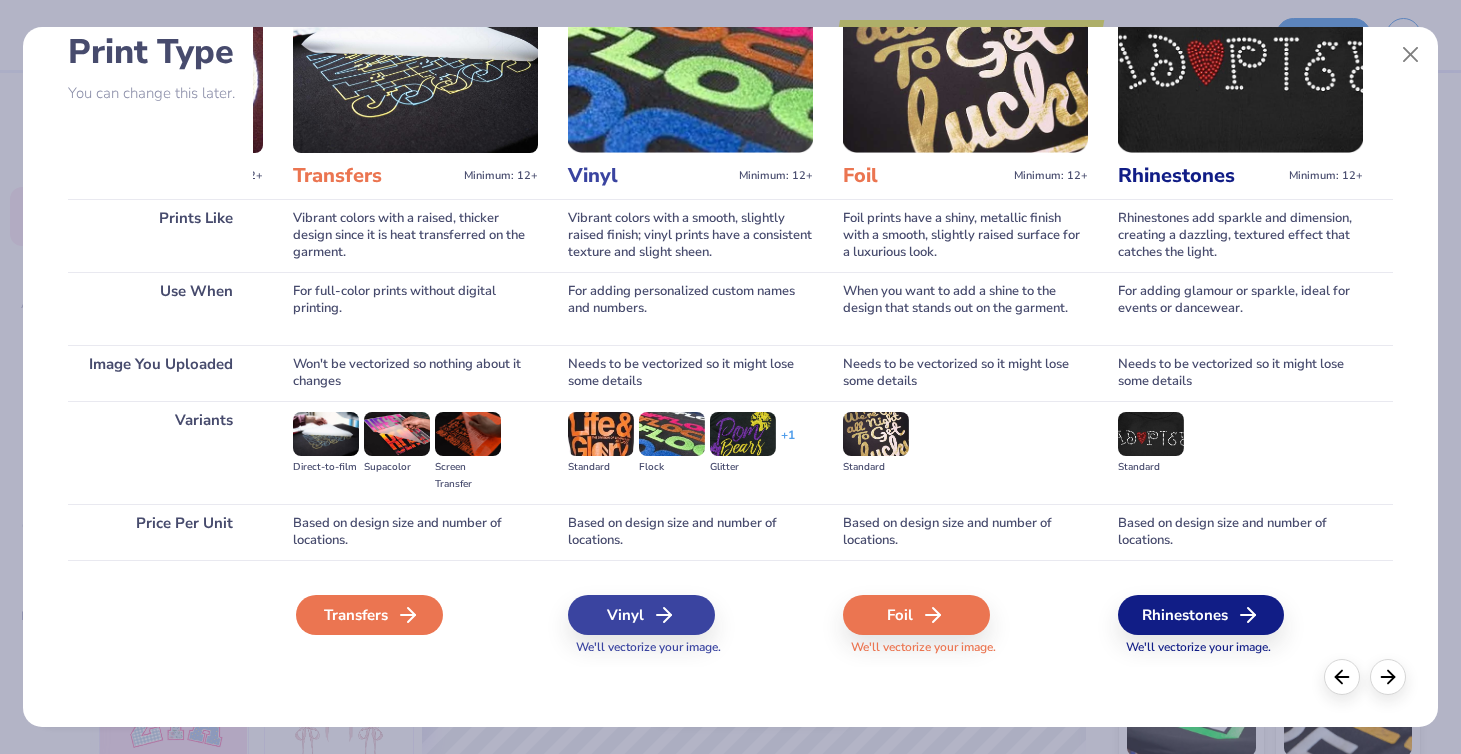 click 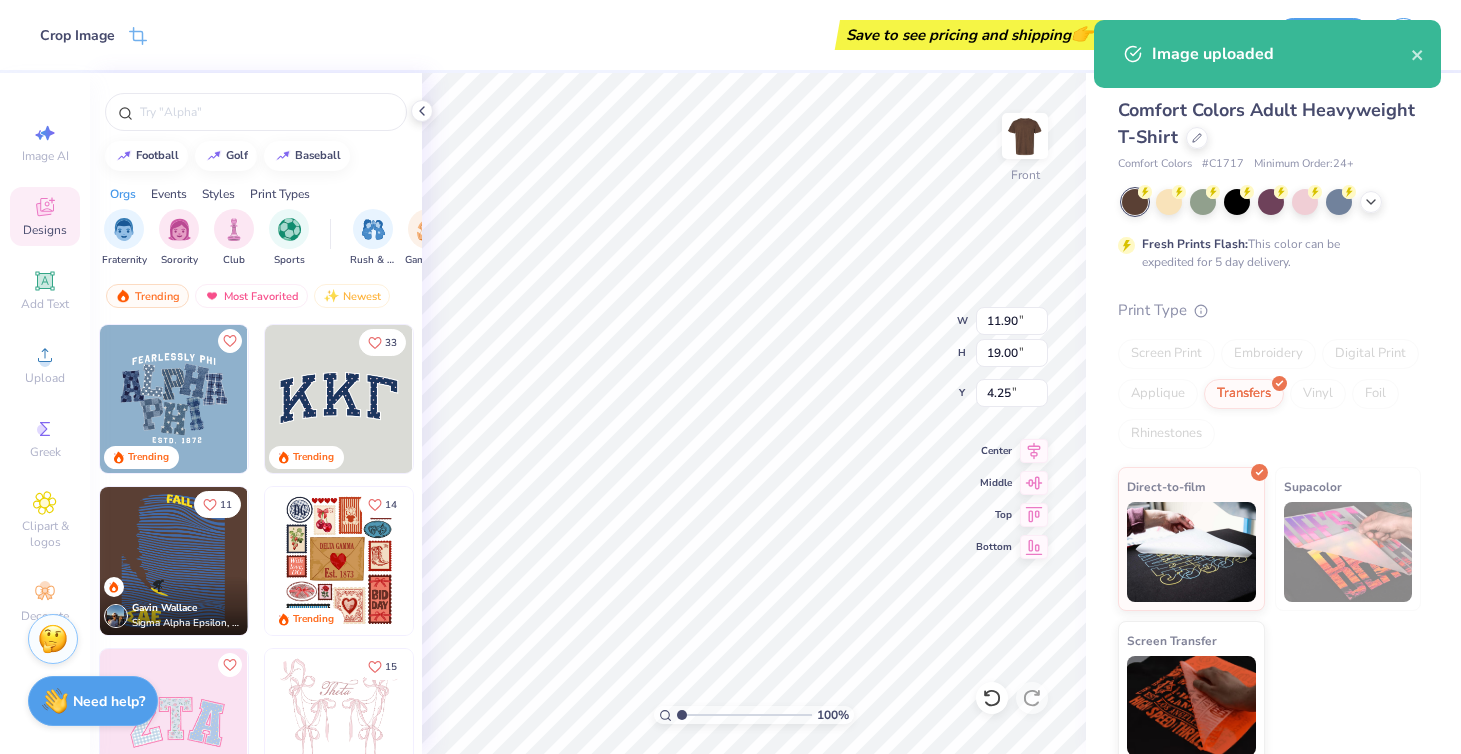 type on "1.57" 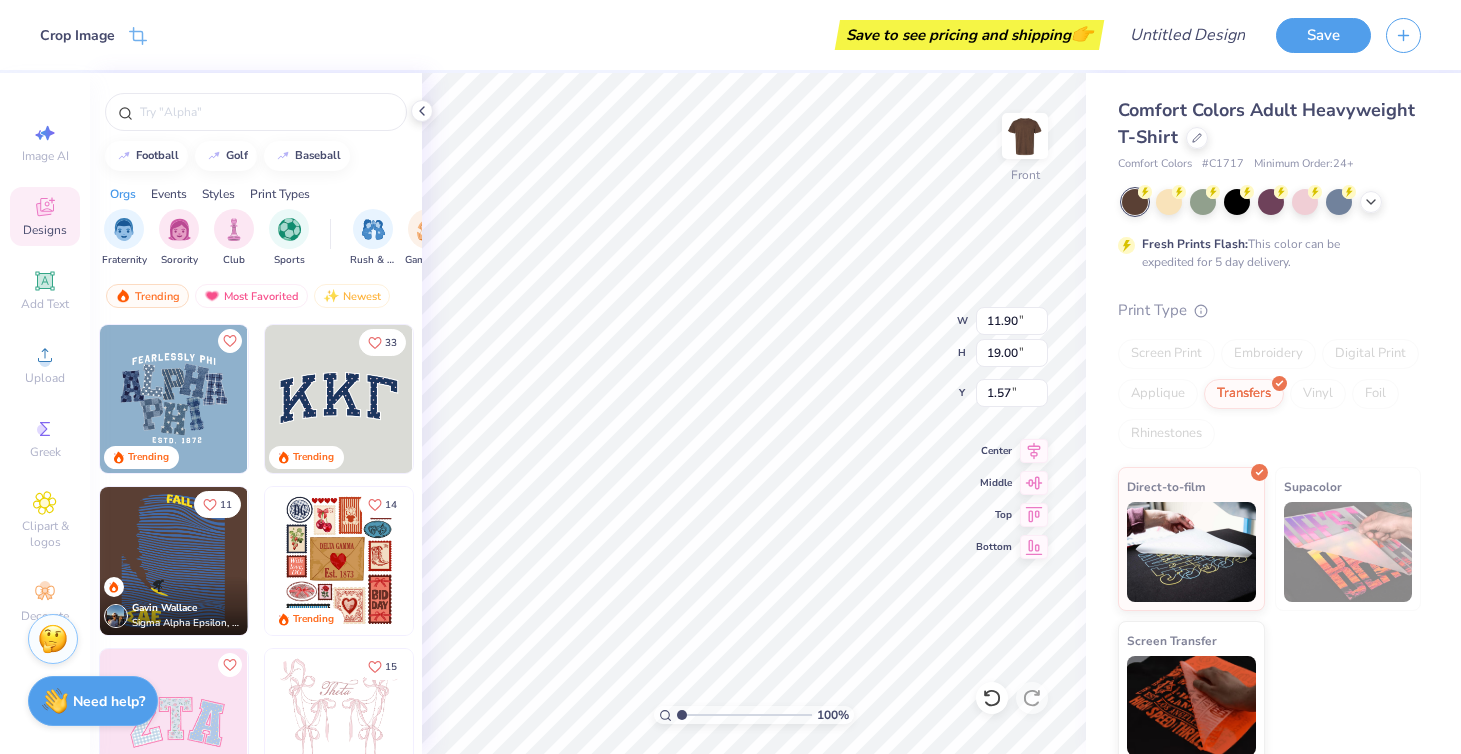 type on "10.43" 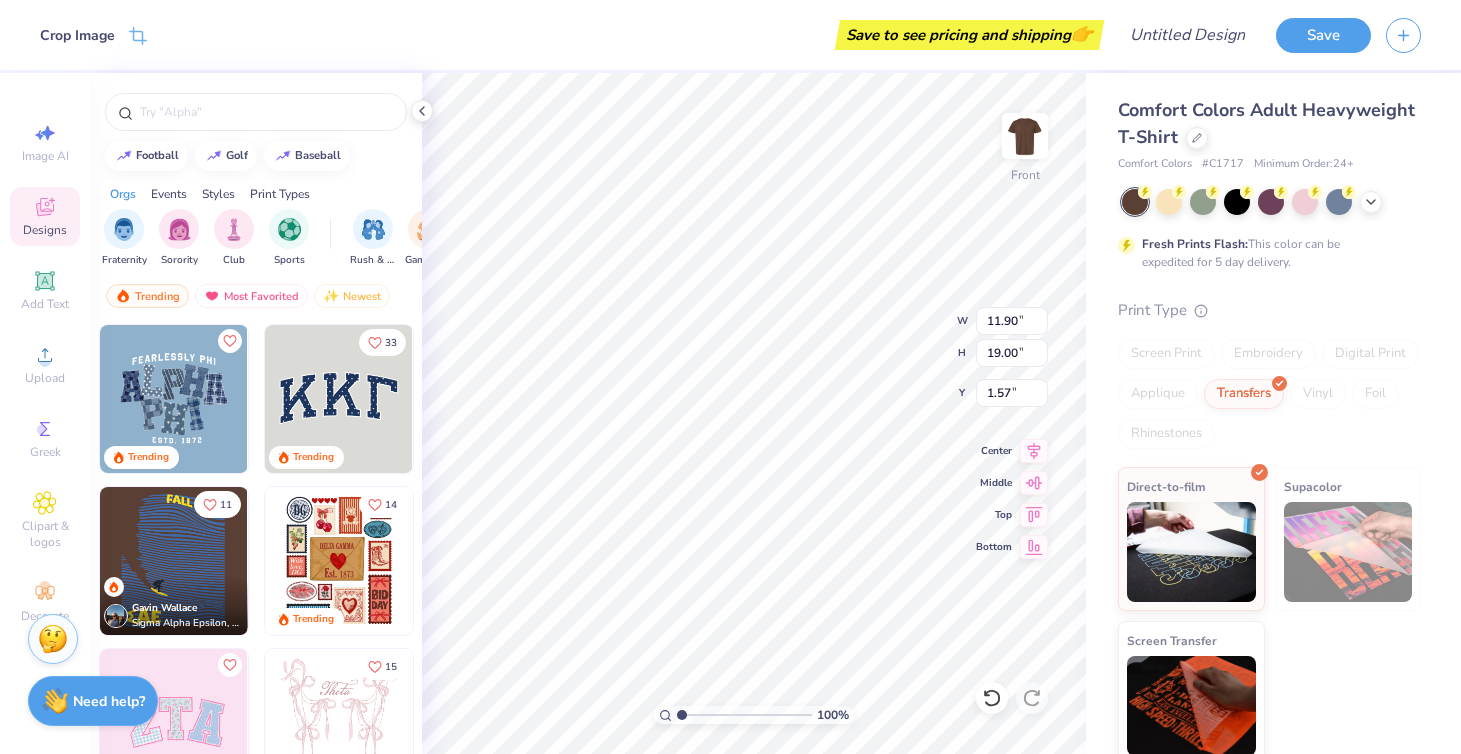 type on "16.65" 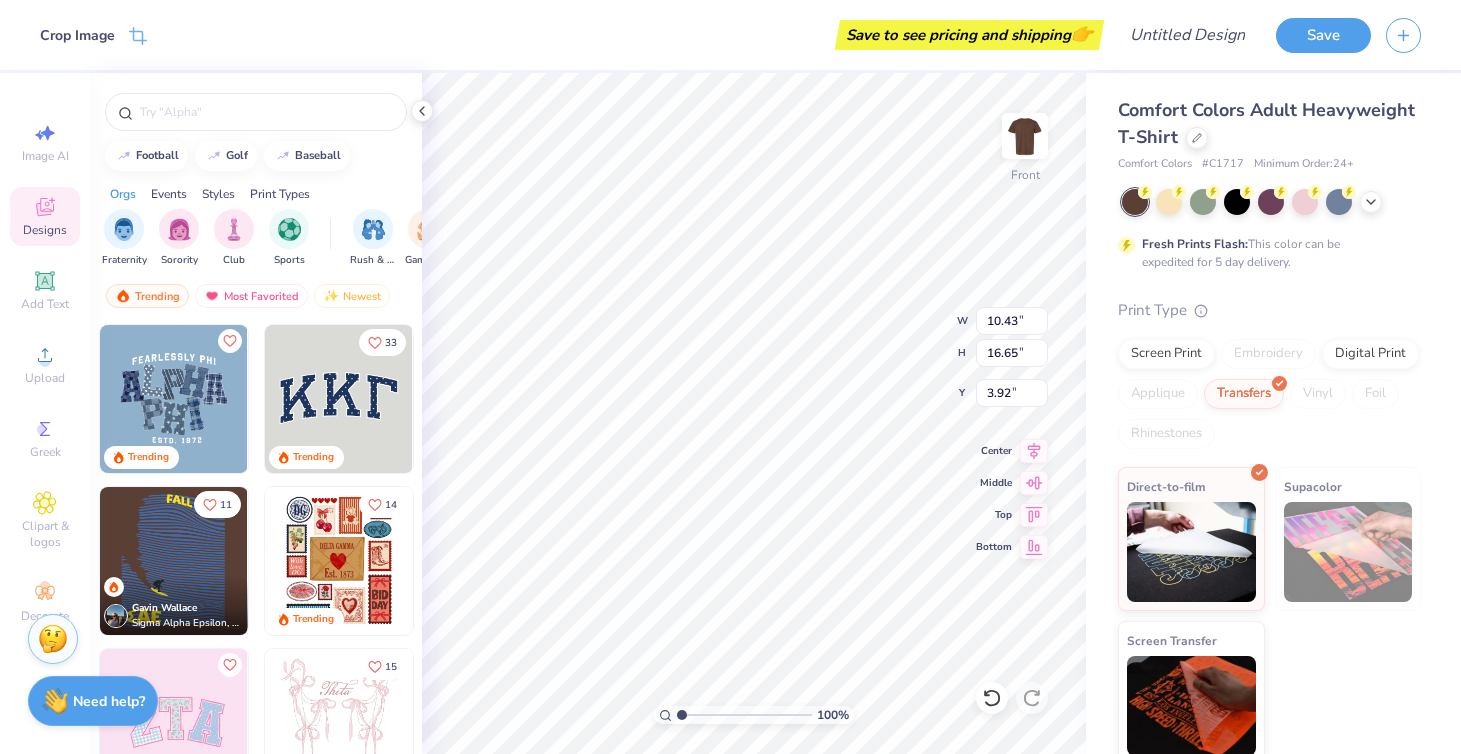 type on "2.15" 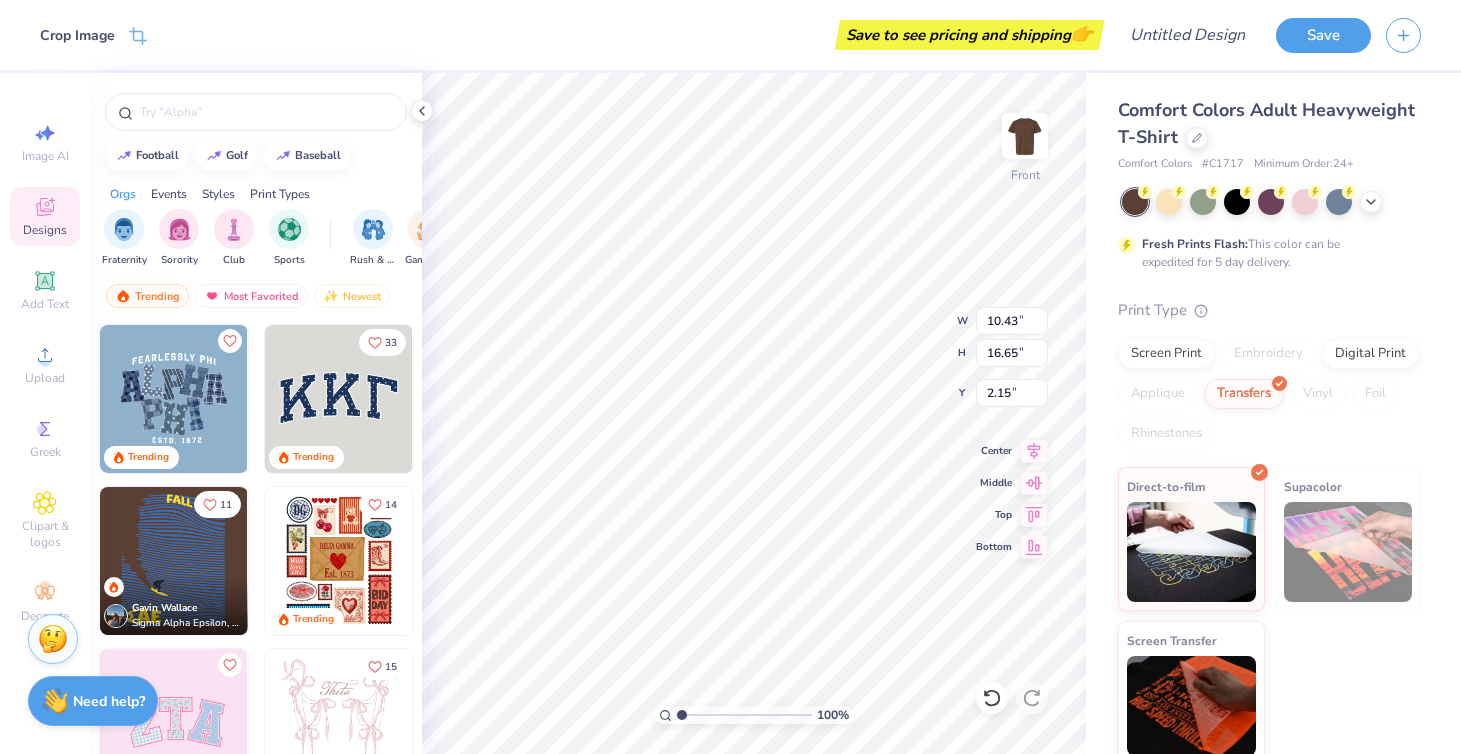 type on "1.47" 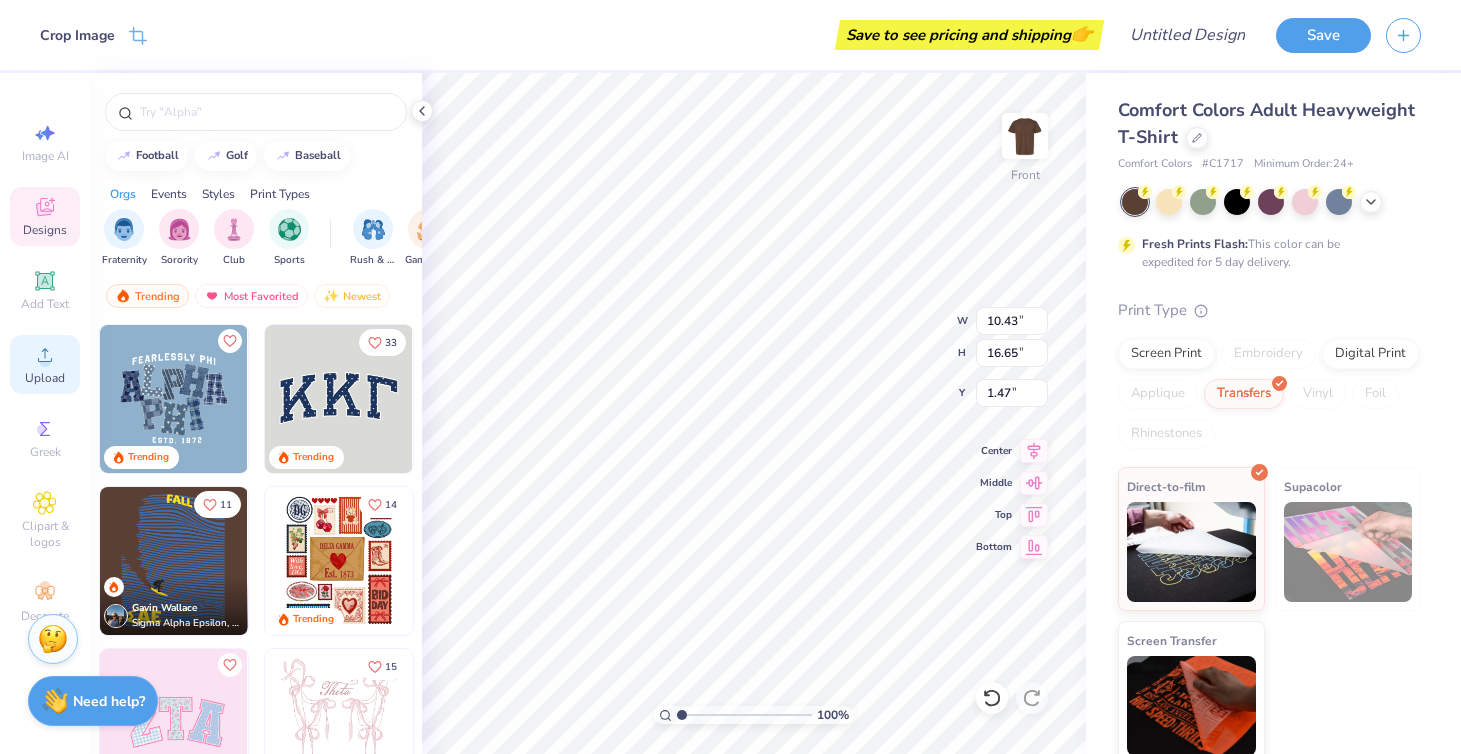 click 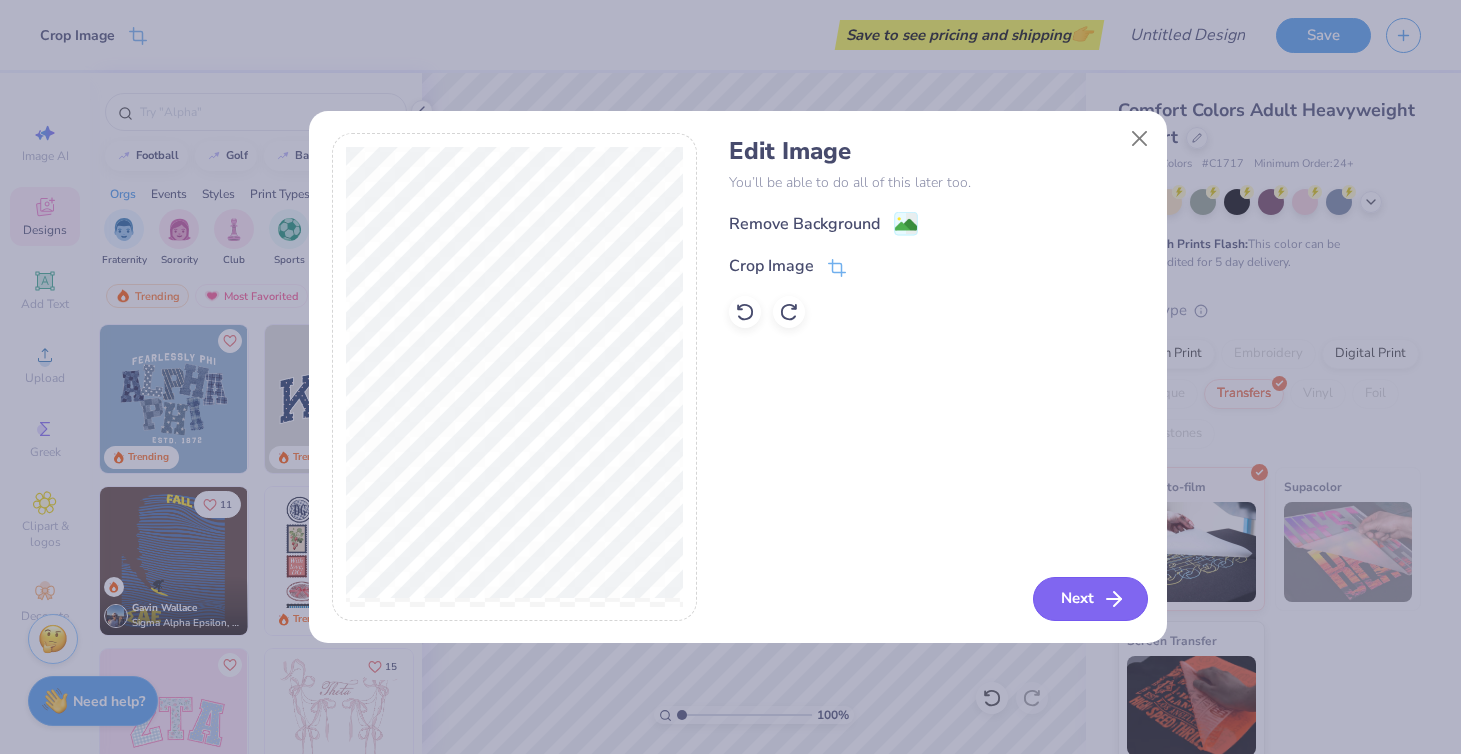 click on "Next" at bounding box center (1090, 599) 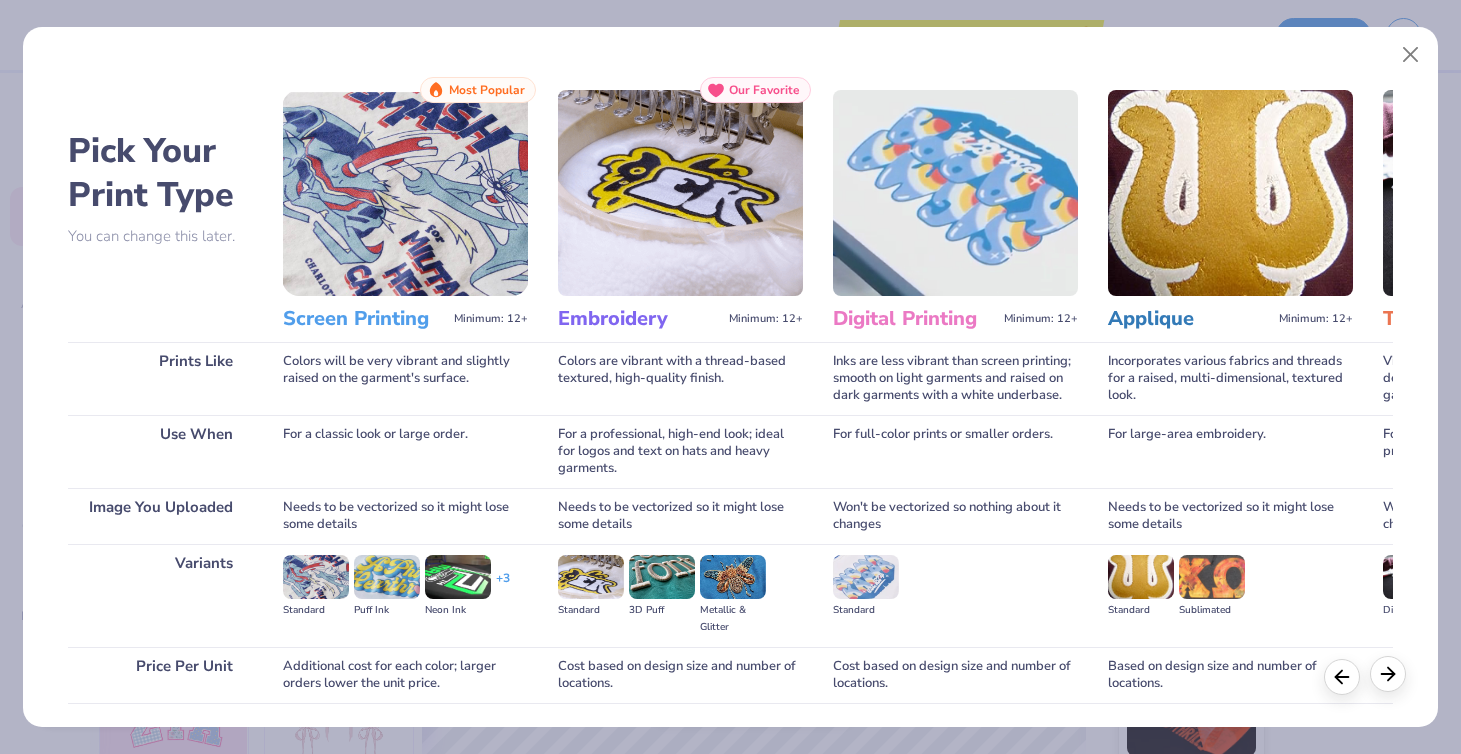 click at bounding box center (1388, 674) 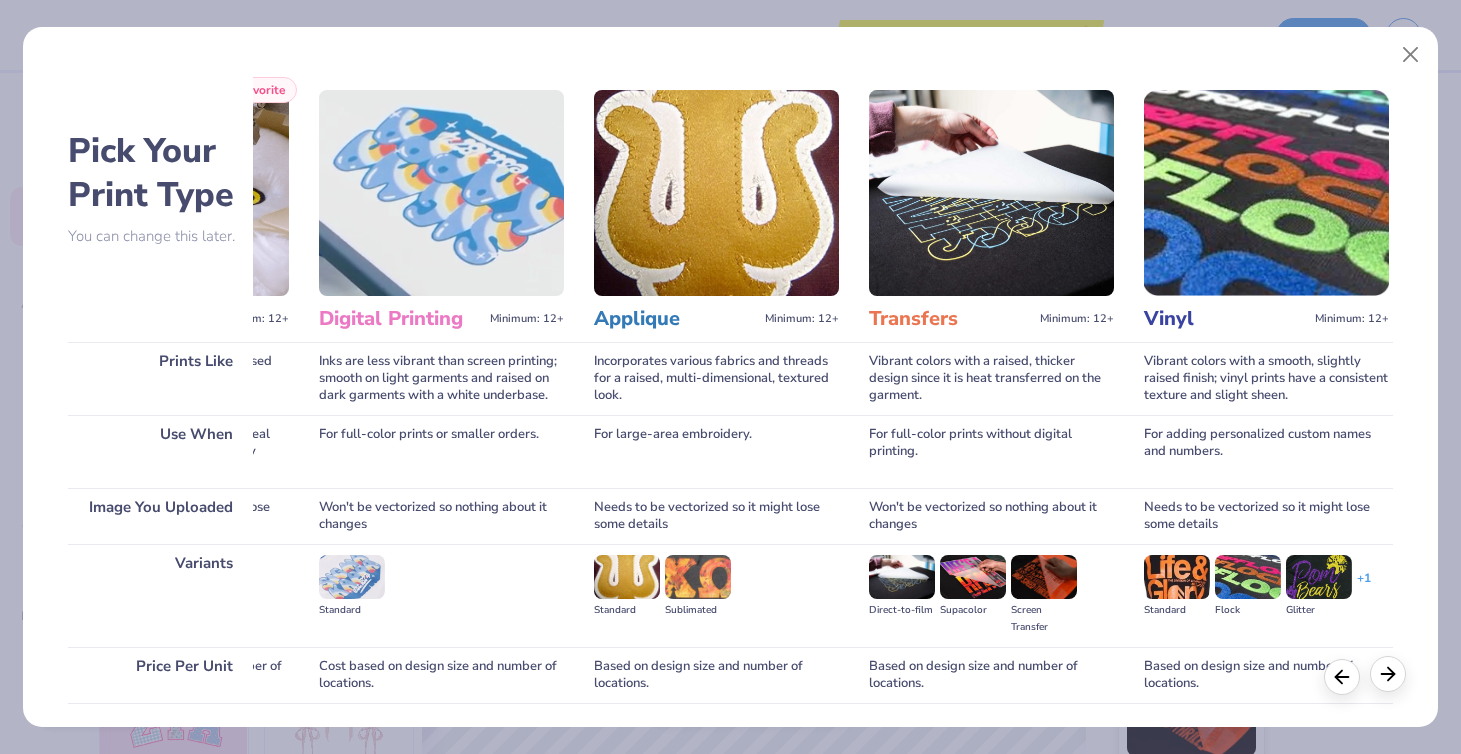 click at bounding box center (1388, 674) 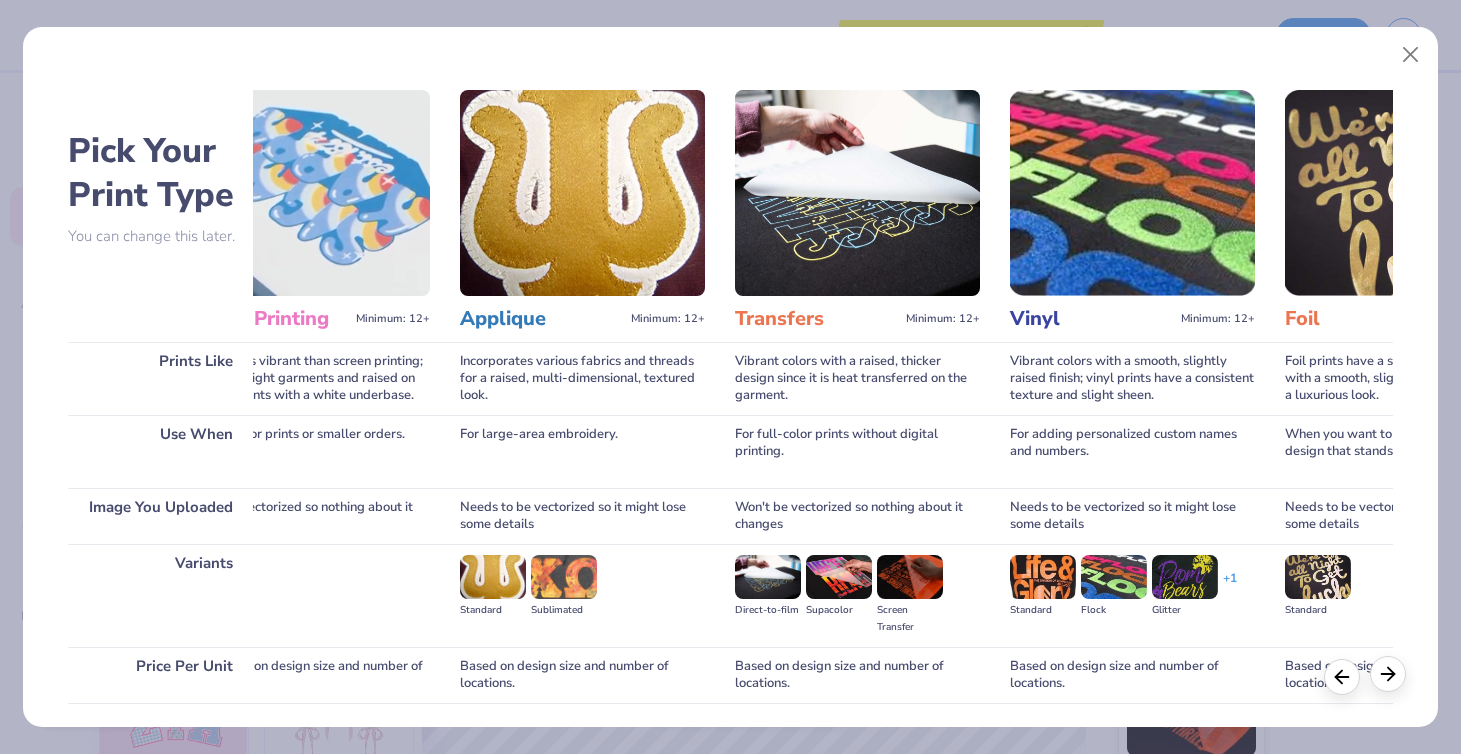 scroll, scrollTop: 0, scrollLeft: 1090, axis: horizontal 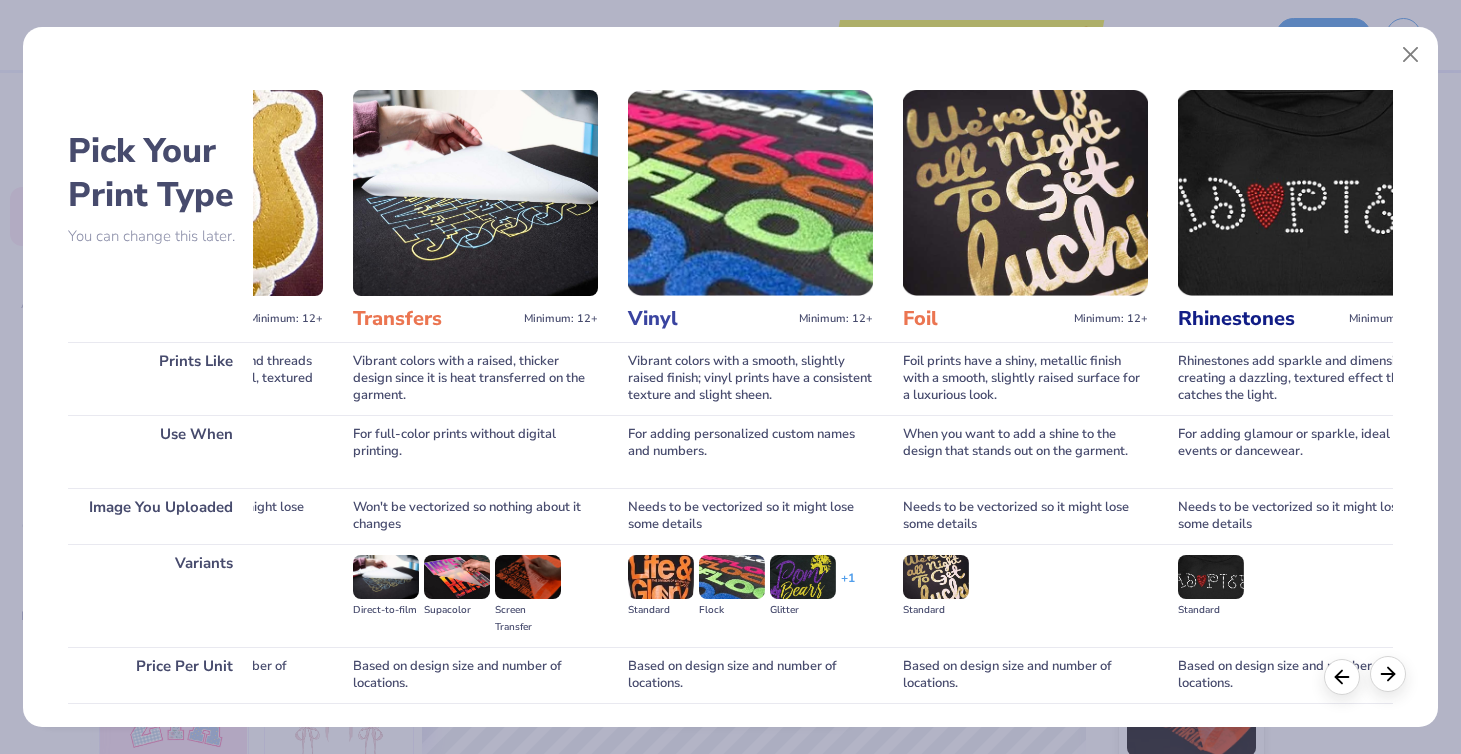 click at bounding box center [1388, 674] 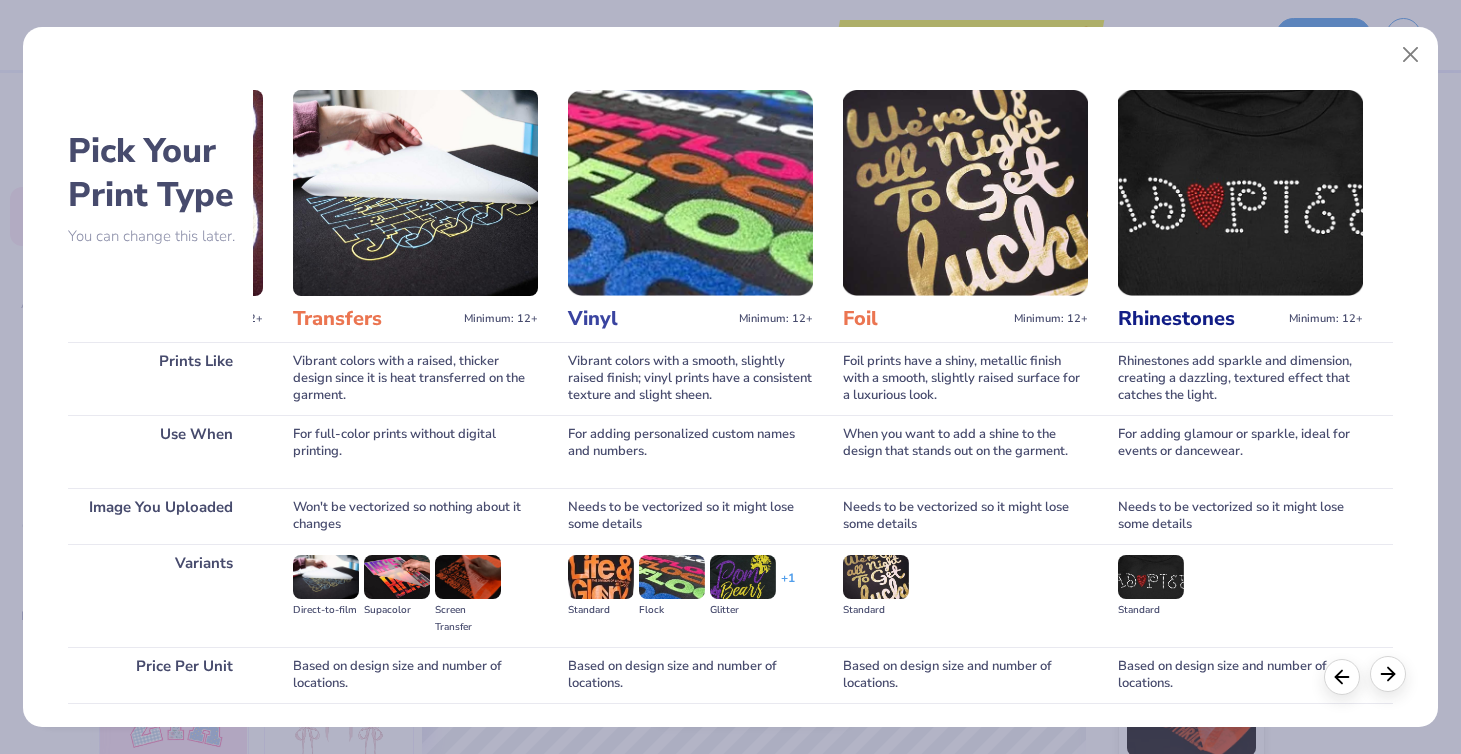 click at bounding box center (1388, 674) 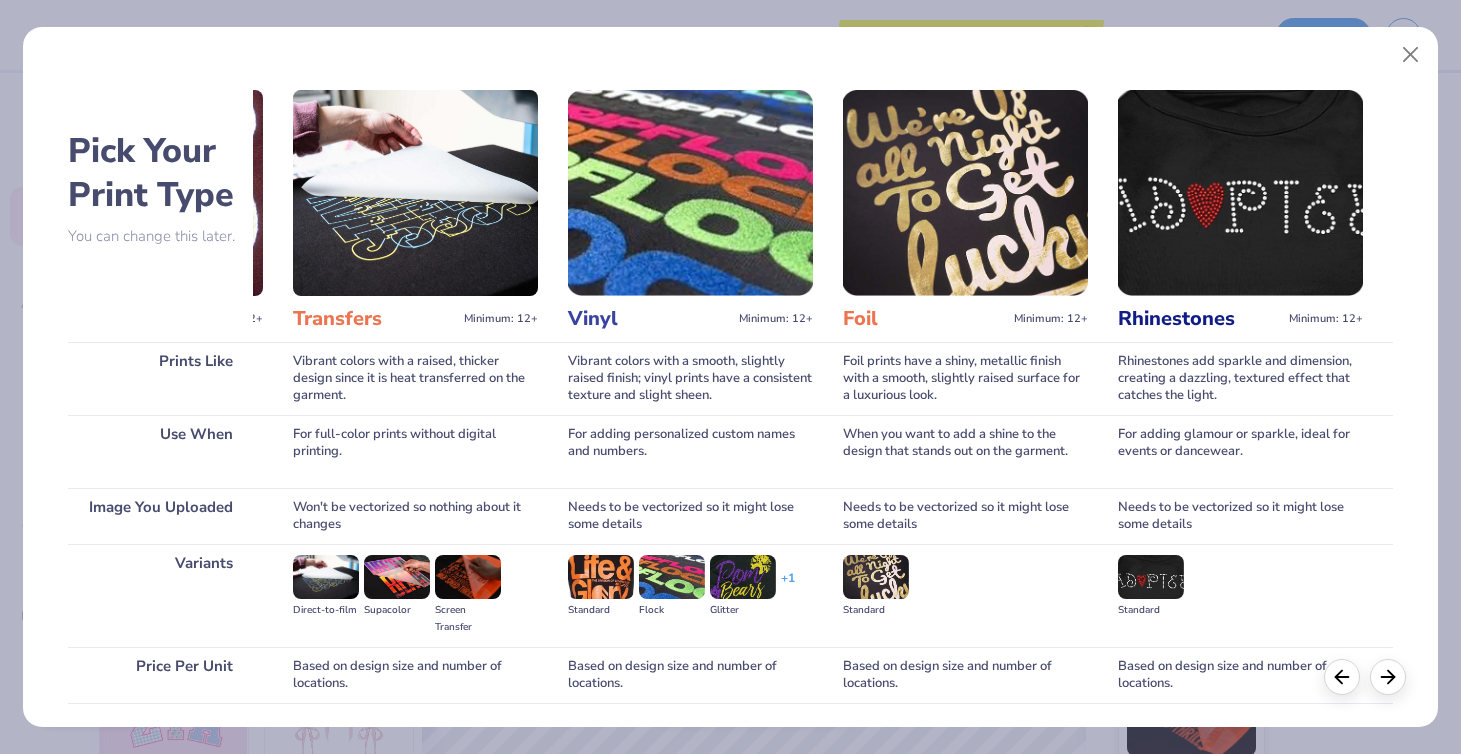 scroll, scrollTop: 143, scrollLeft: 0, axis: vertical 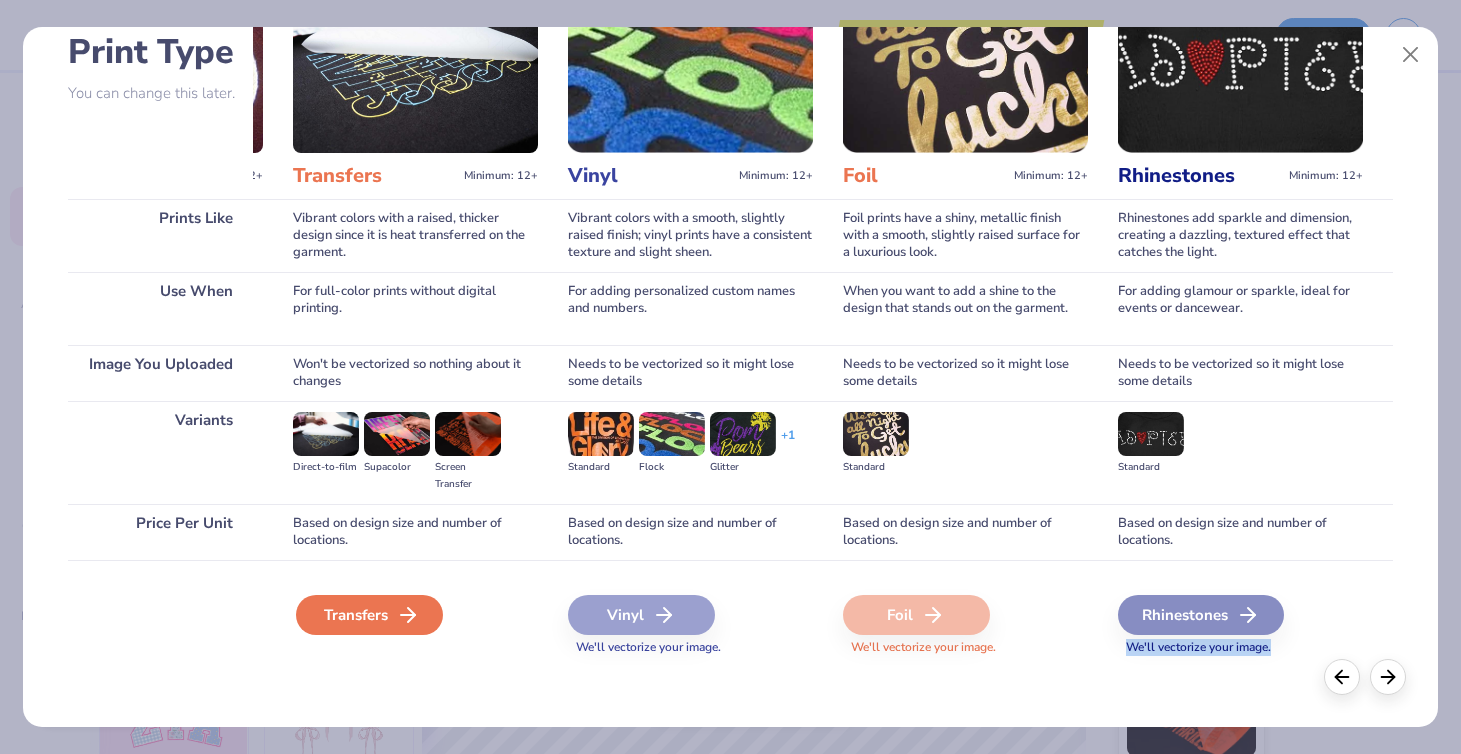 click on "Transfers" at bounding box center (369, 615) 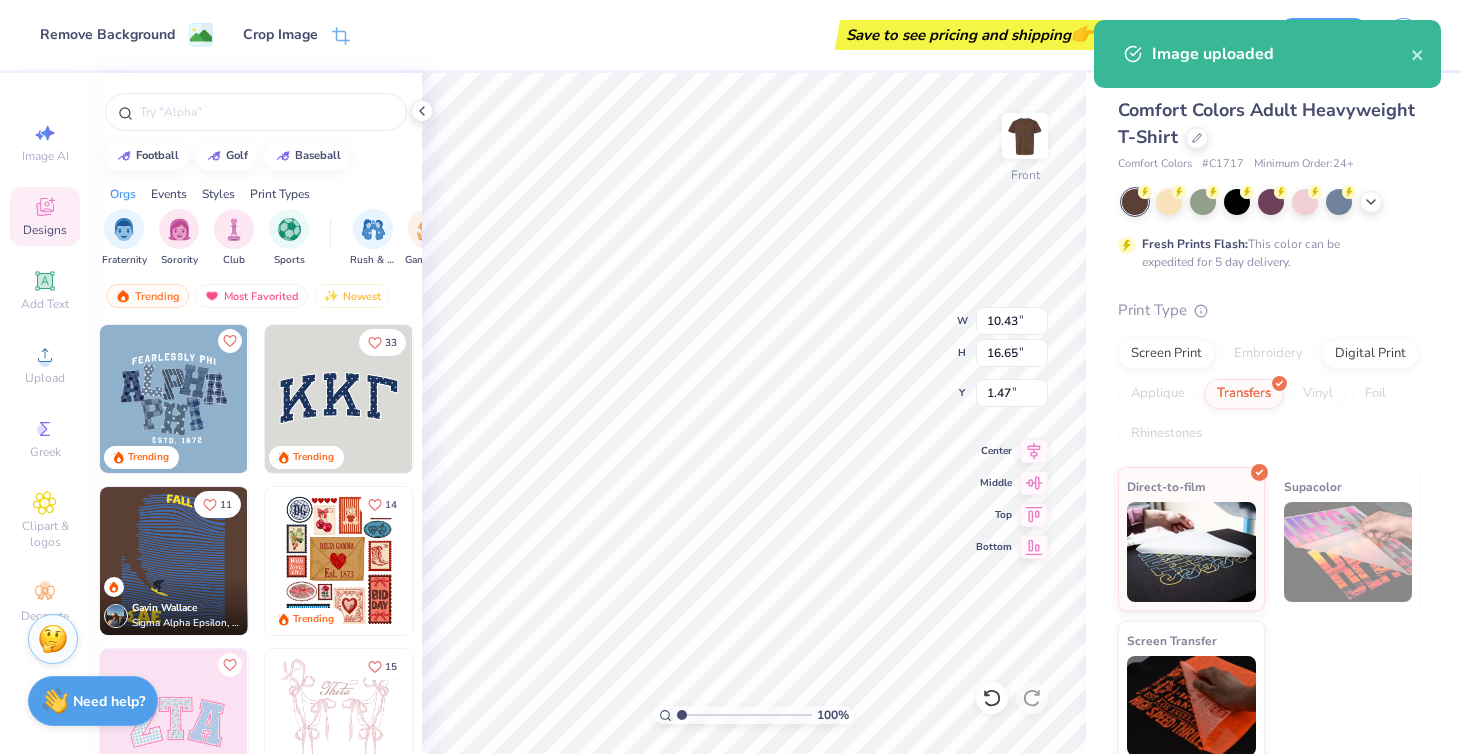 type on "14.53" 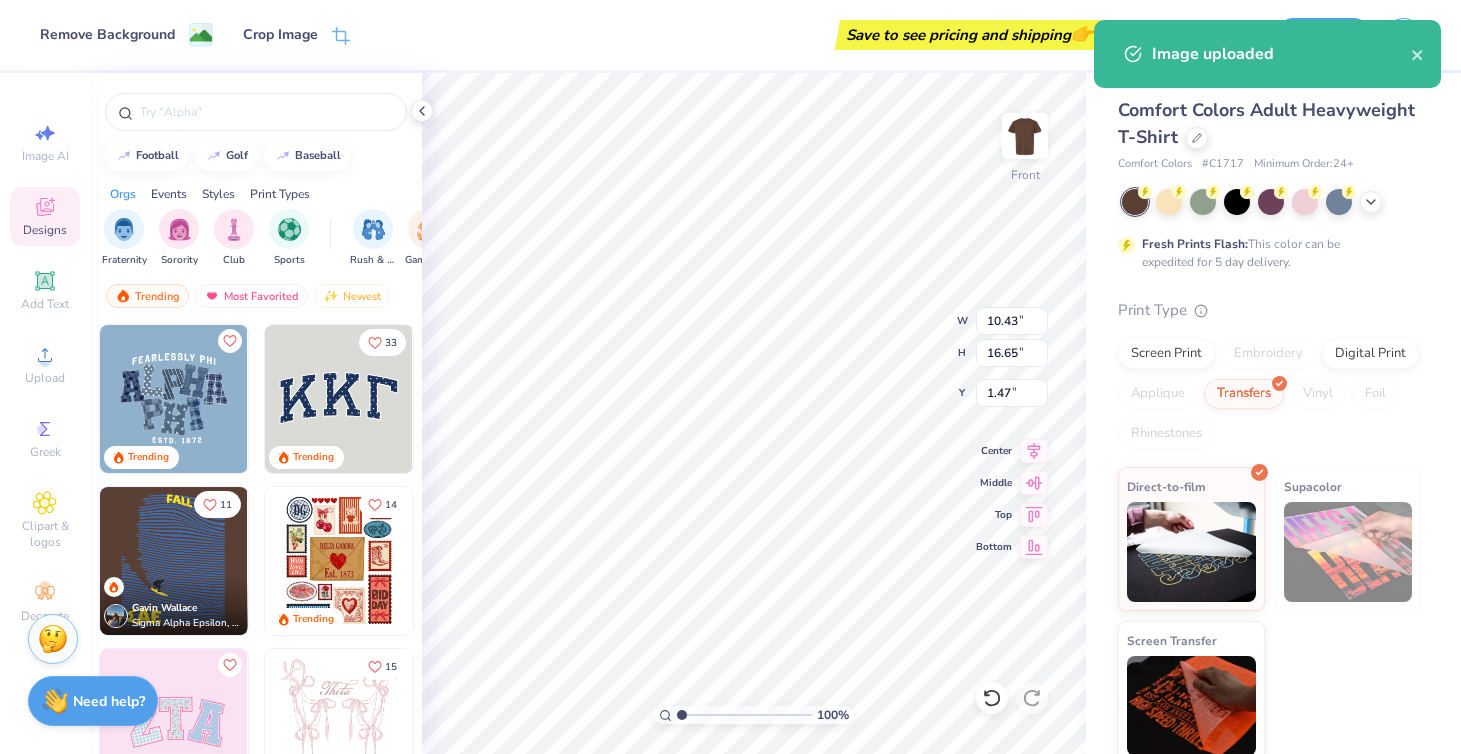 type on "1.99" 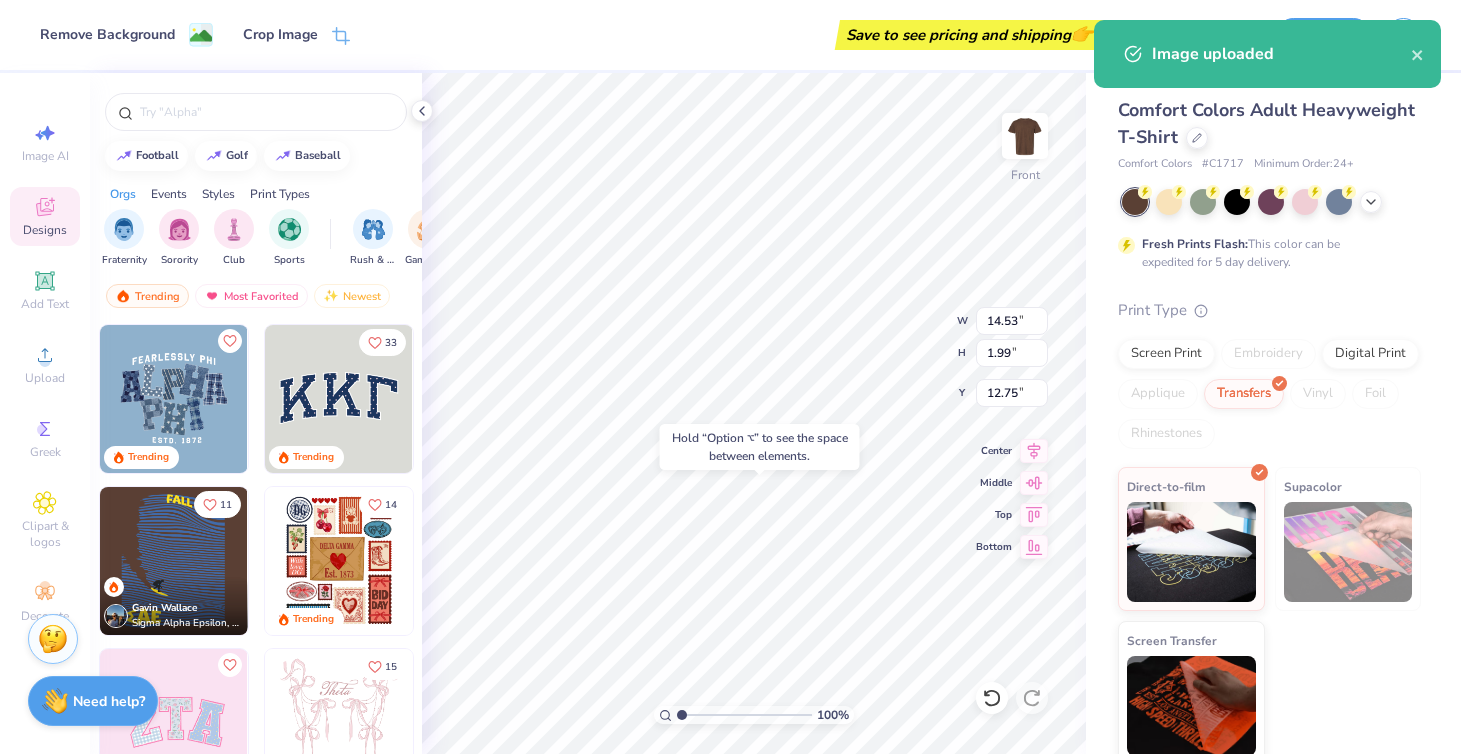 type on "17.47" 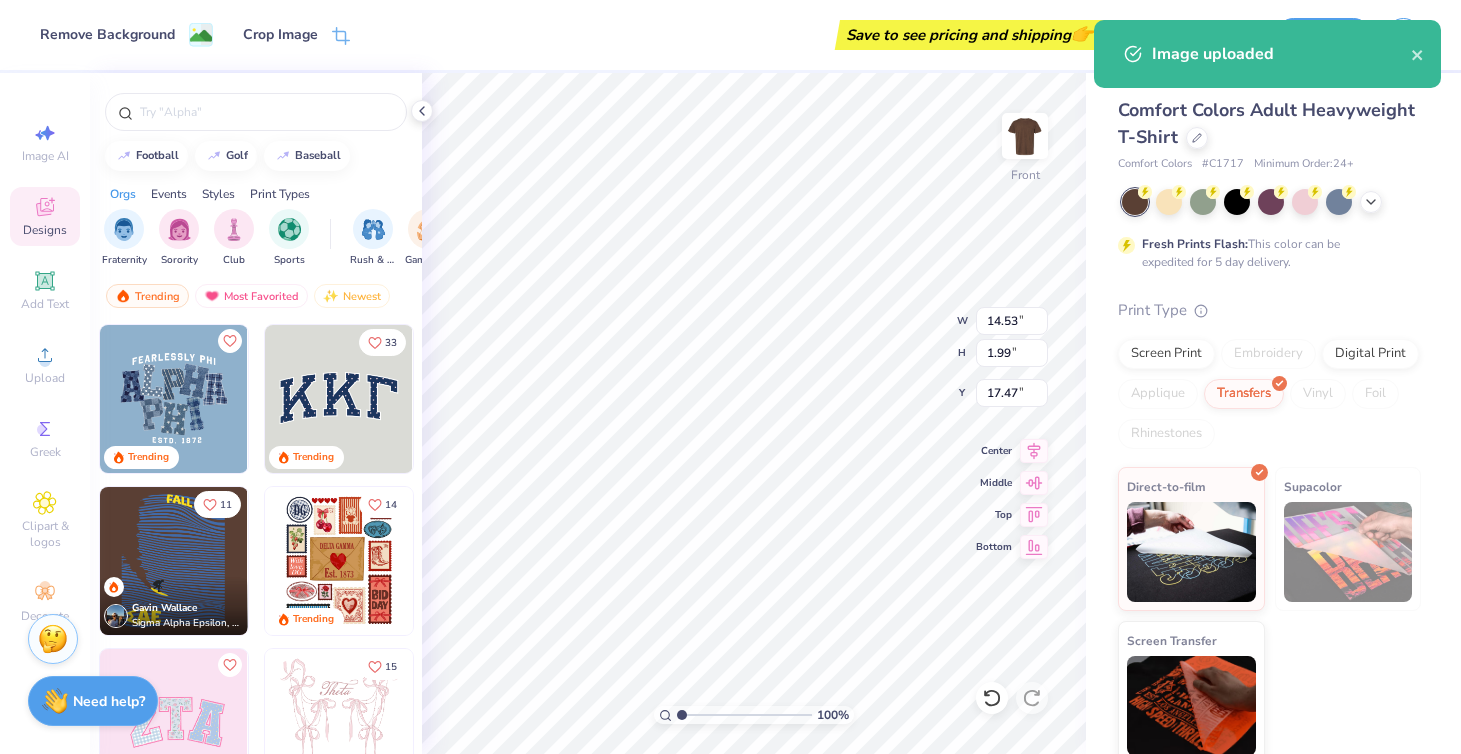 type on "10.66" 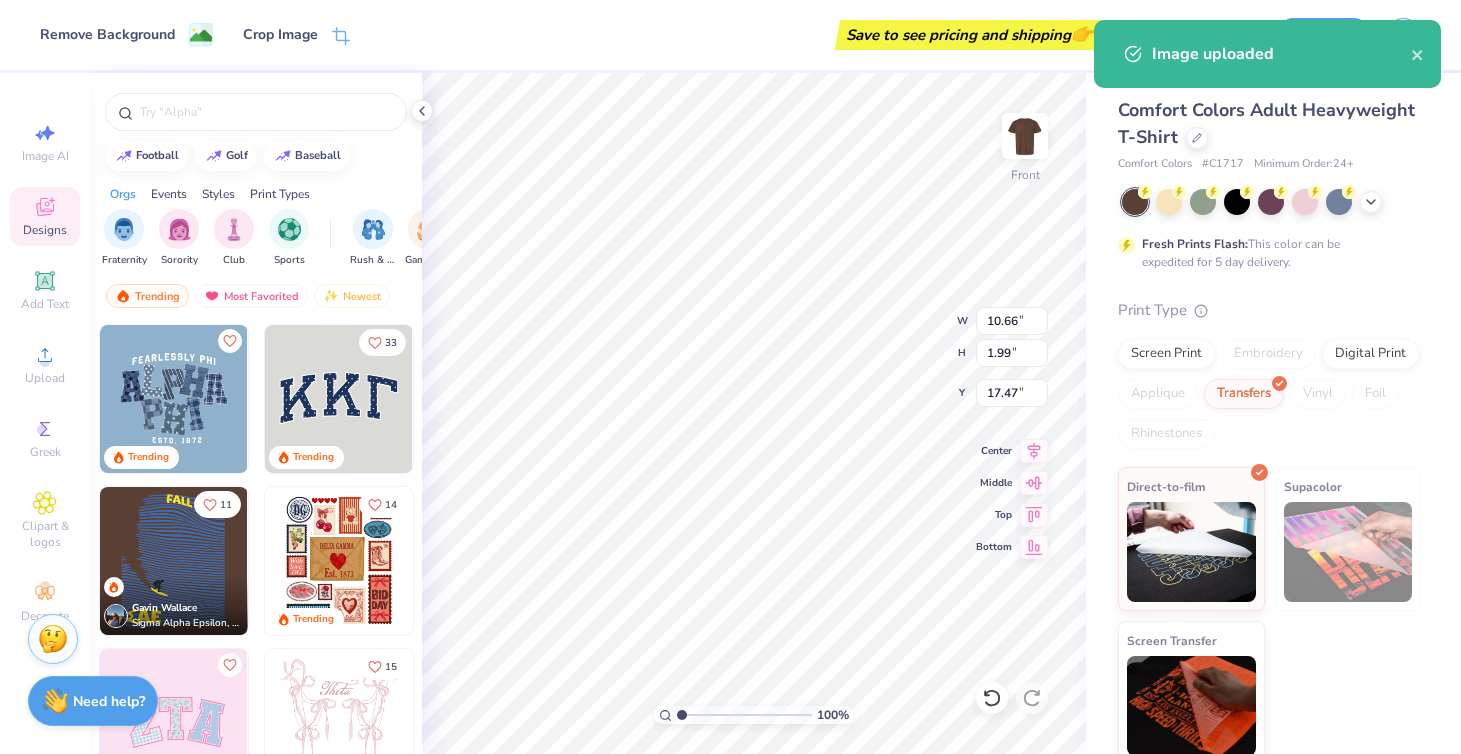 type on "1.46" 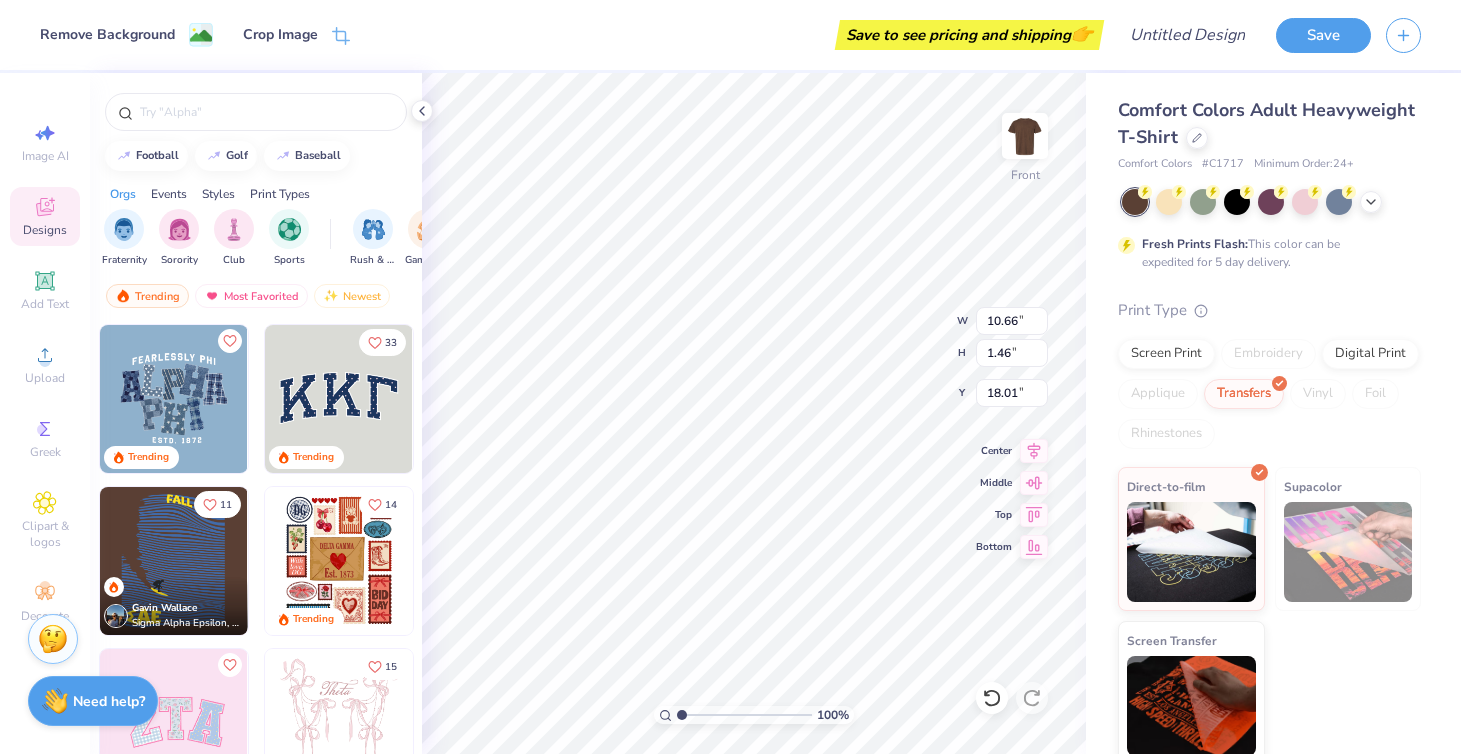 type on "18.73" 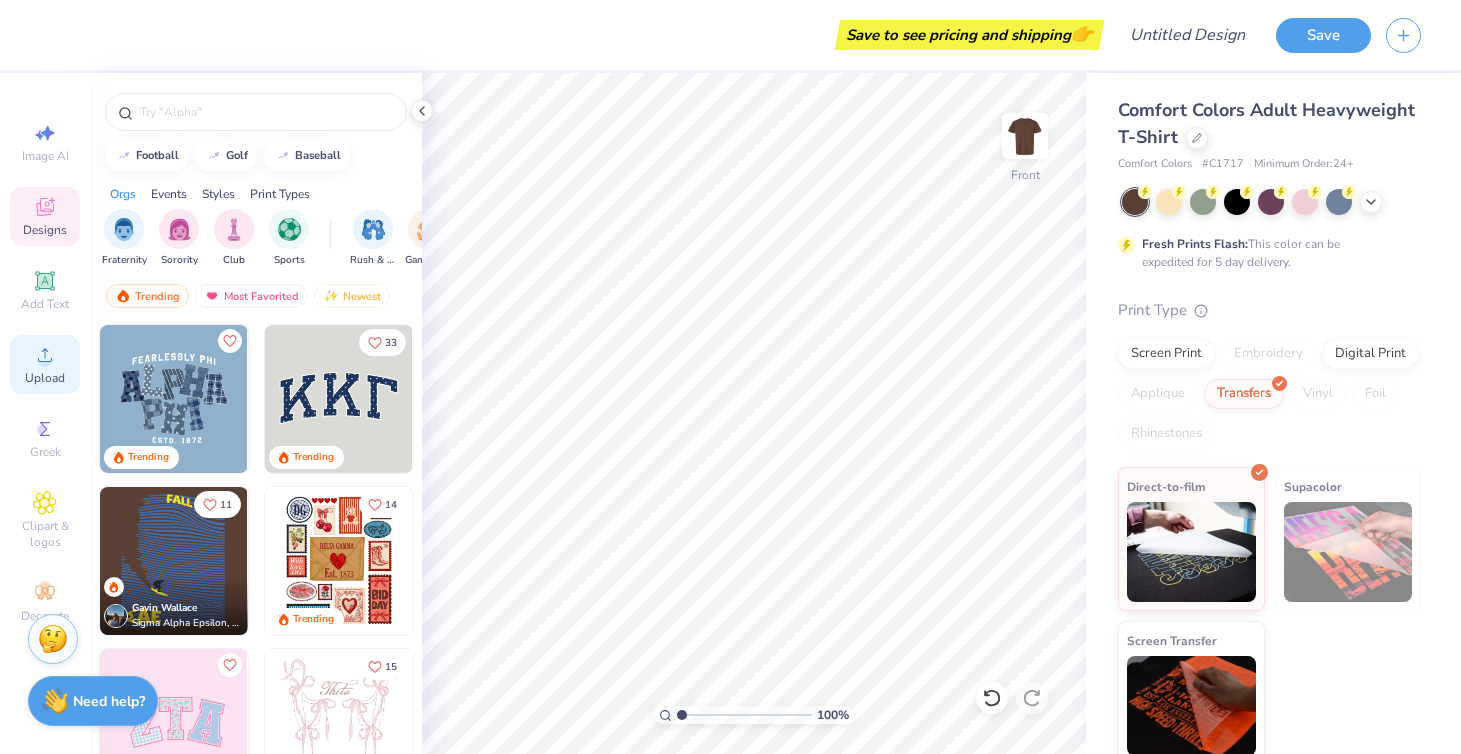 click 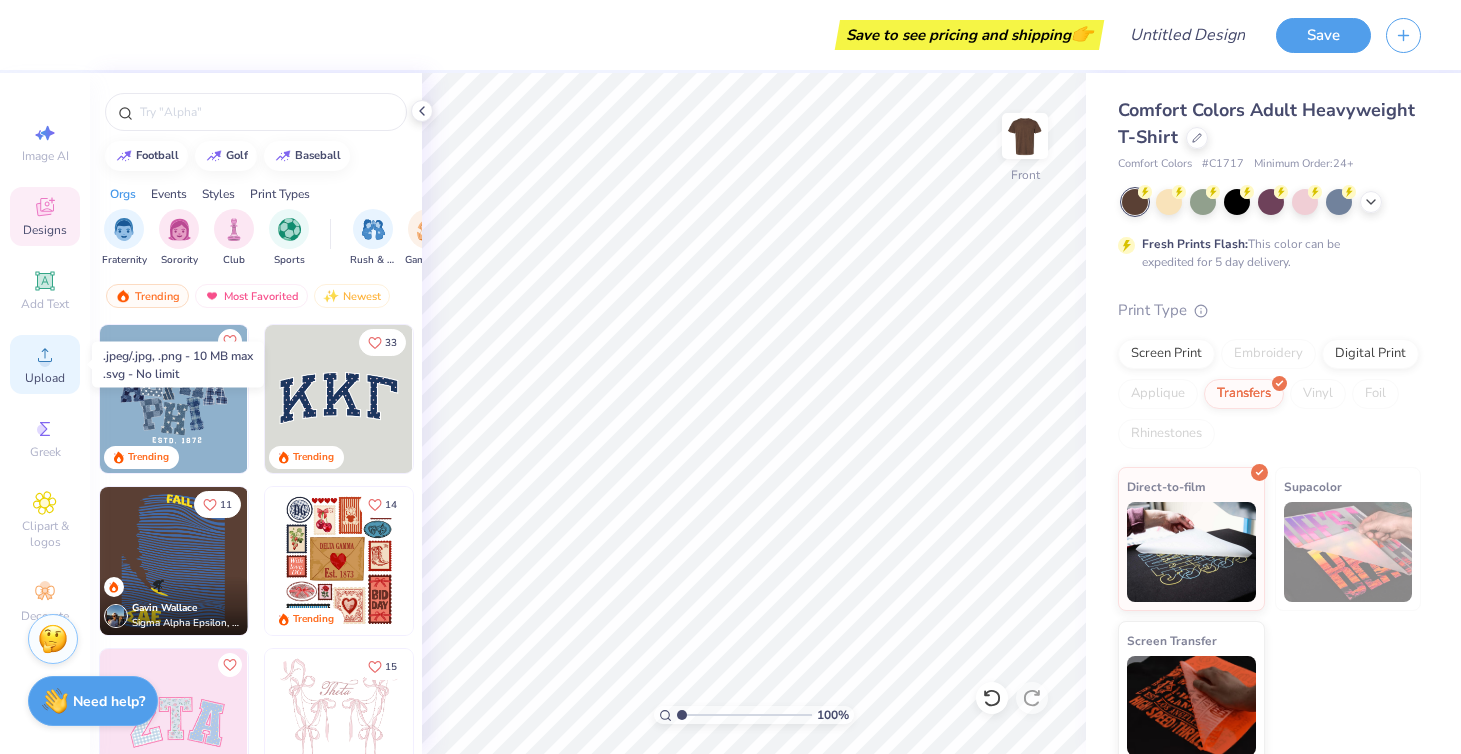 click on "Upload" at bounding box center [45, 364] 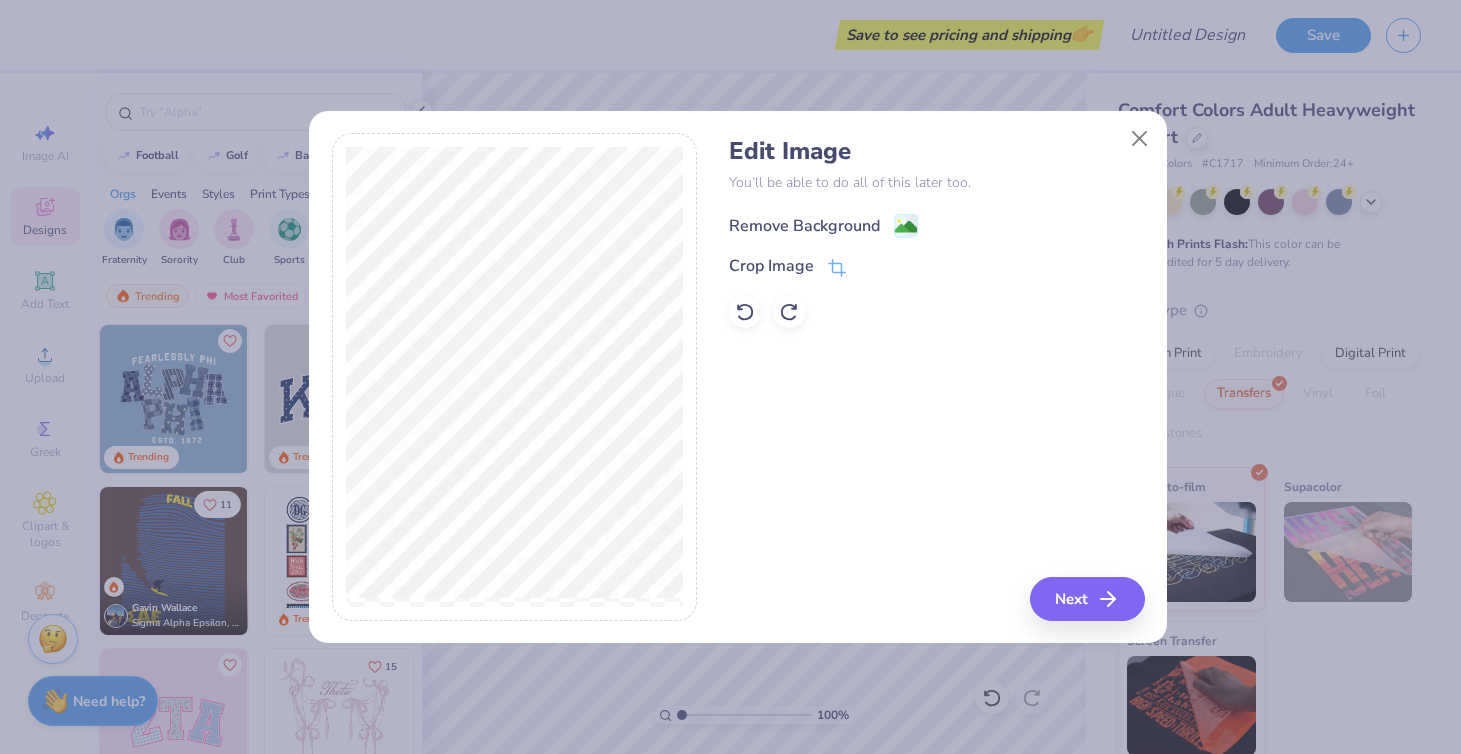 click on "Remove Background" at bounding box center (804, 226) 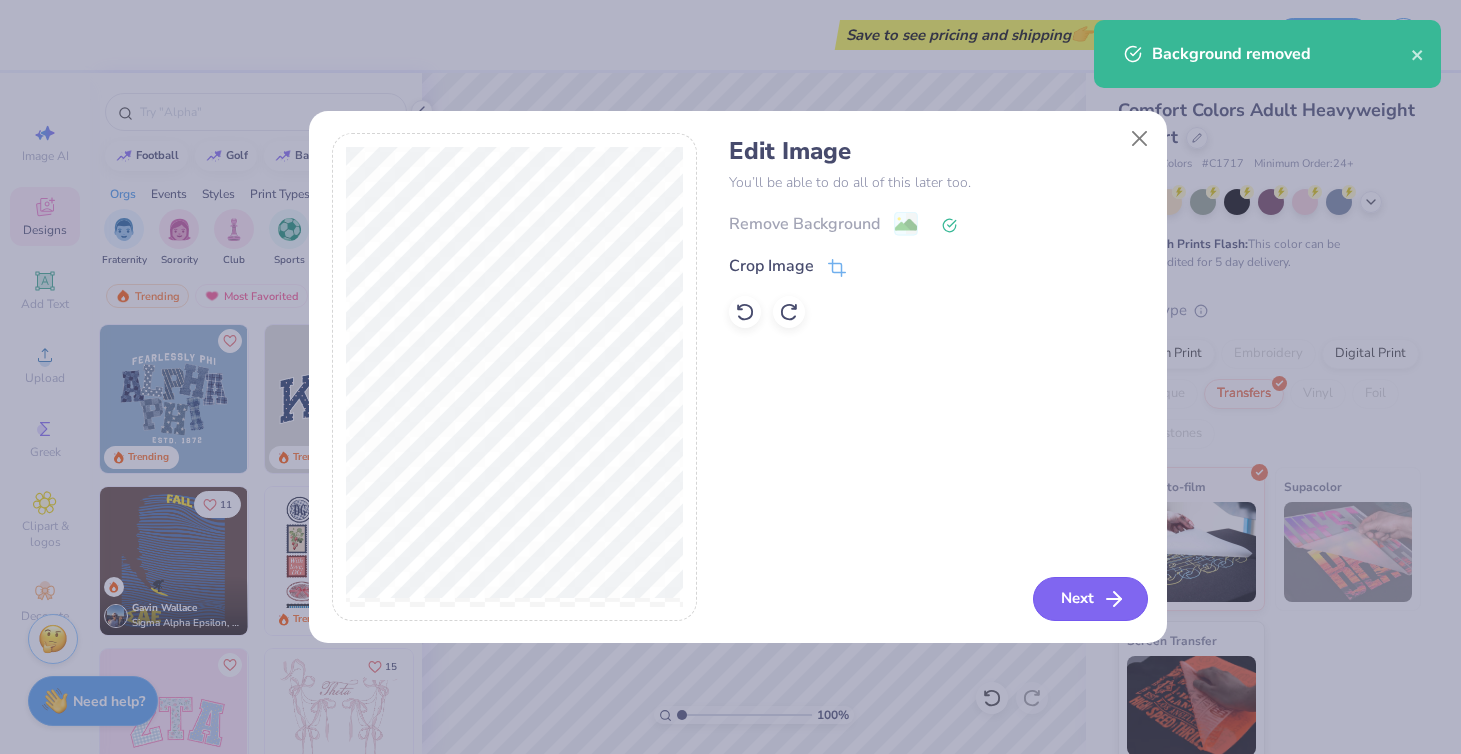 click on "Next" at bounding box center (1090, 599) 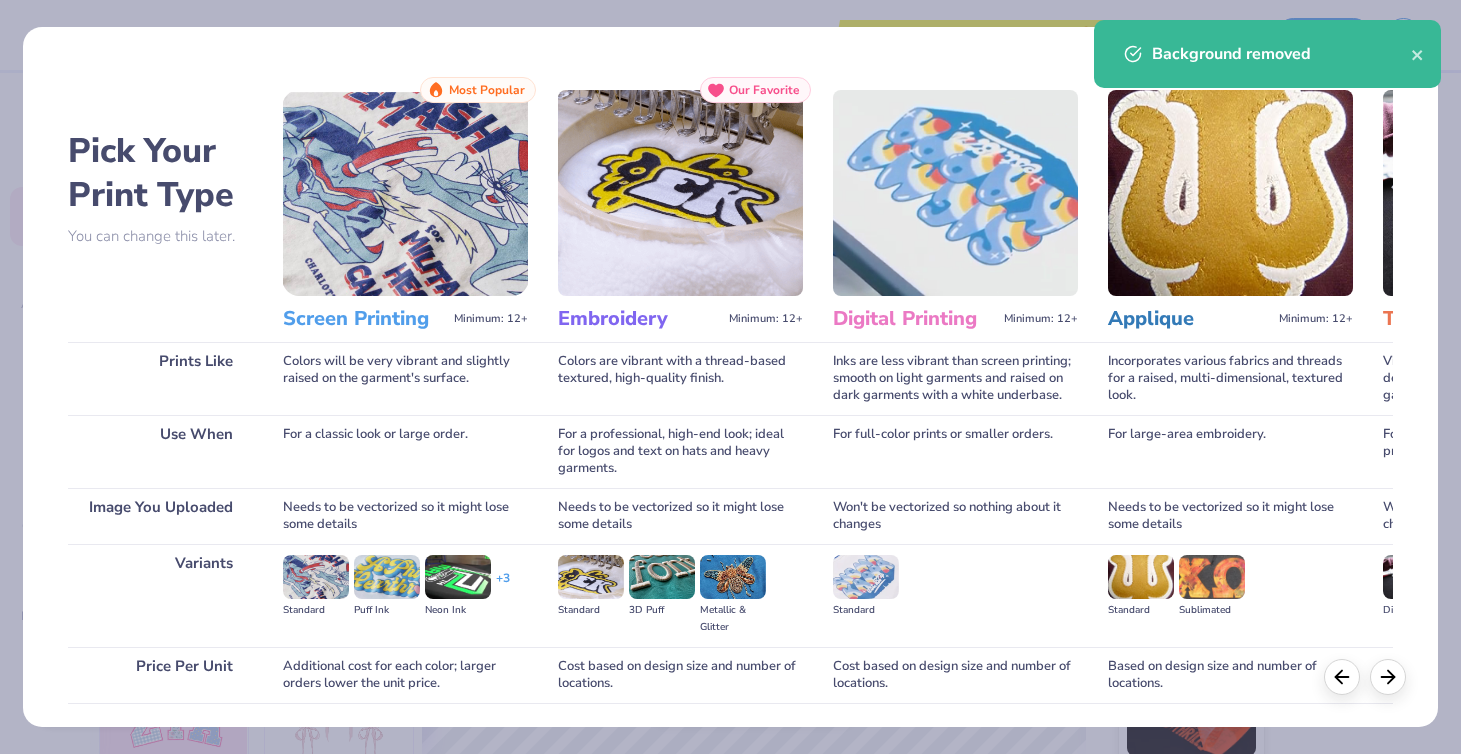 scroll, scrollTop: 143, scrollLeft: 0, axis: vertical 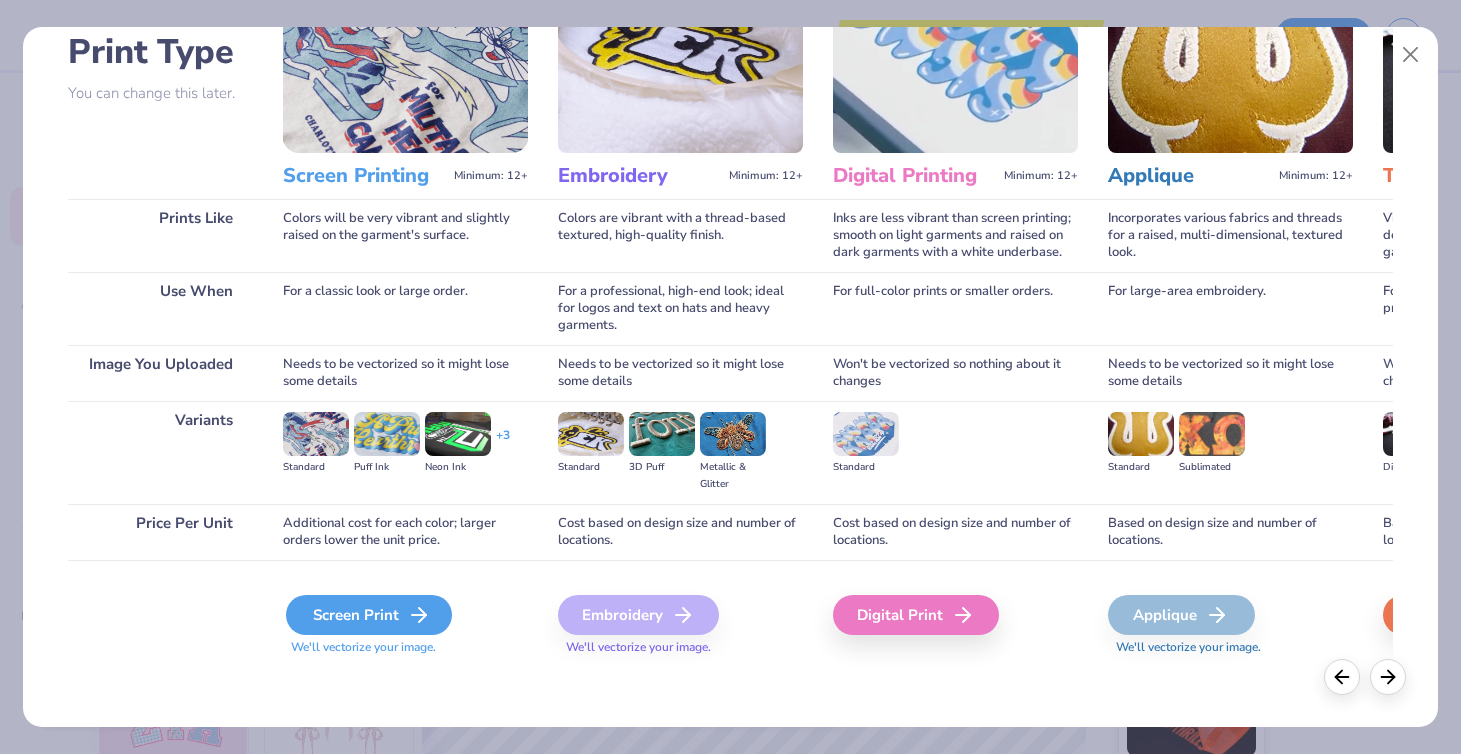 click on "Screen Print" at bounding box center (369, 615) 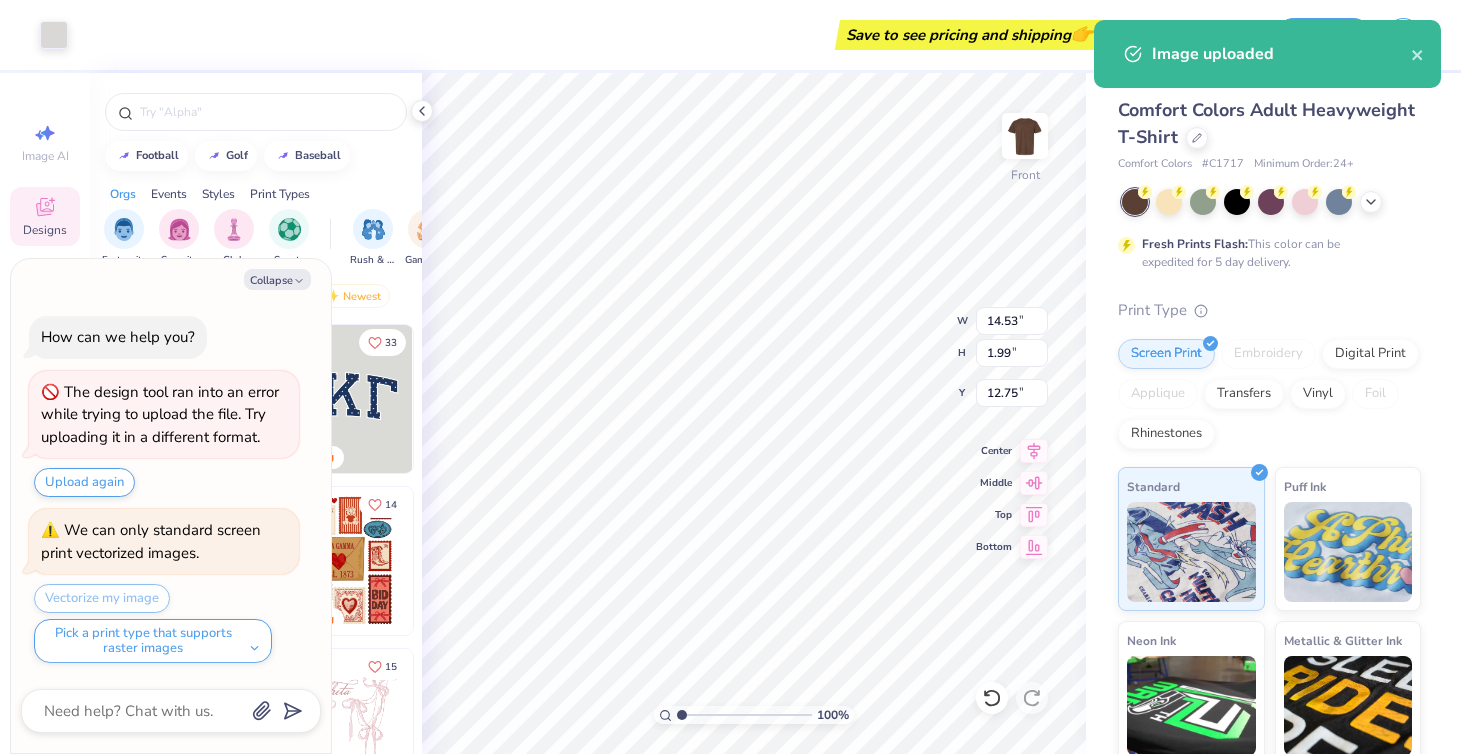 type on "x" 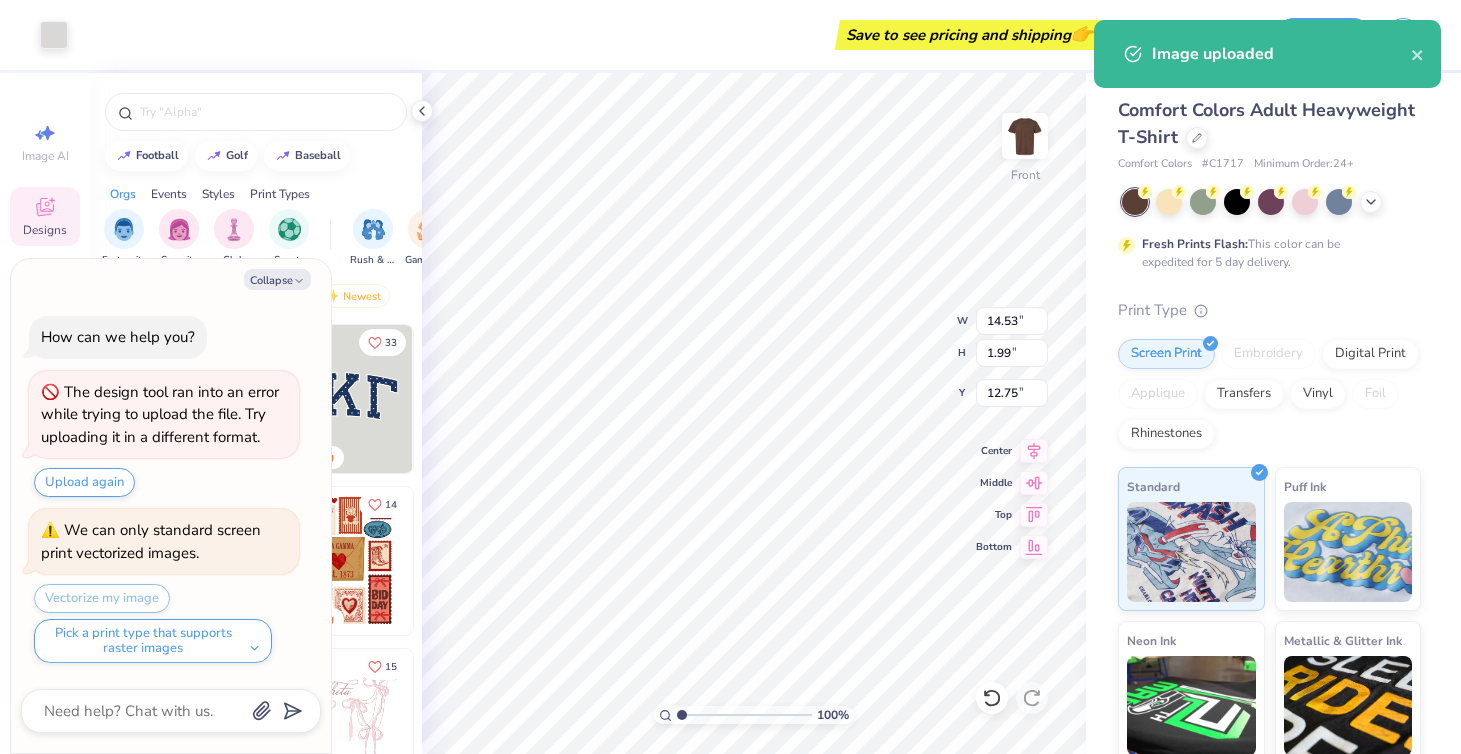 type on "16.43" 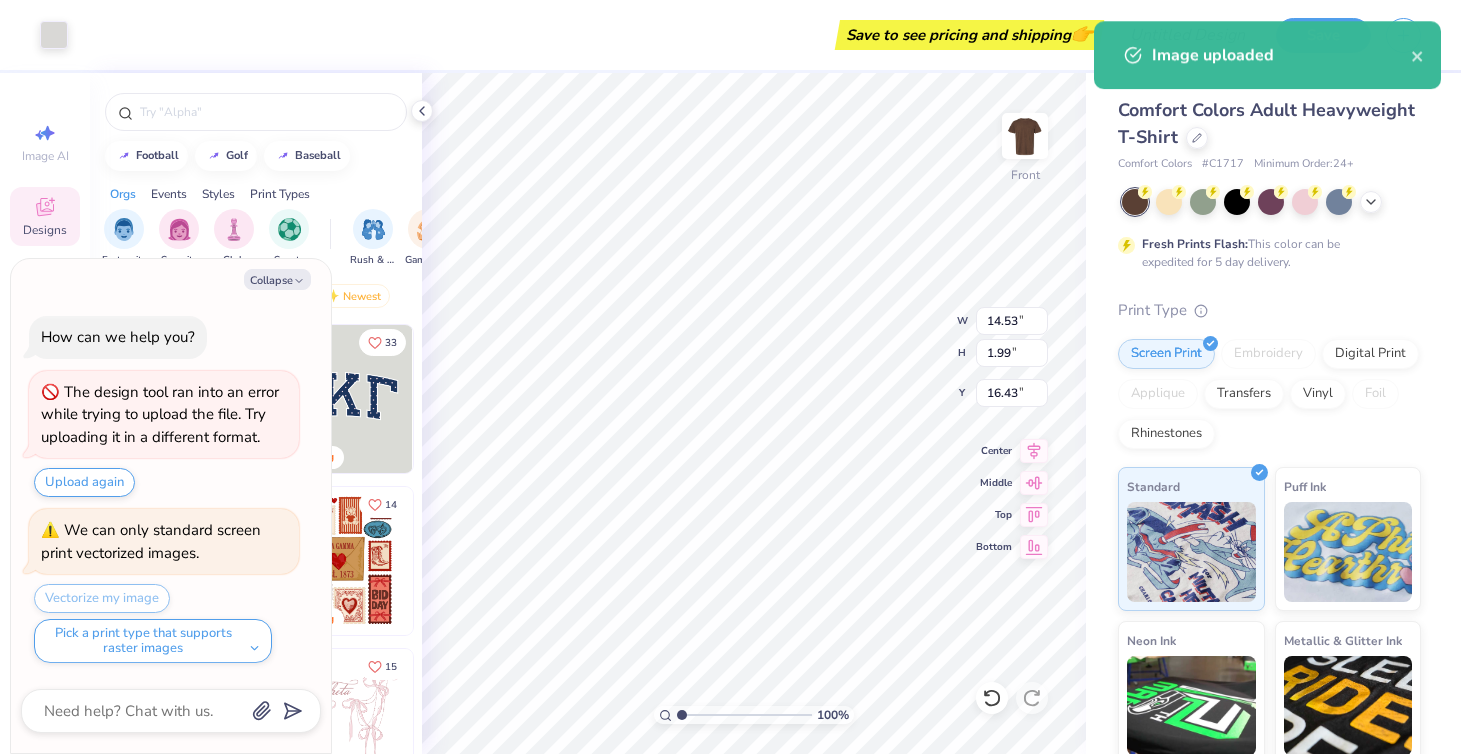 type on "x" 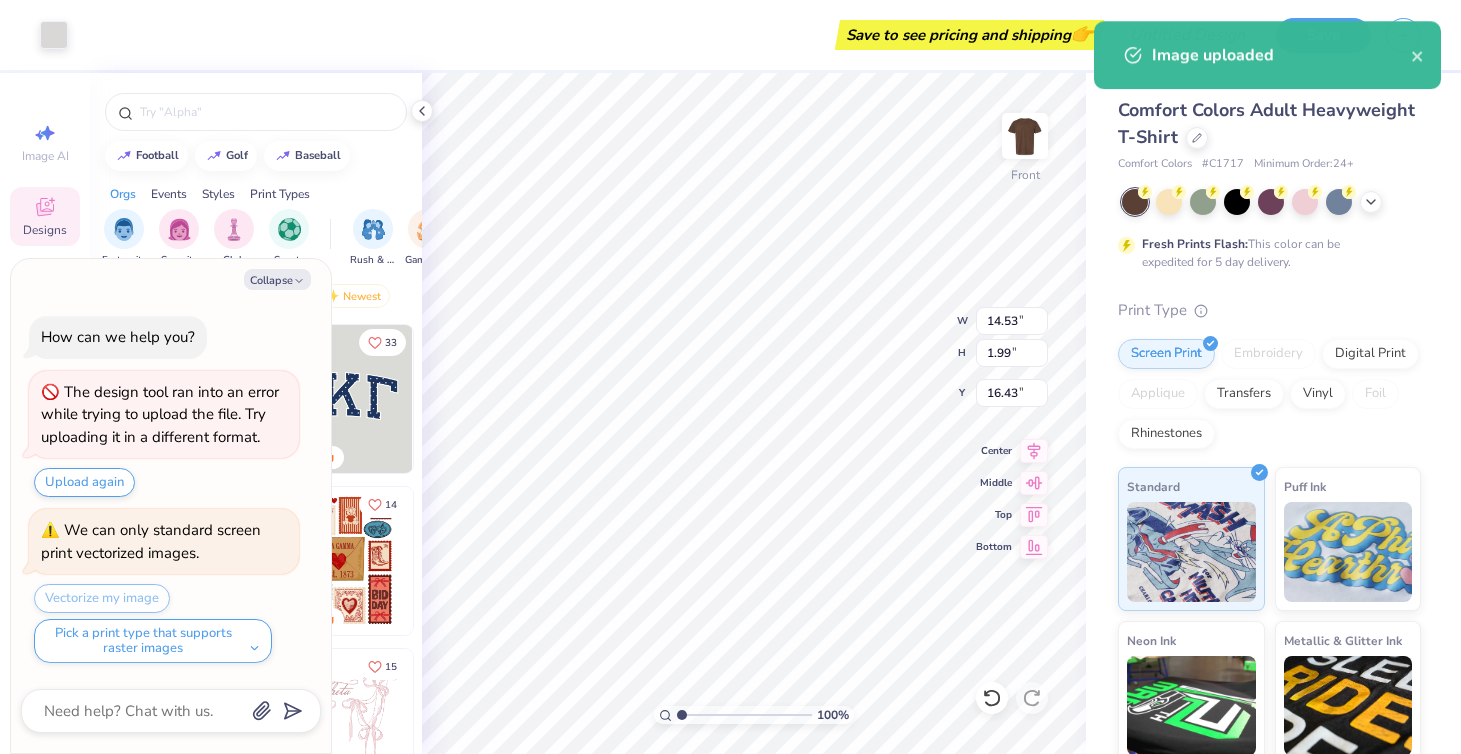 type on "7.31" 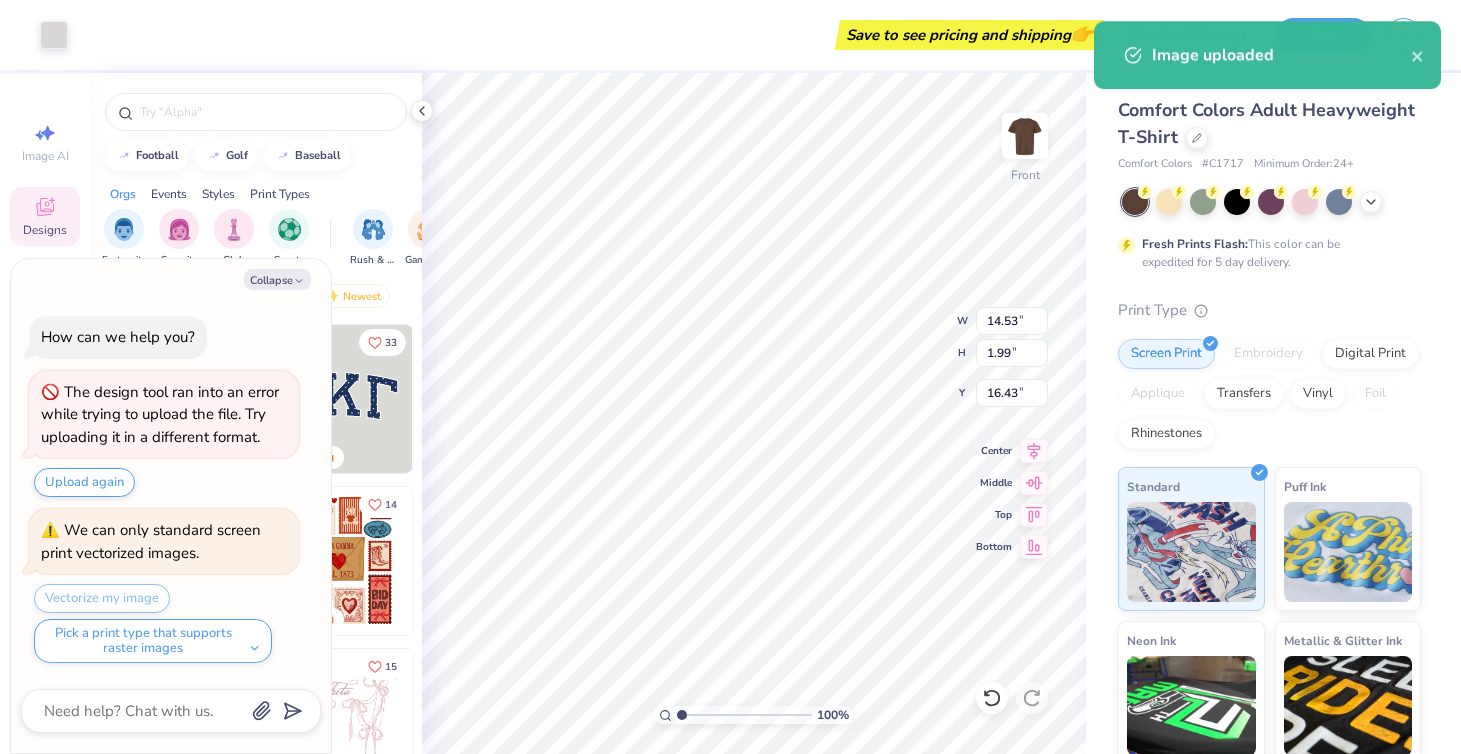 type on "1.00" 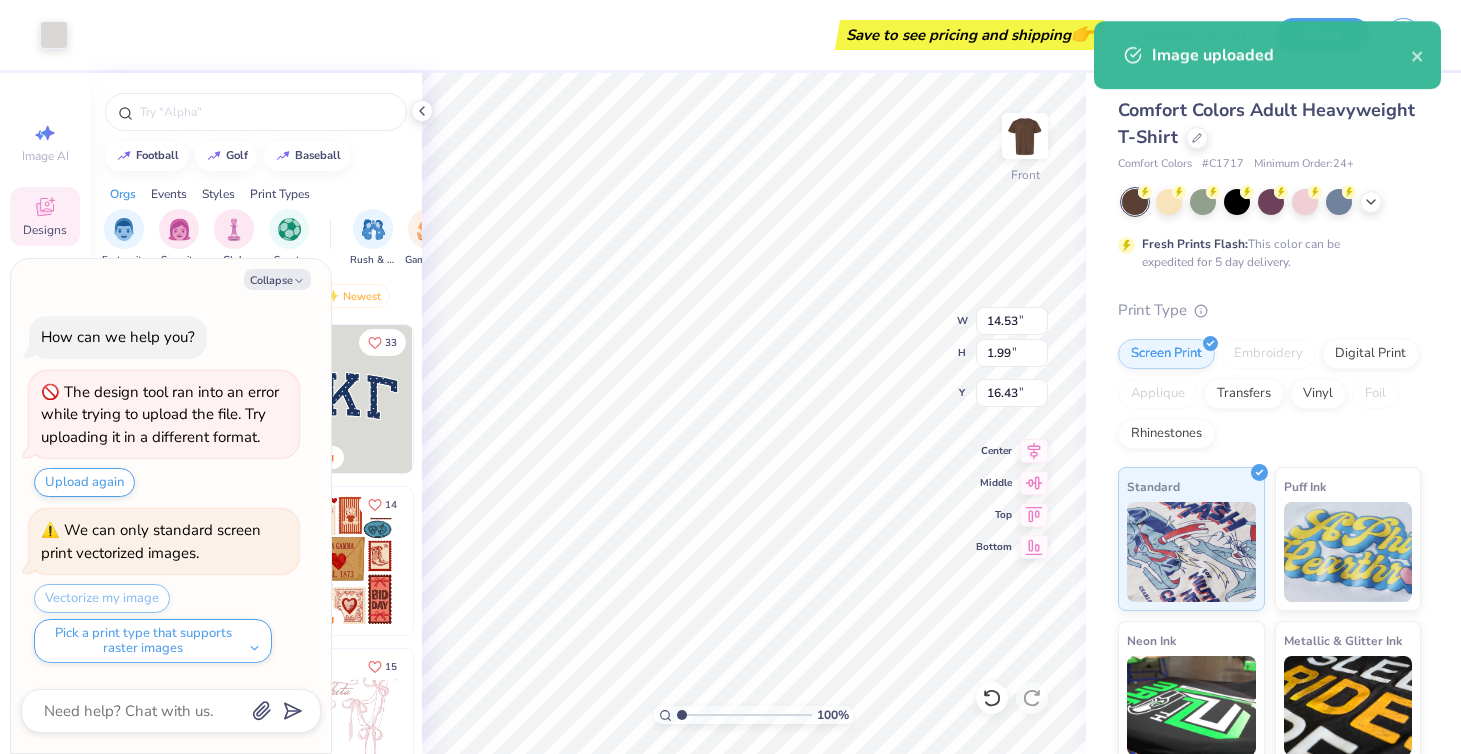 type on "17.42" 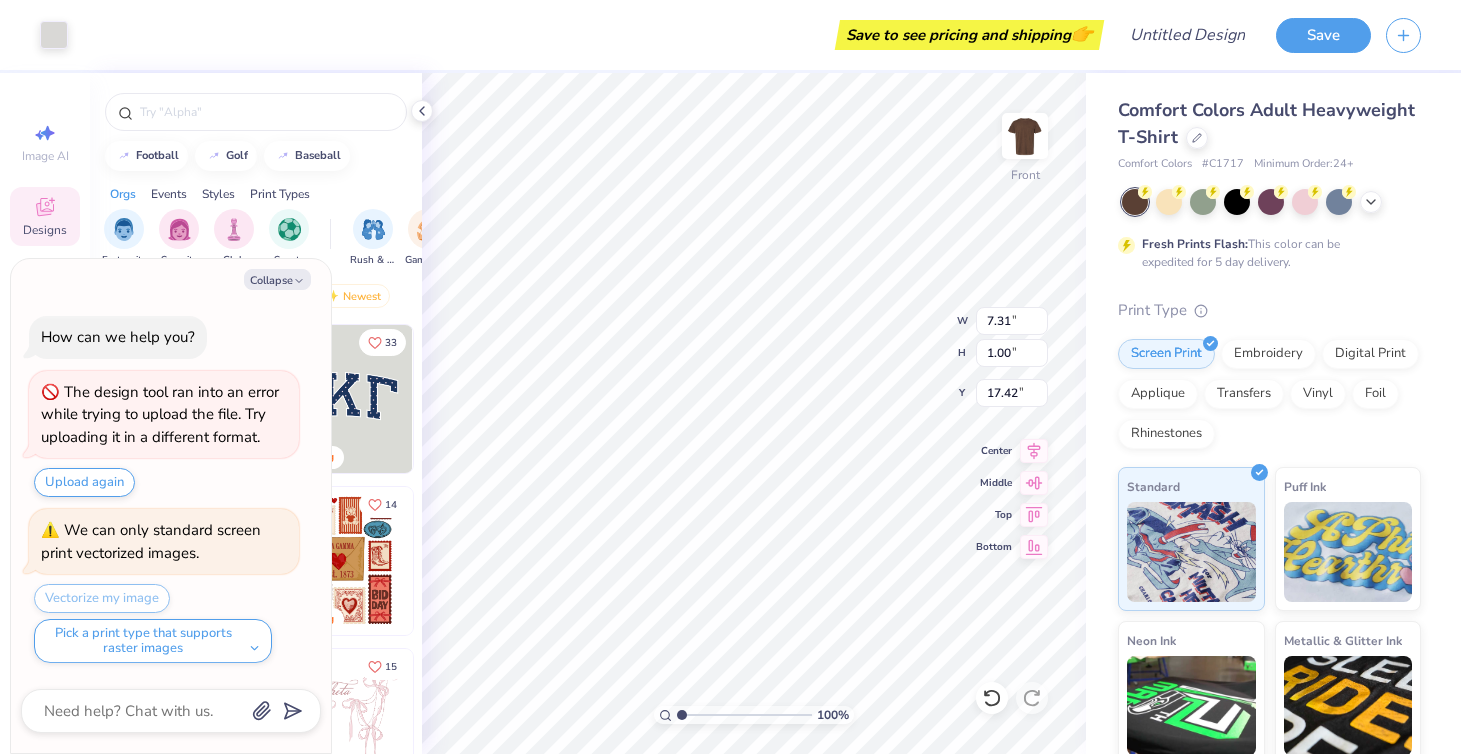 type on "x" 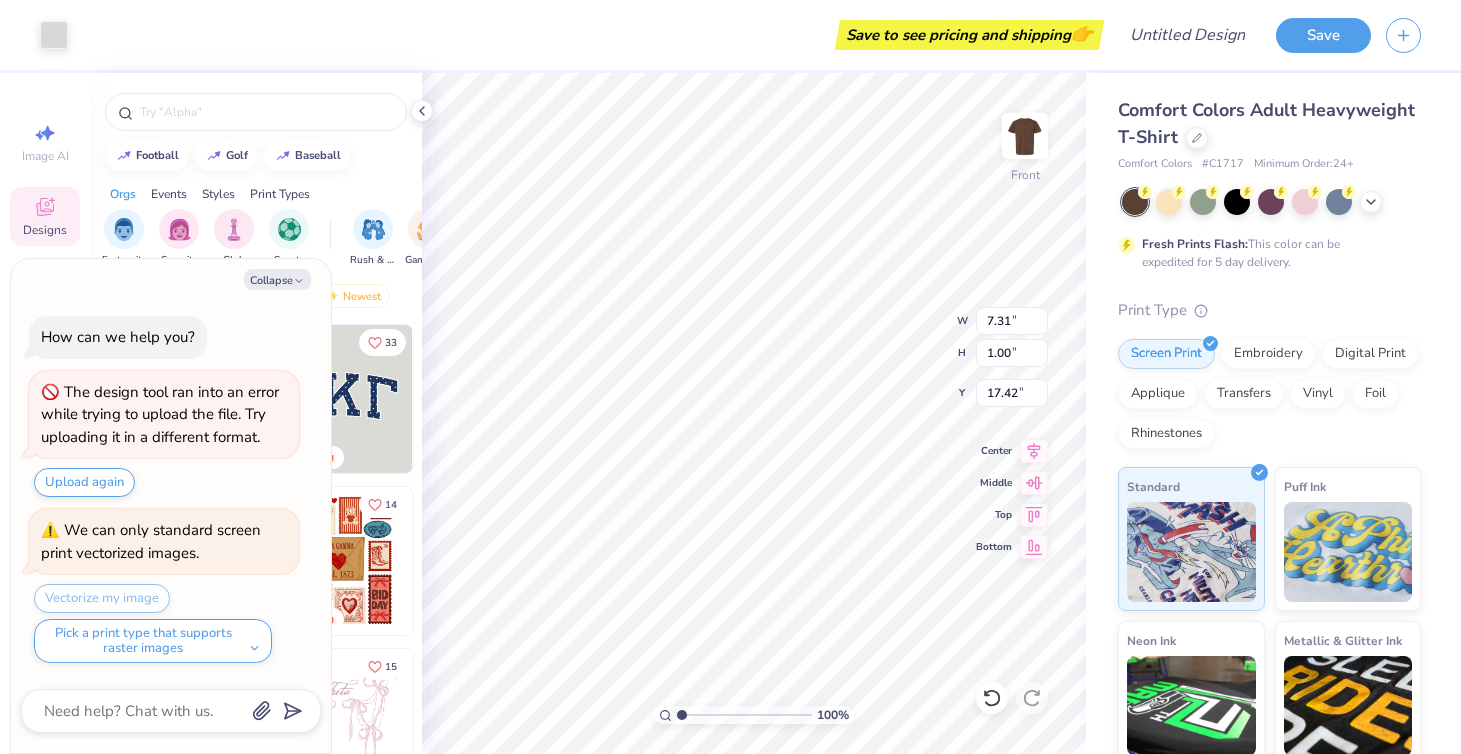 type on "15.06" 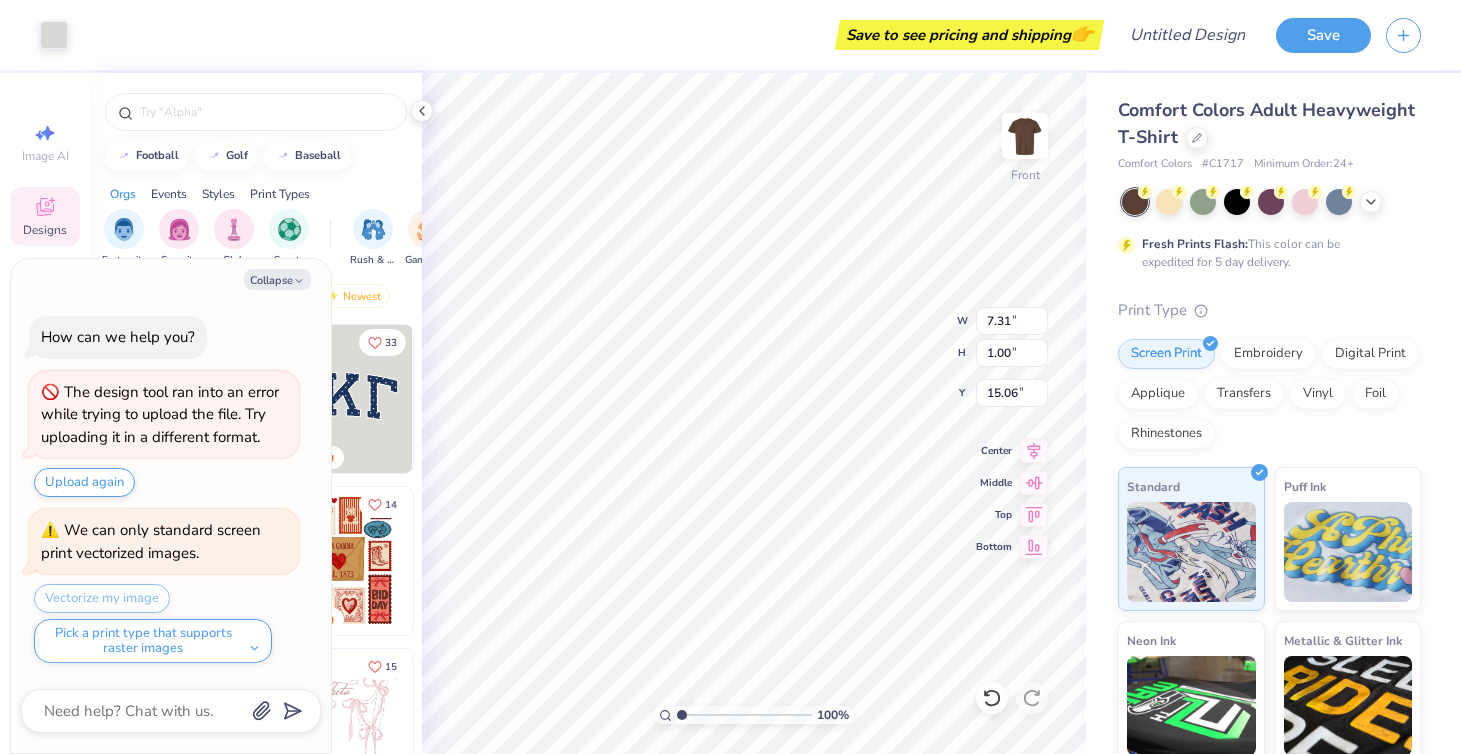 type on "x" 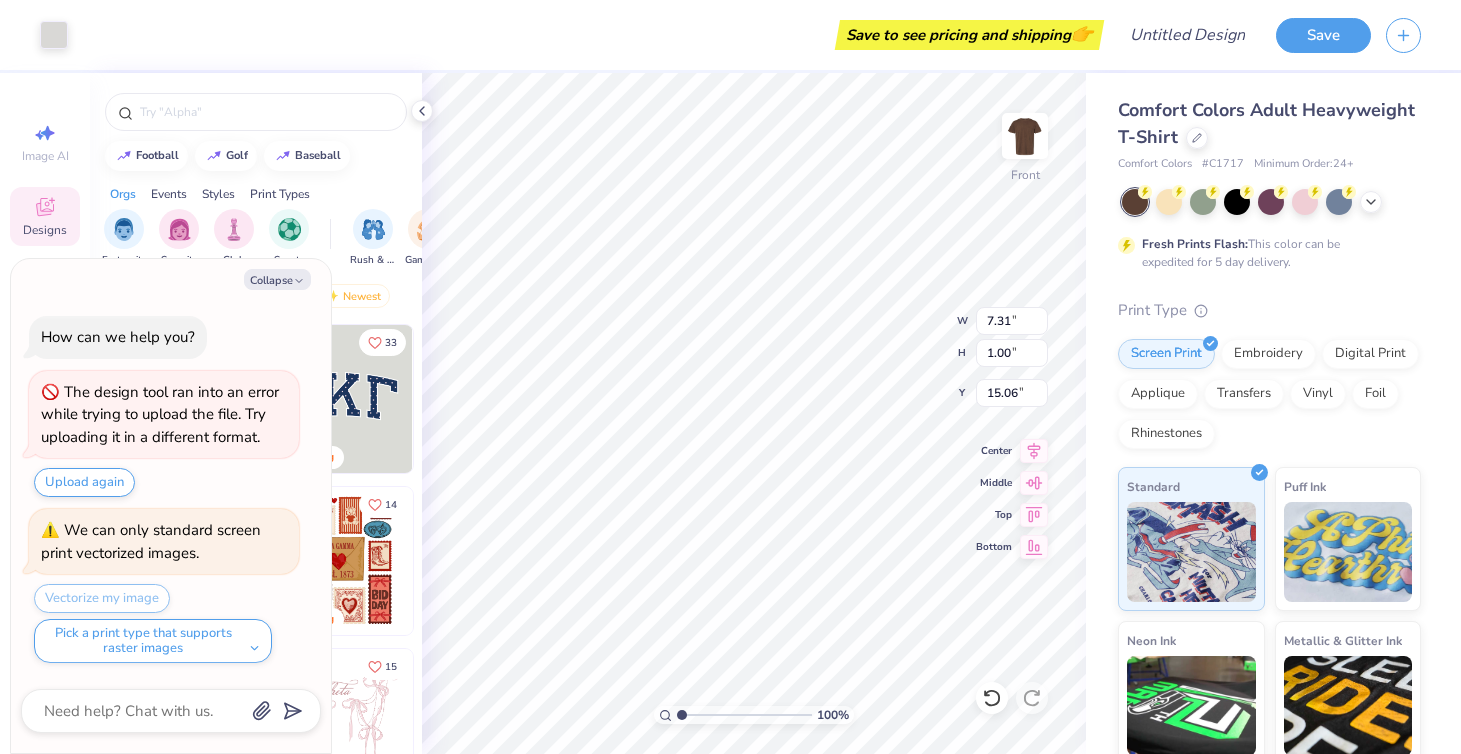 type on "5.58" 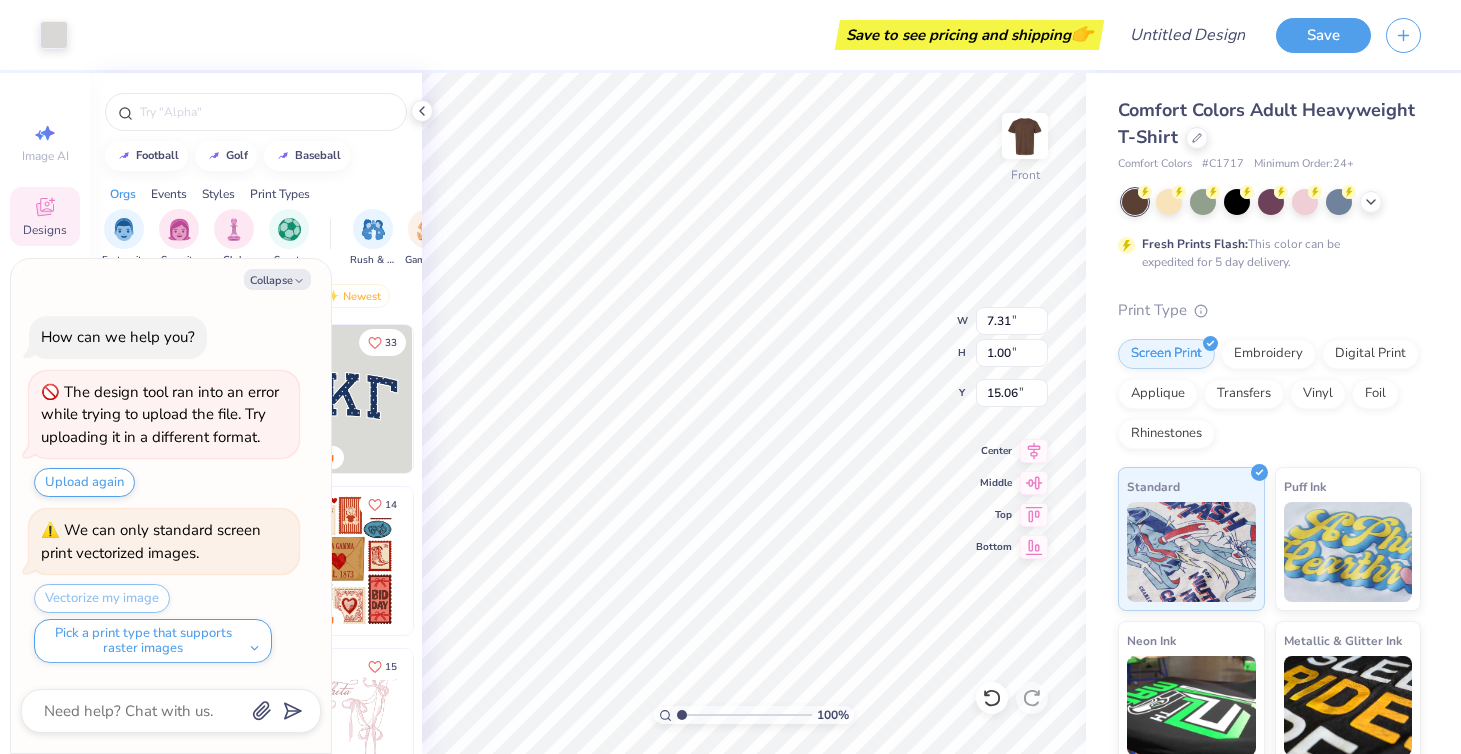type on "8.92" 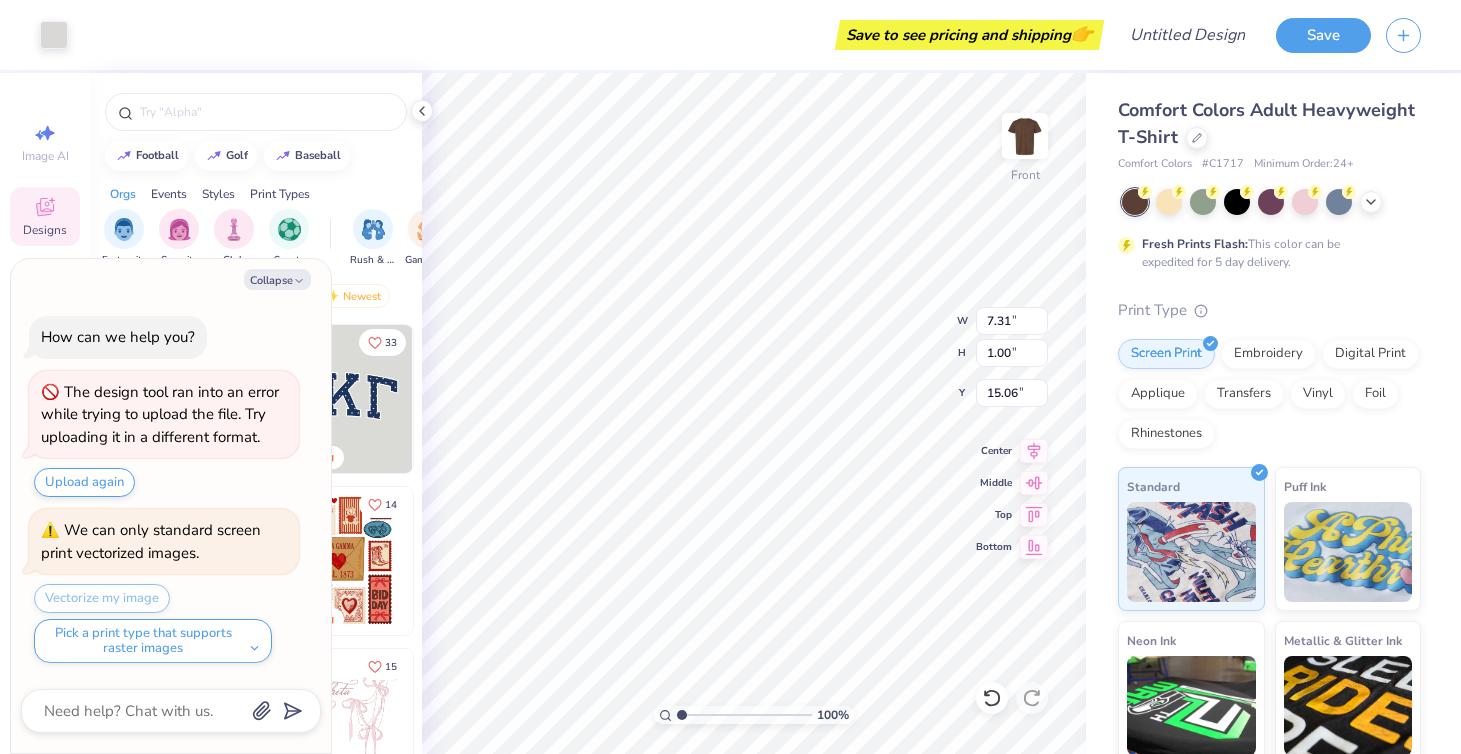 type on "5.33" 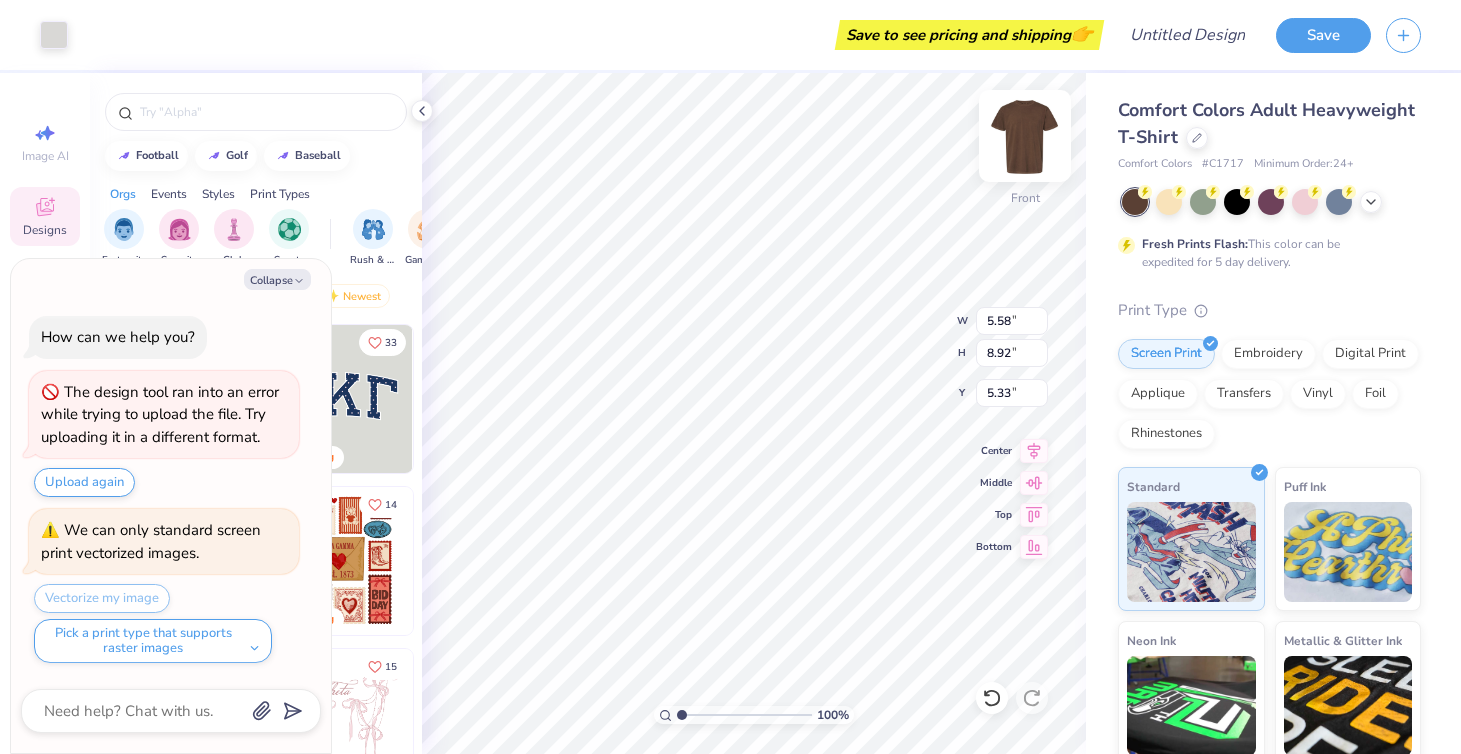 type on "x" 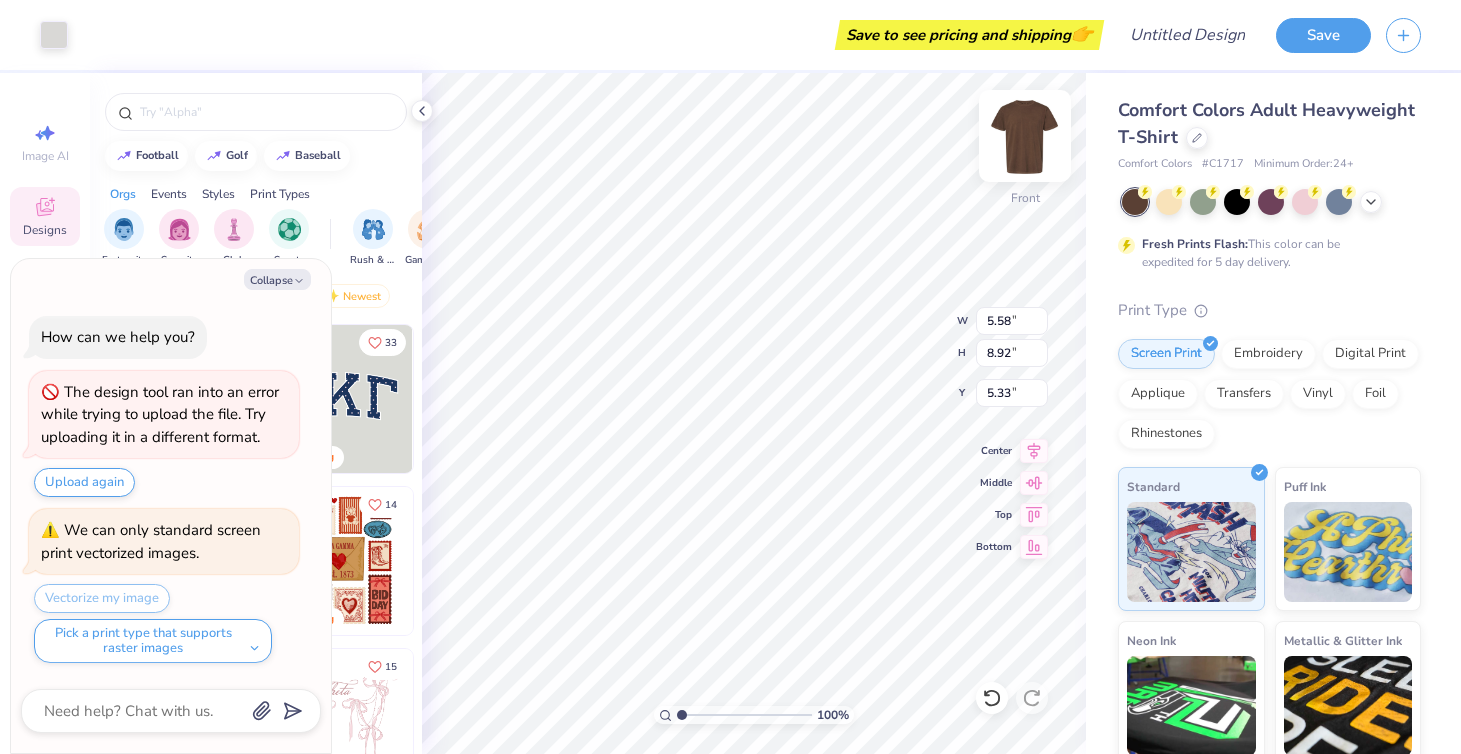 type on "6.14" 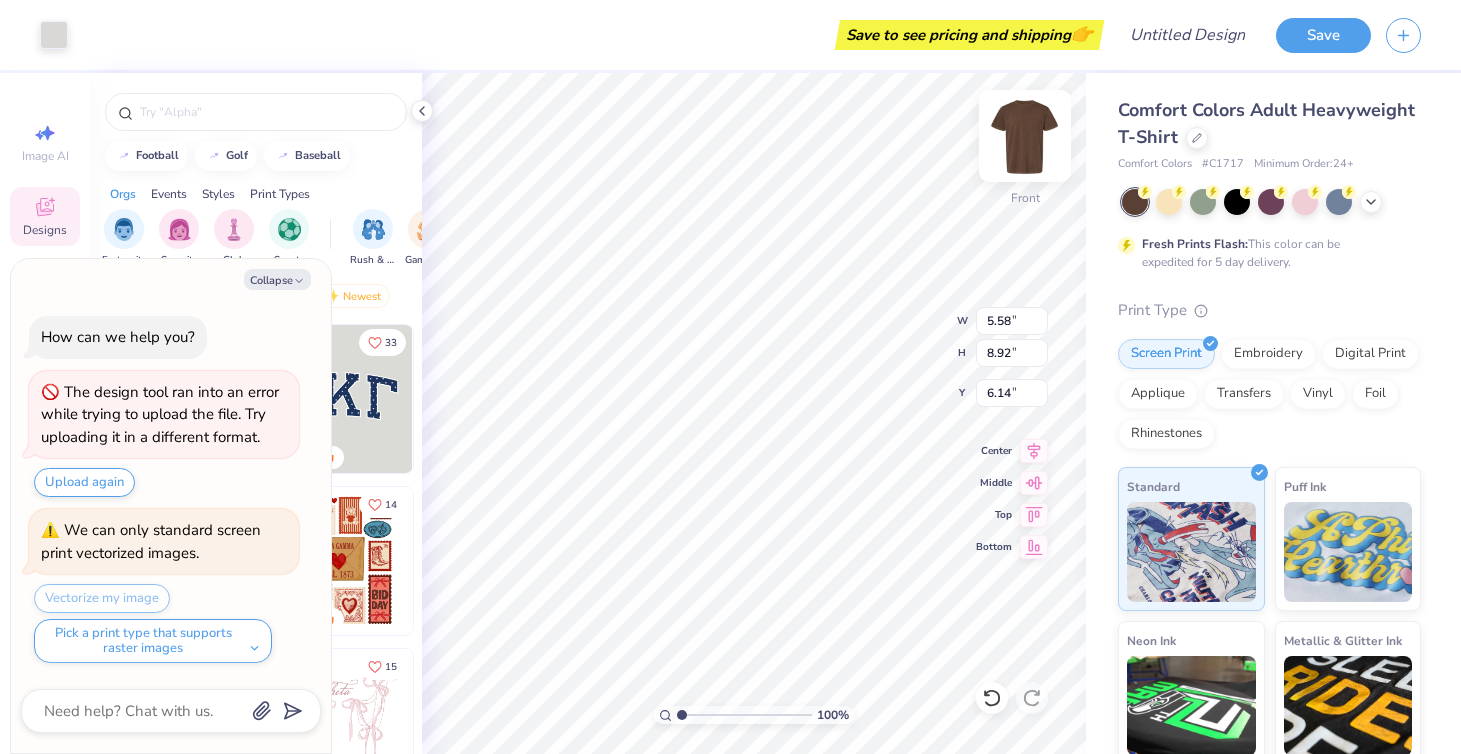 type on "x" 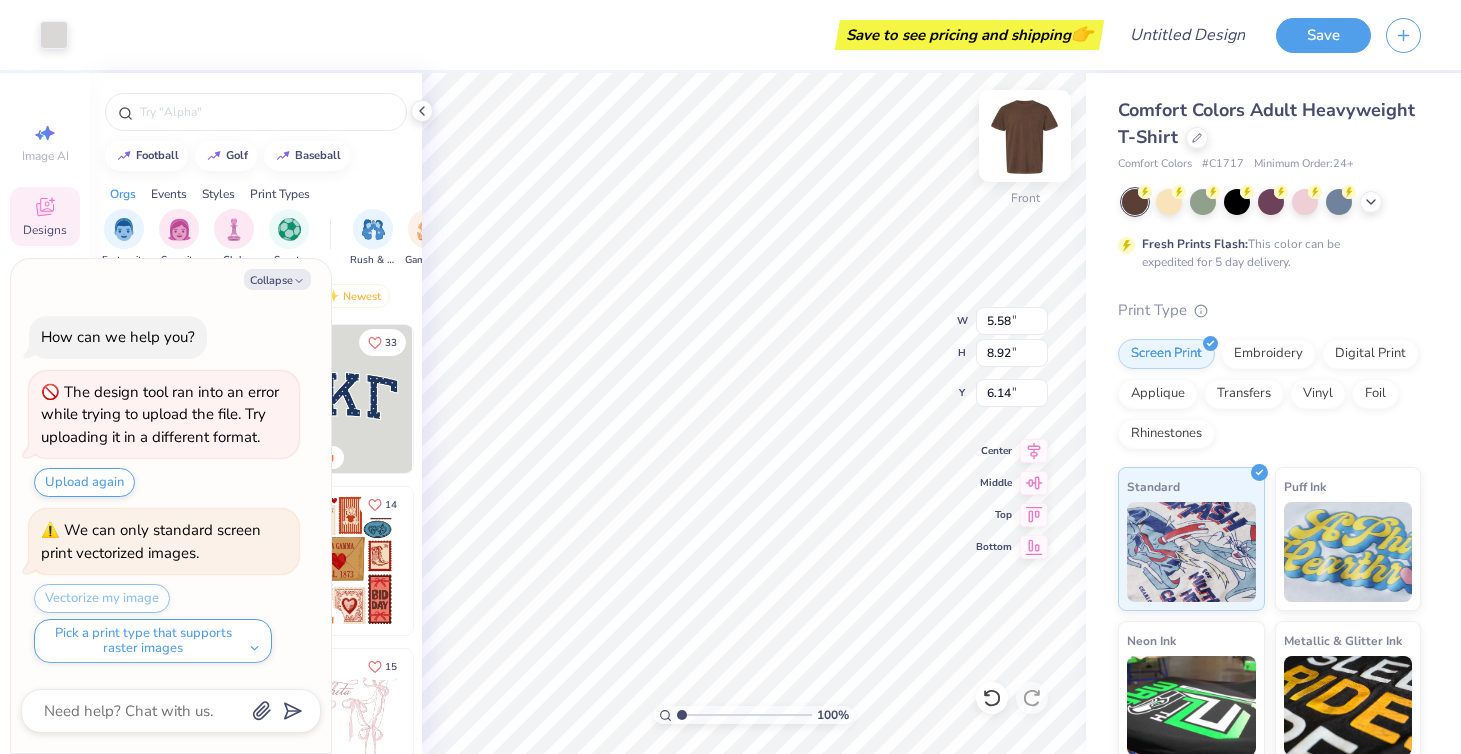 type on "7.41" 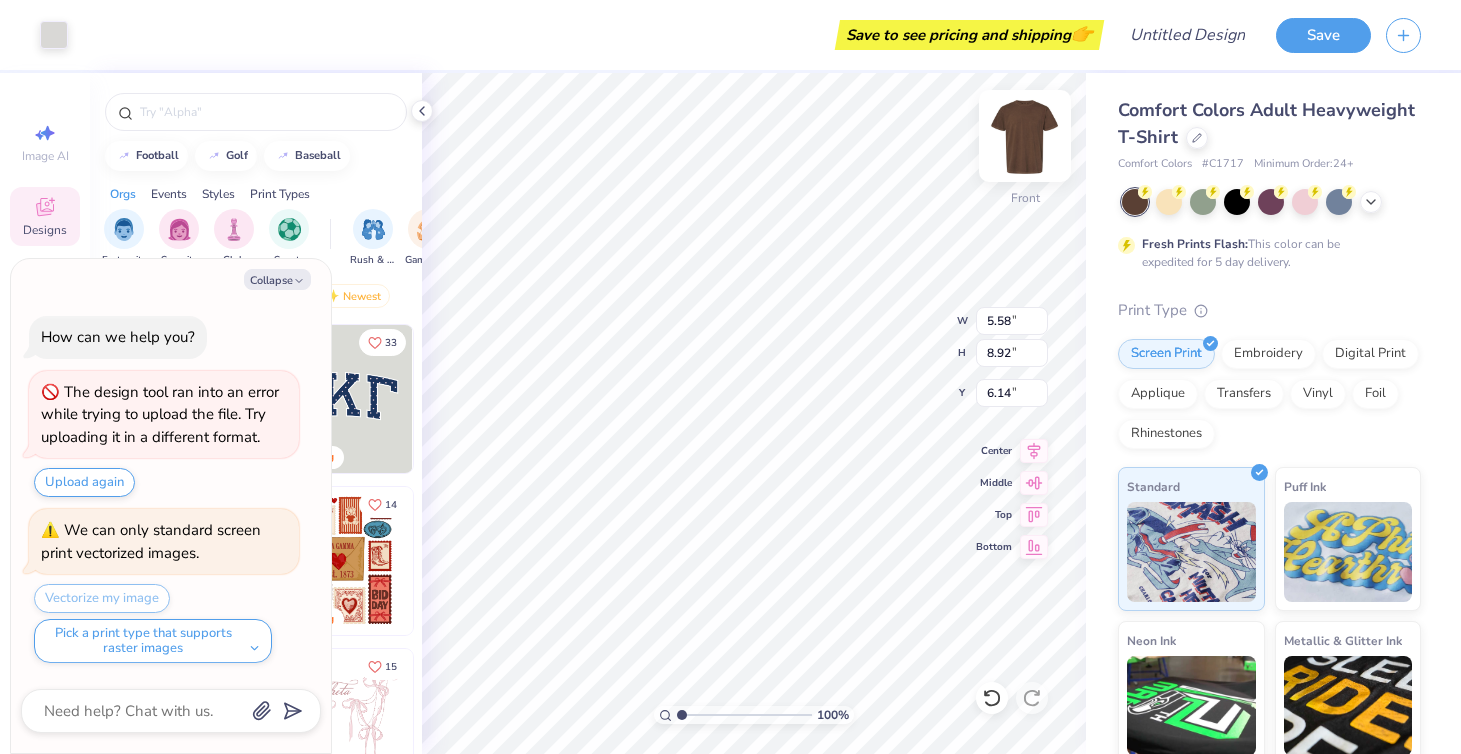 type on "11.86" 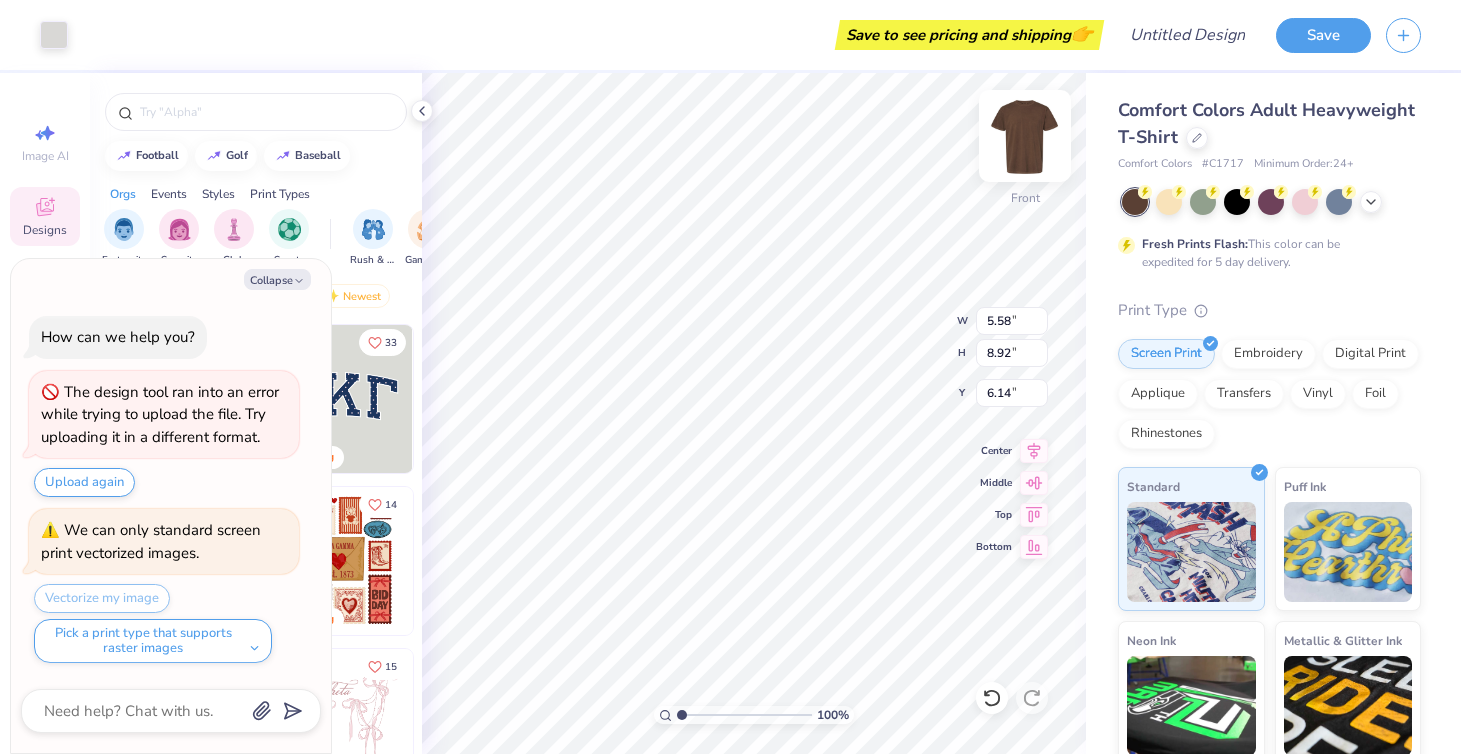 type on "3.20" 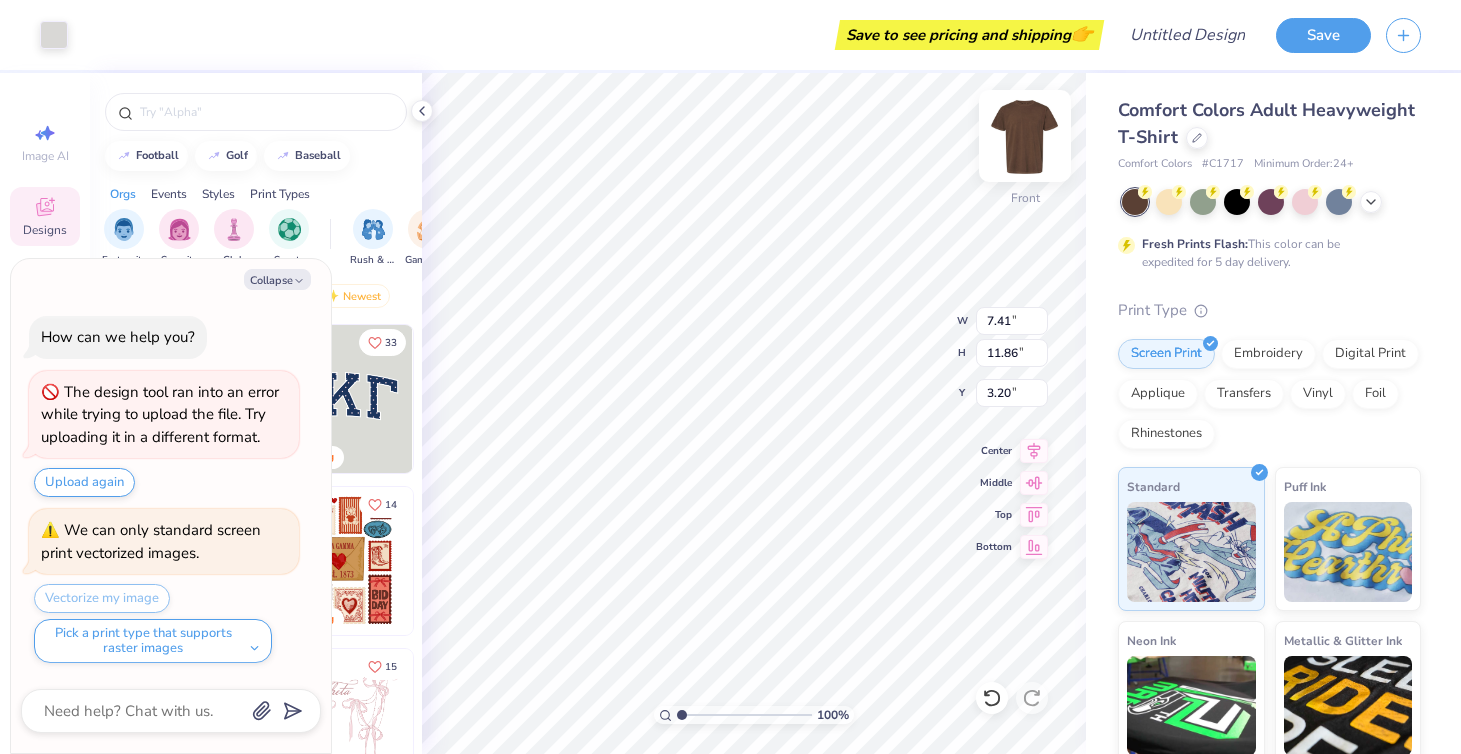 type on "x" 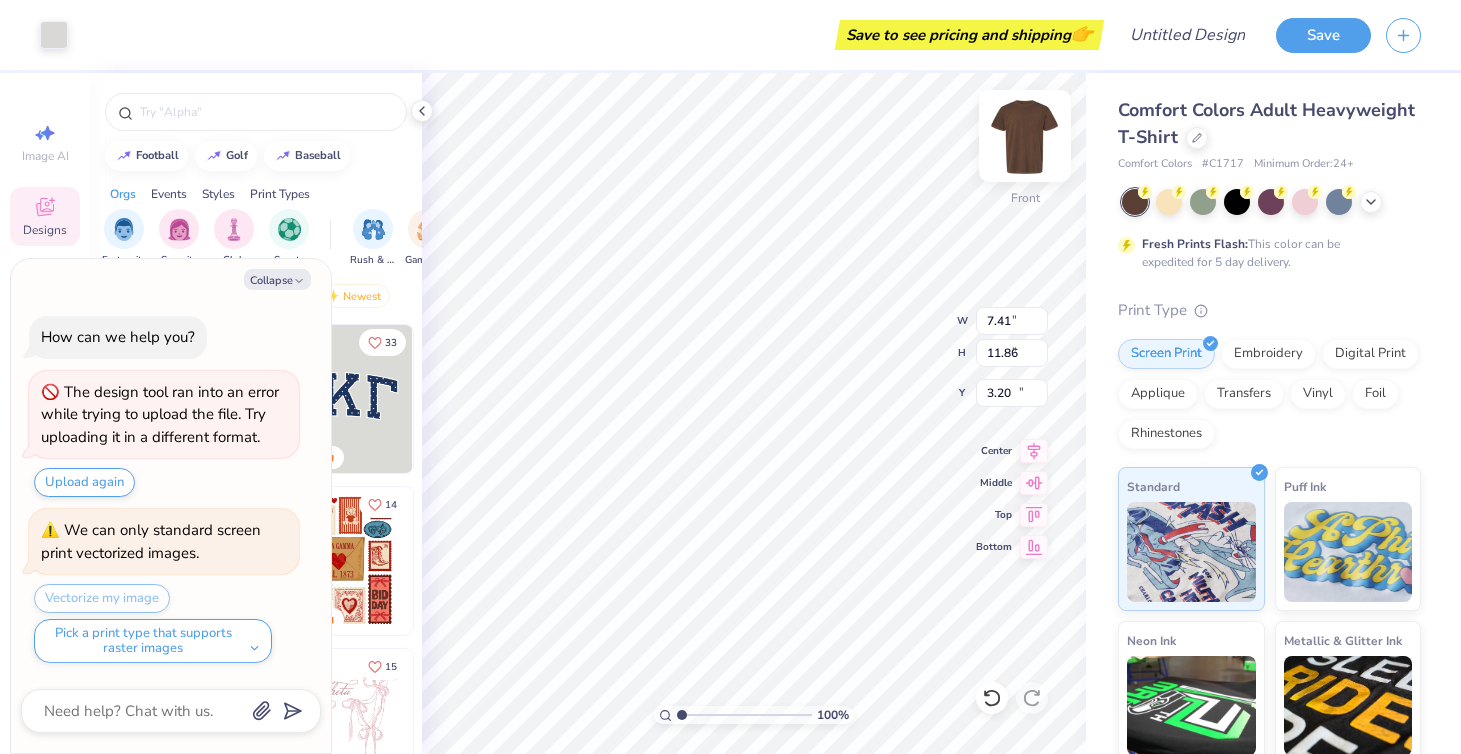 type on "7.31" 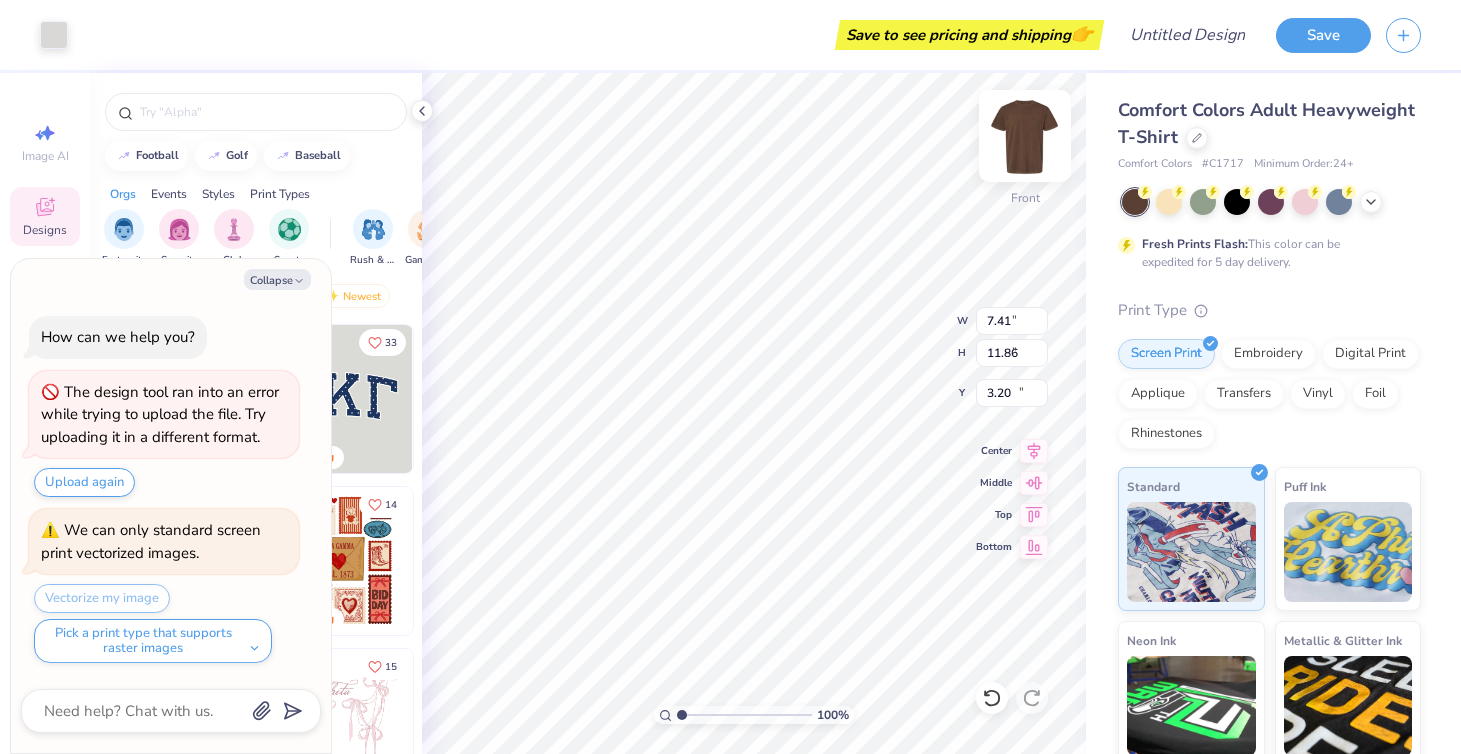 type on "1.00" 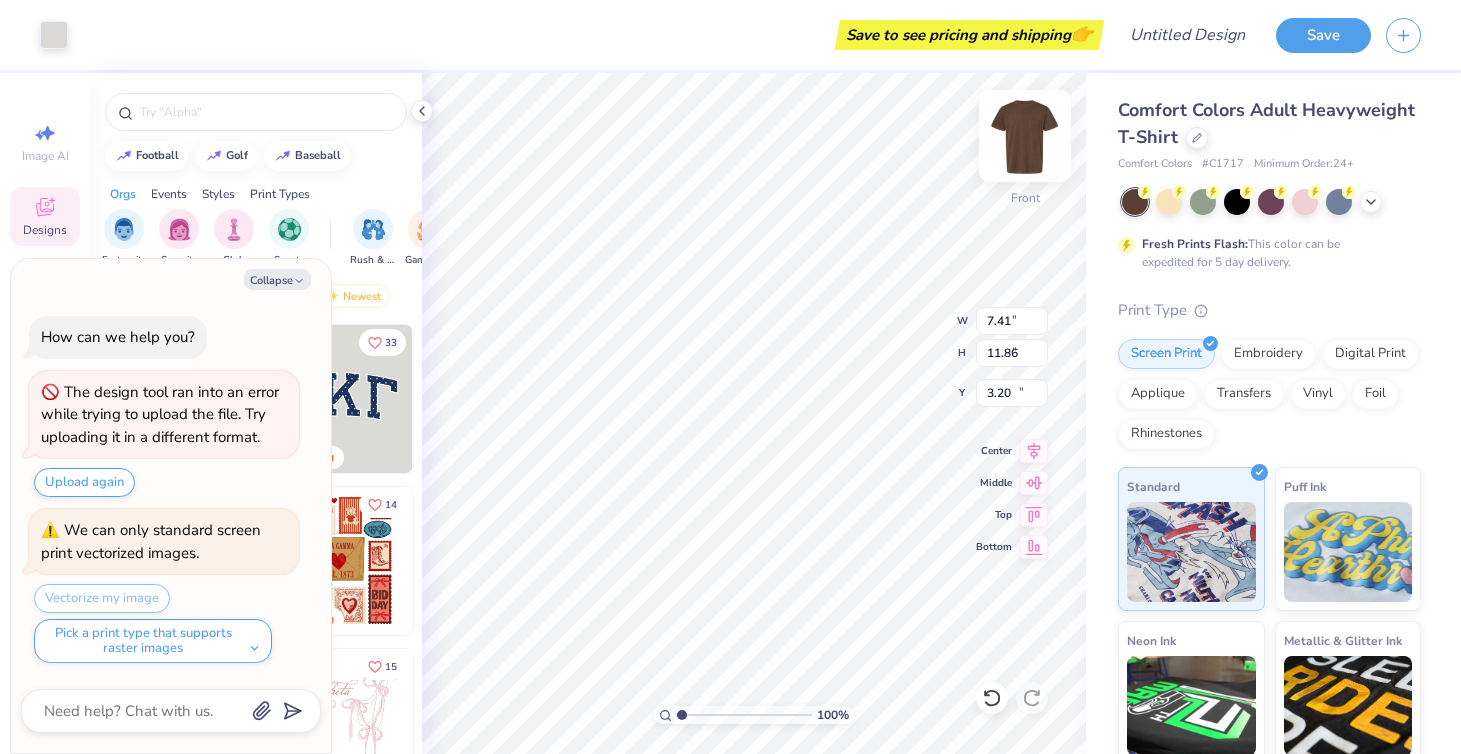 type on "15.06" 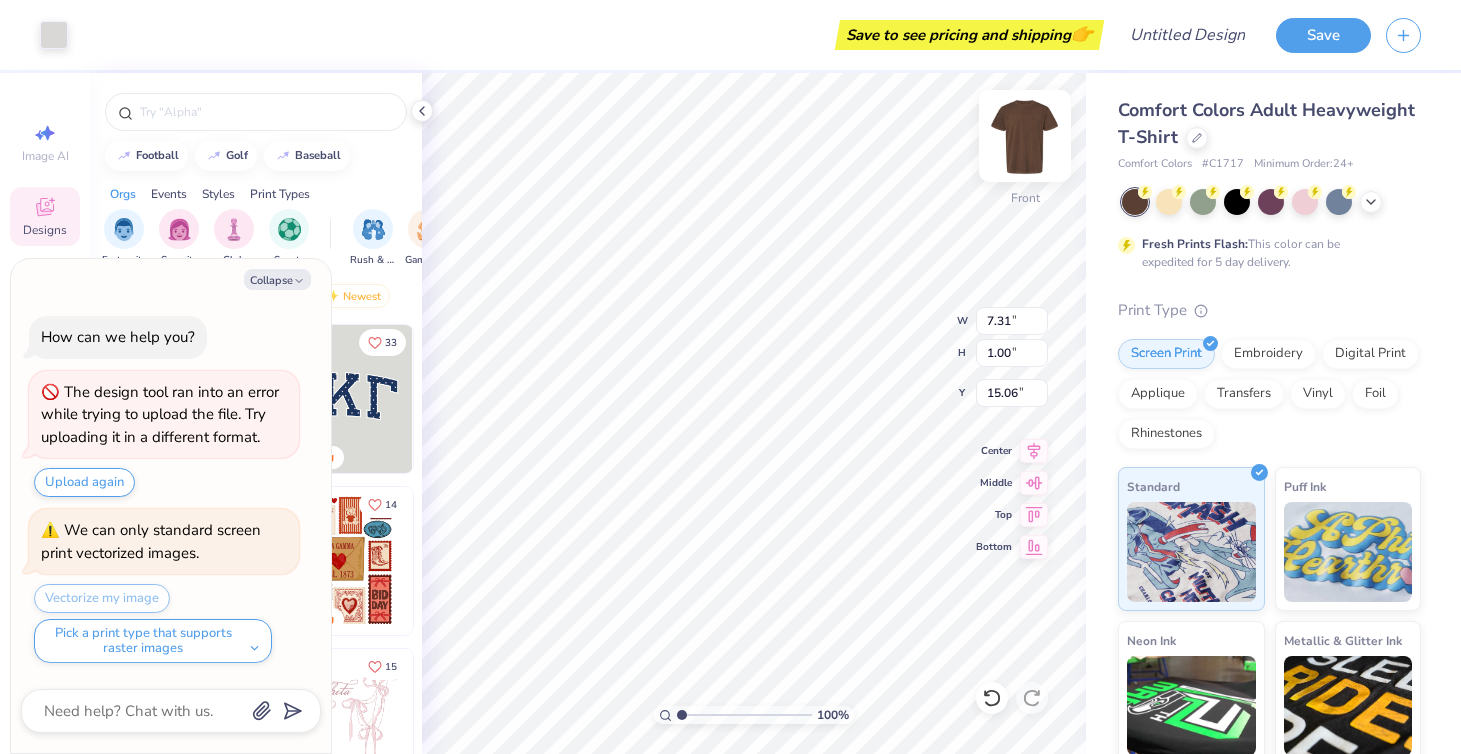 type on "x" 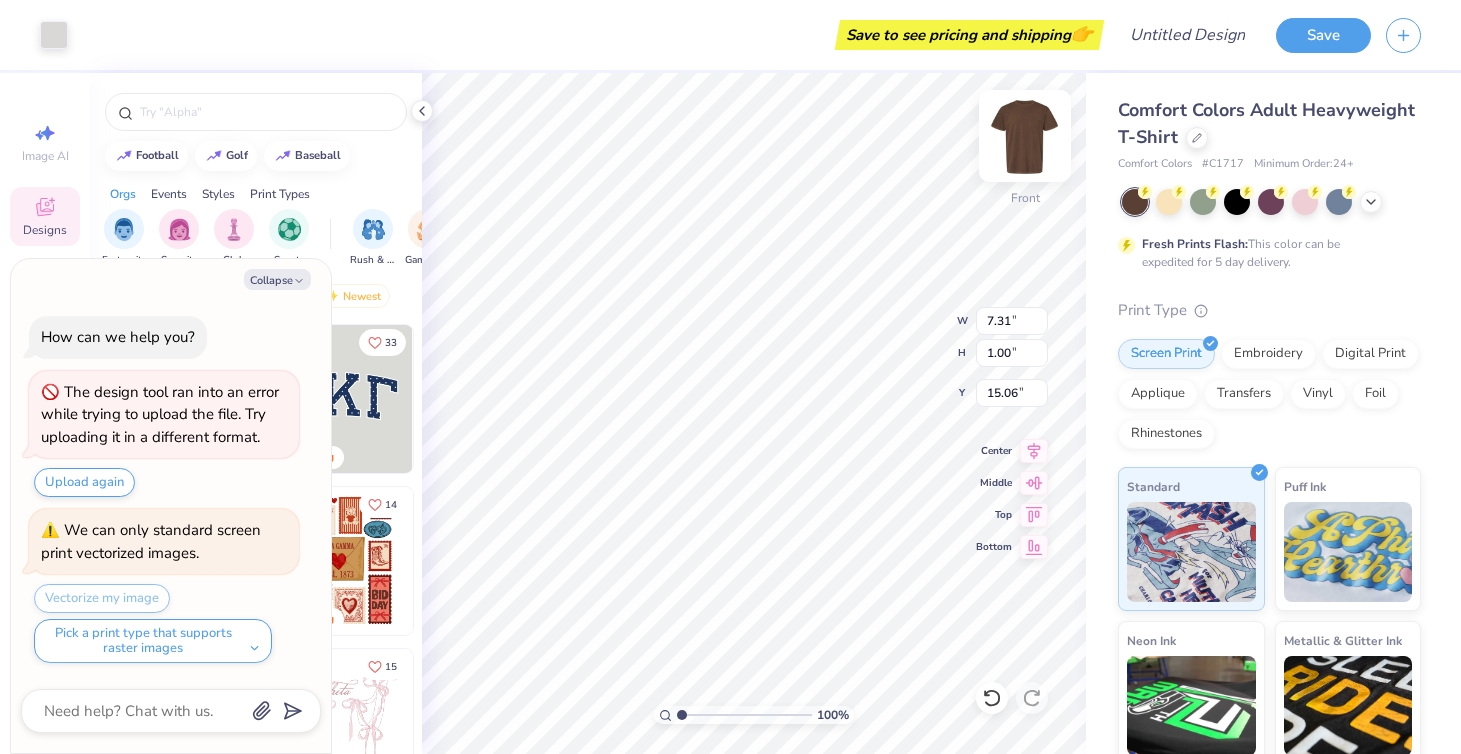 type on "17.92" 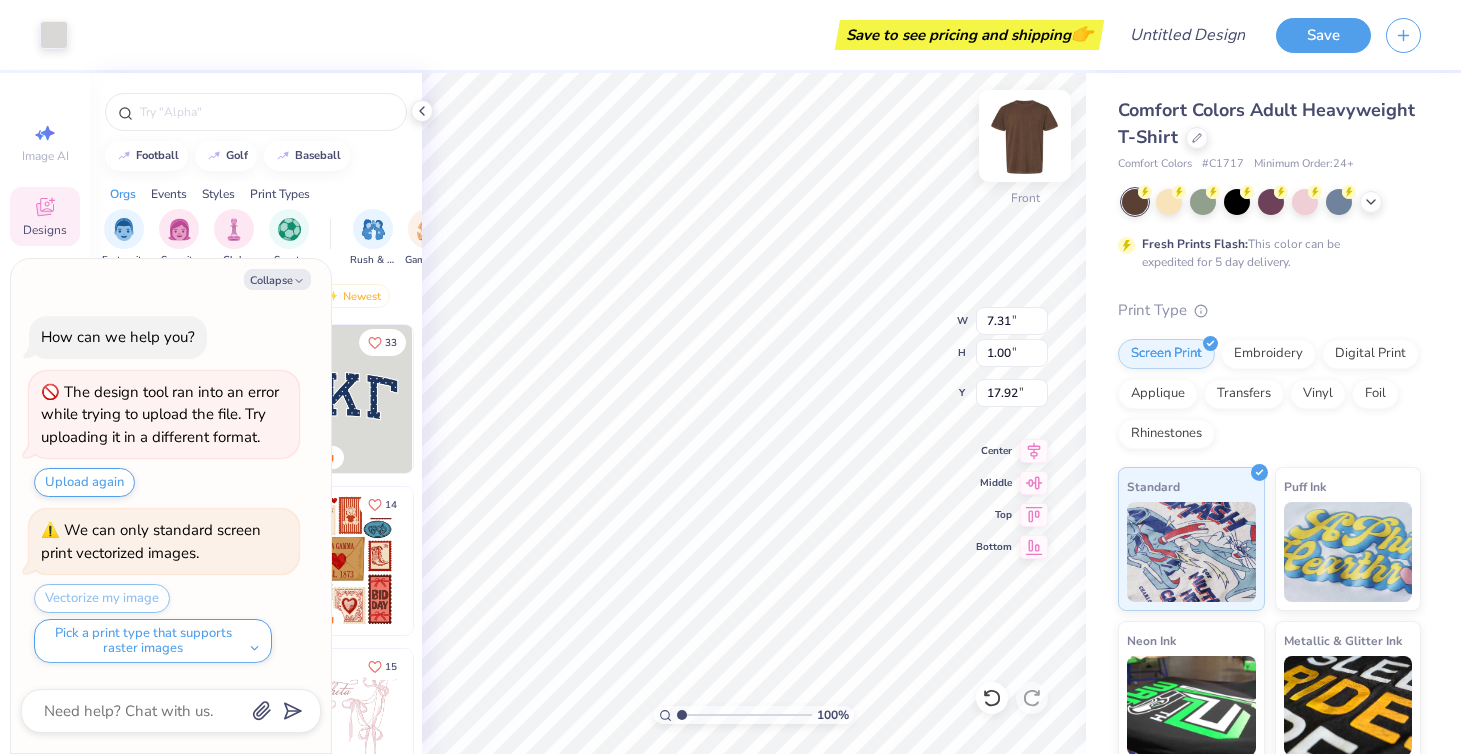 type on "x" 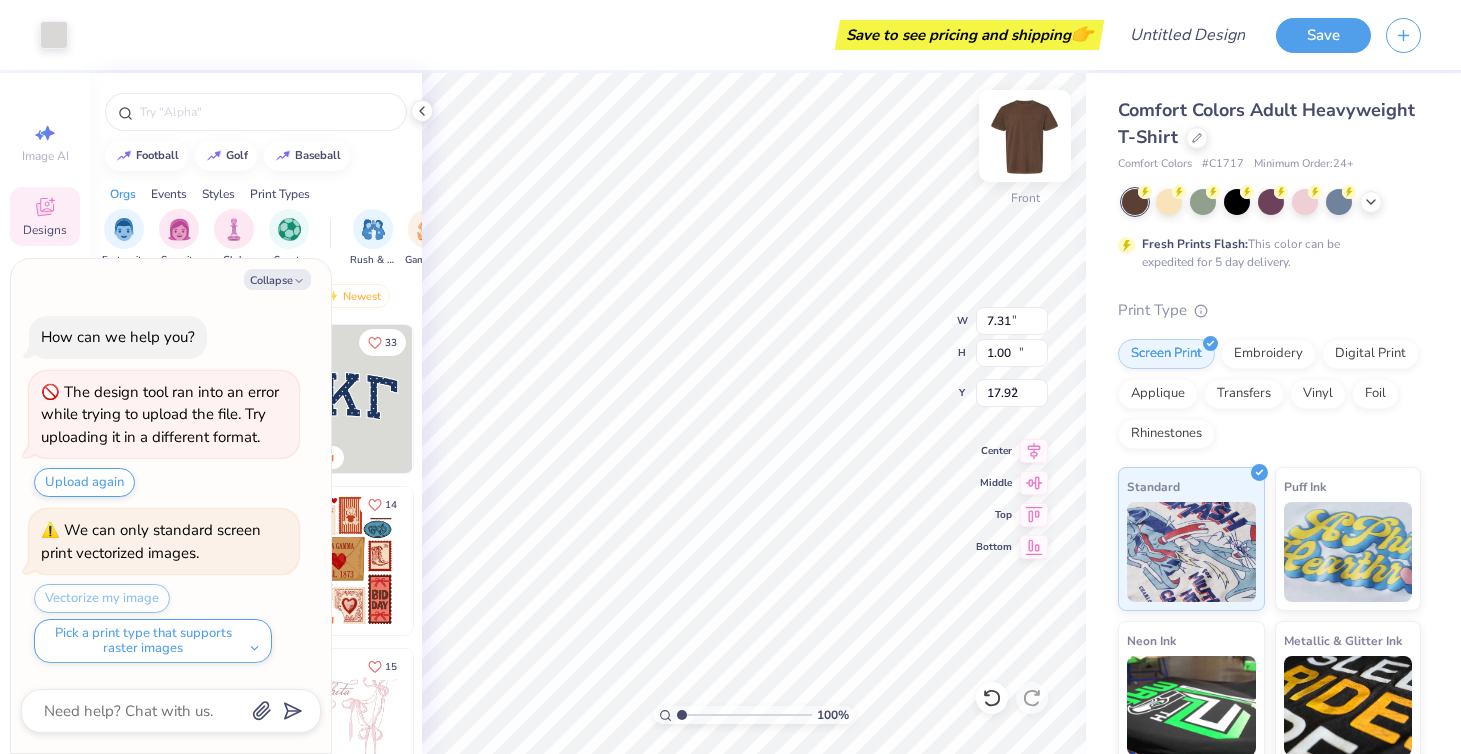 type on "7.41" 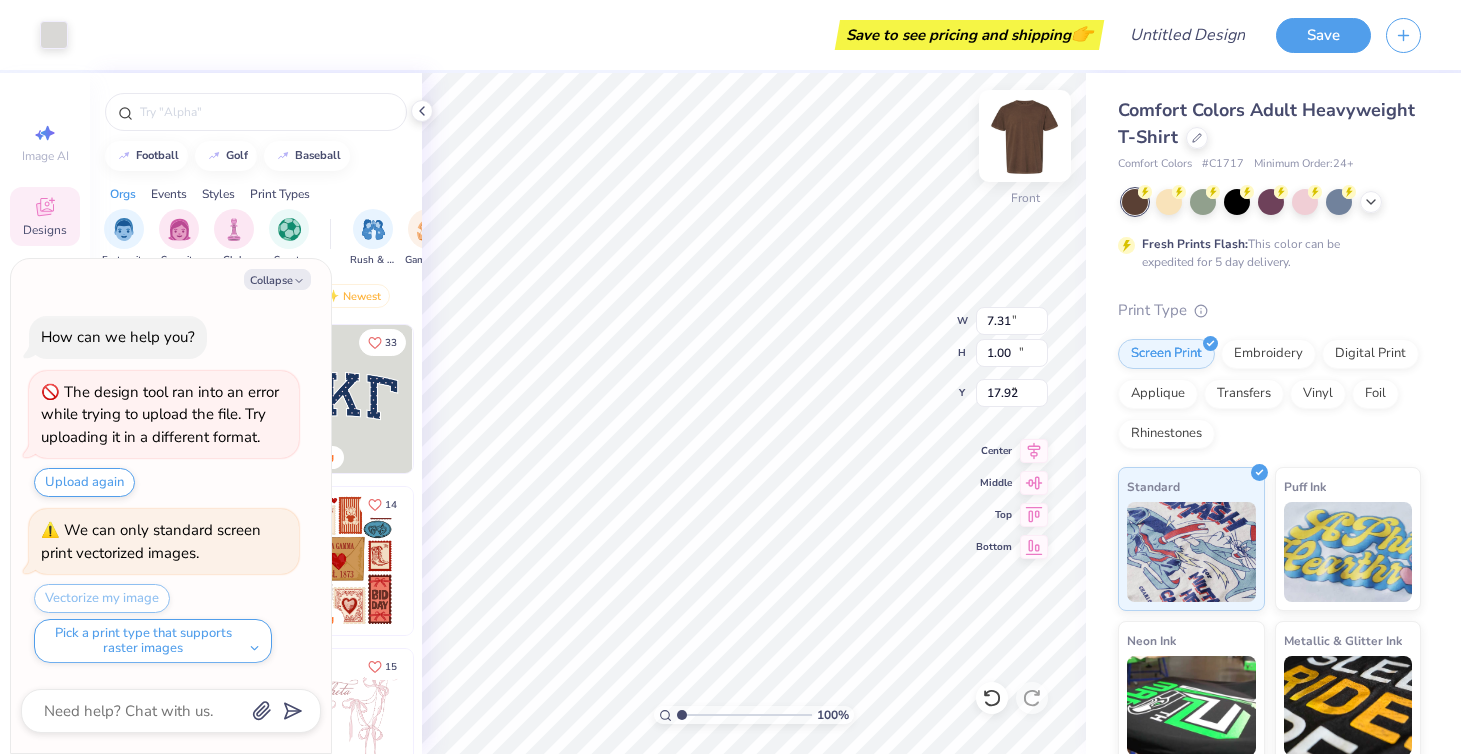 type on "11.86" 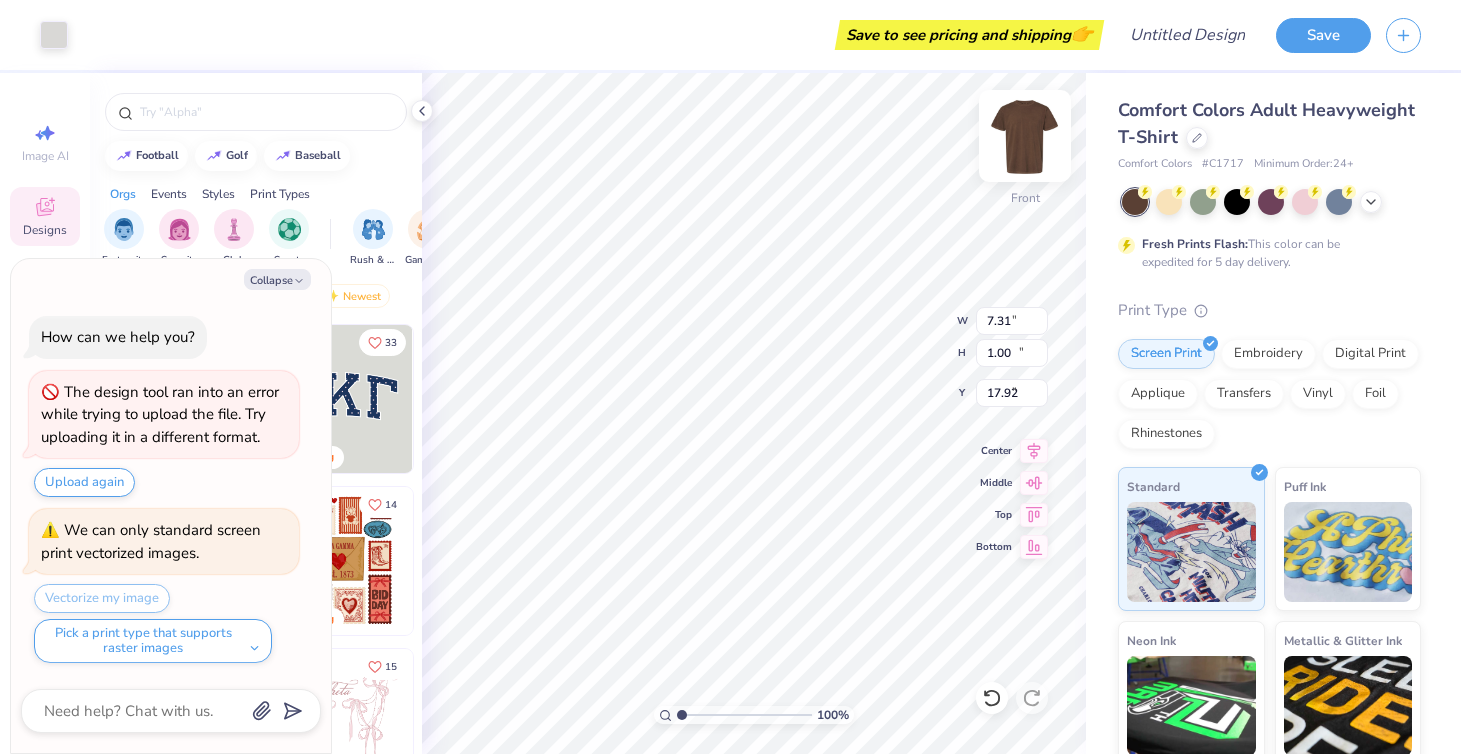 type on "3.20" 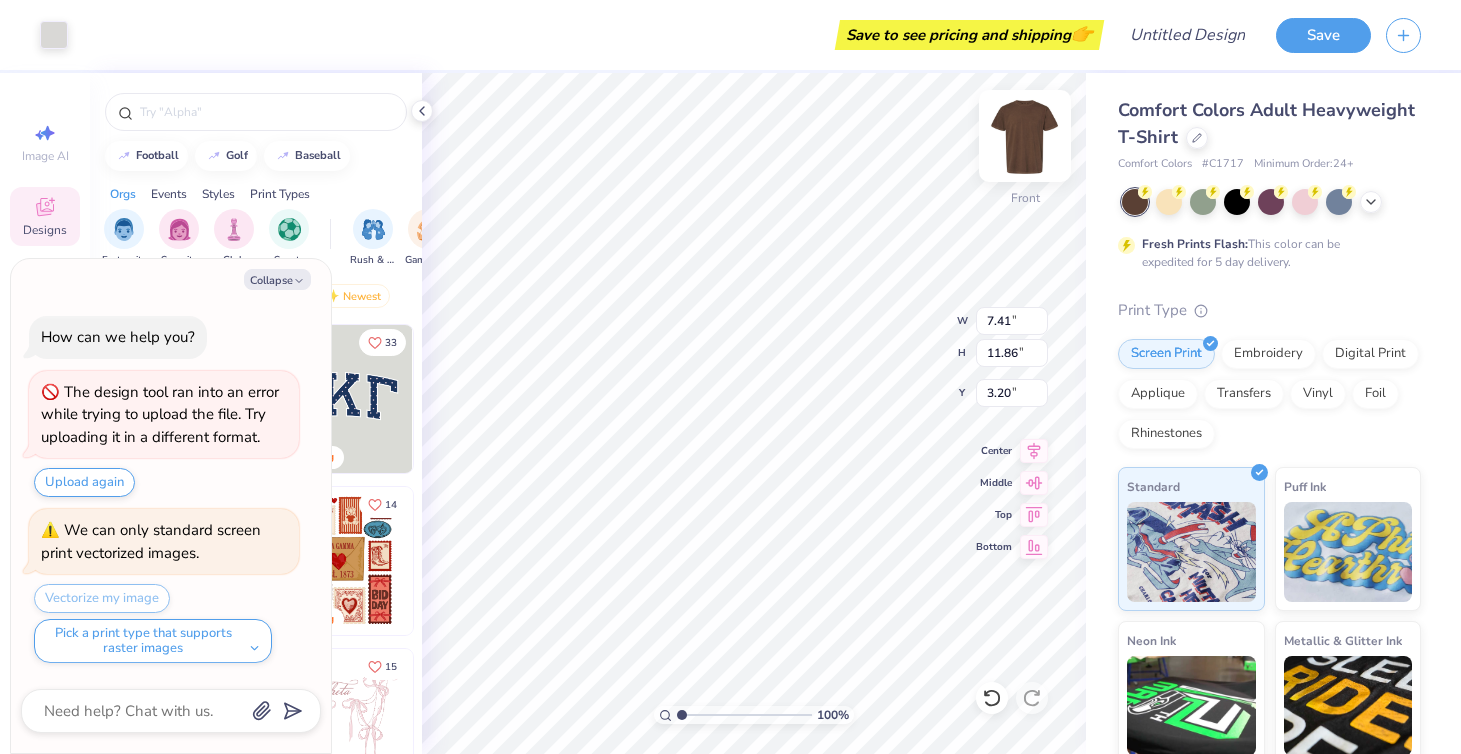 type on "x" 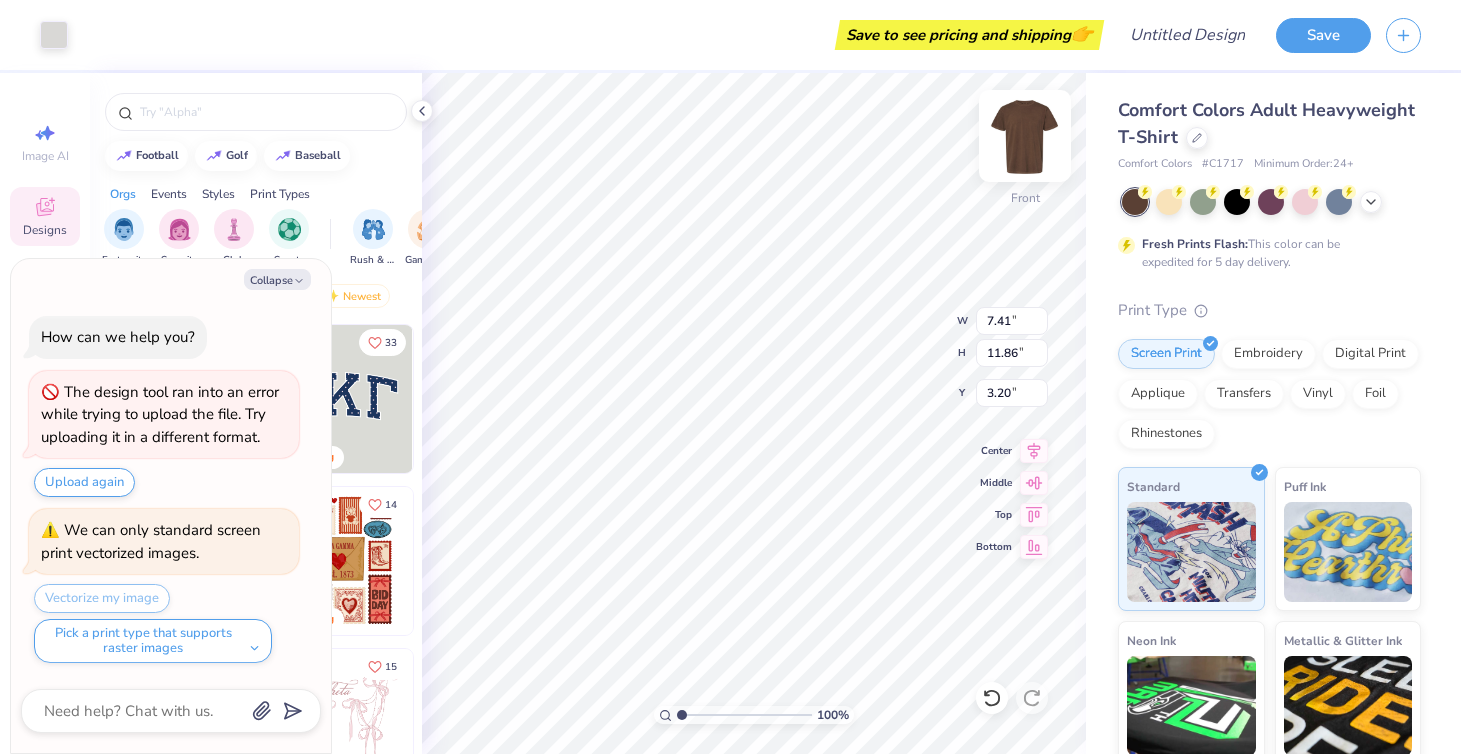 type on "9.75" 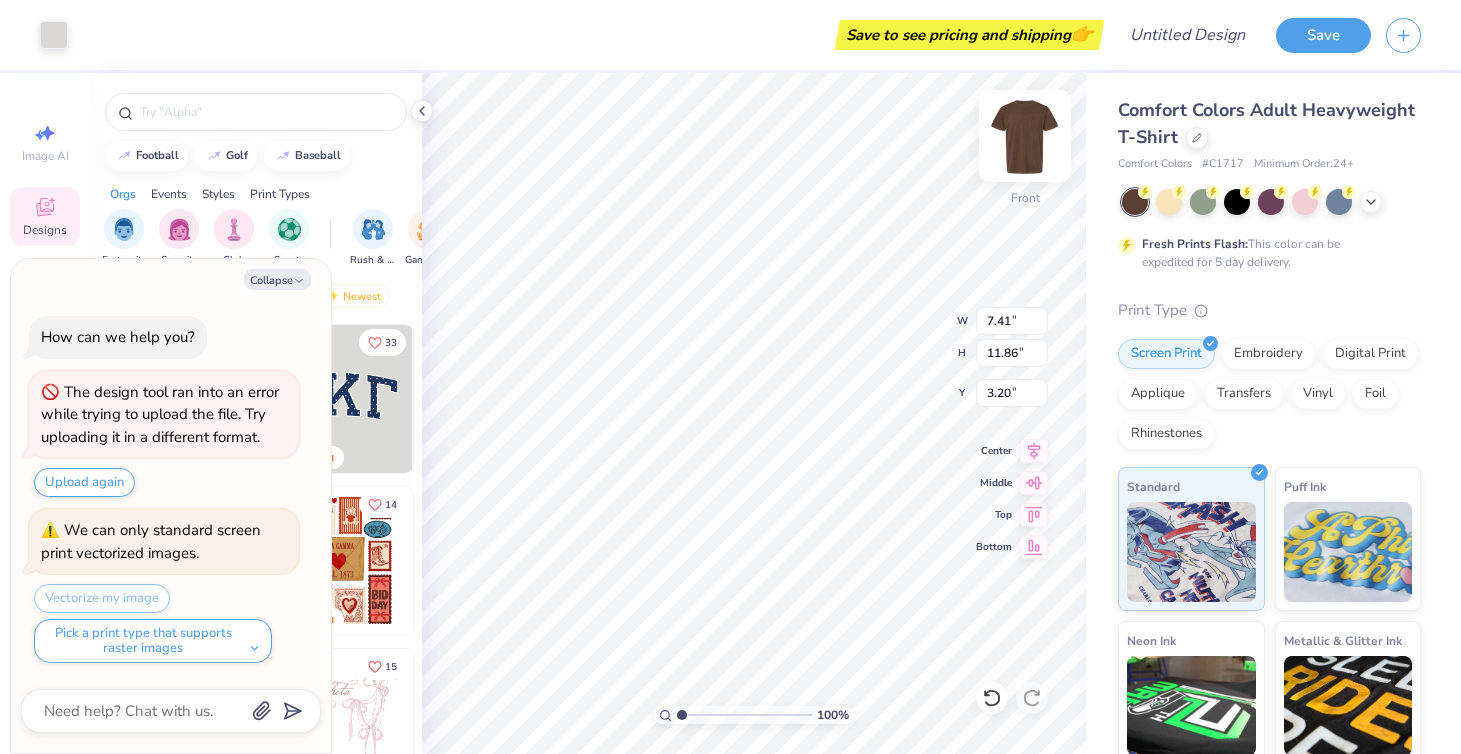 type on "15.60" 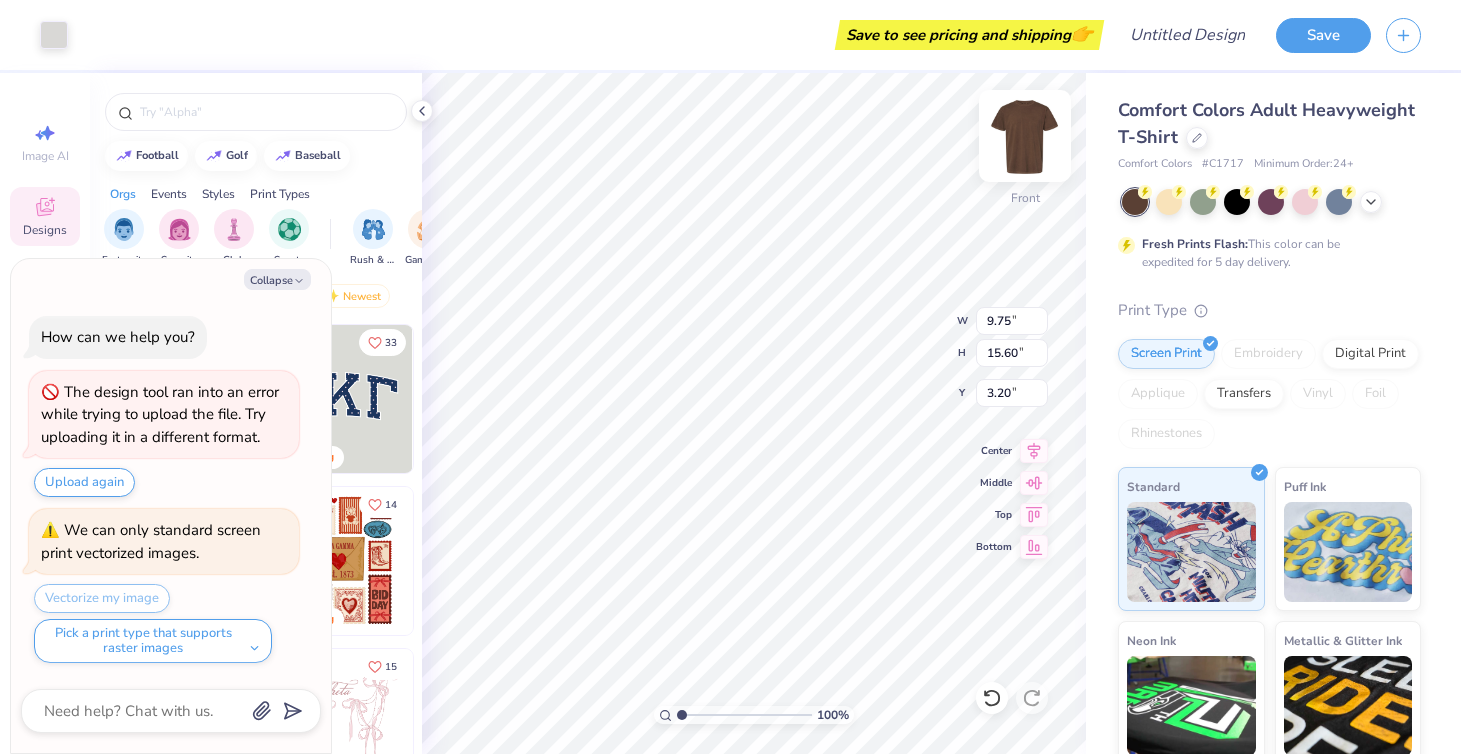 type on "x" 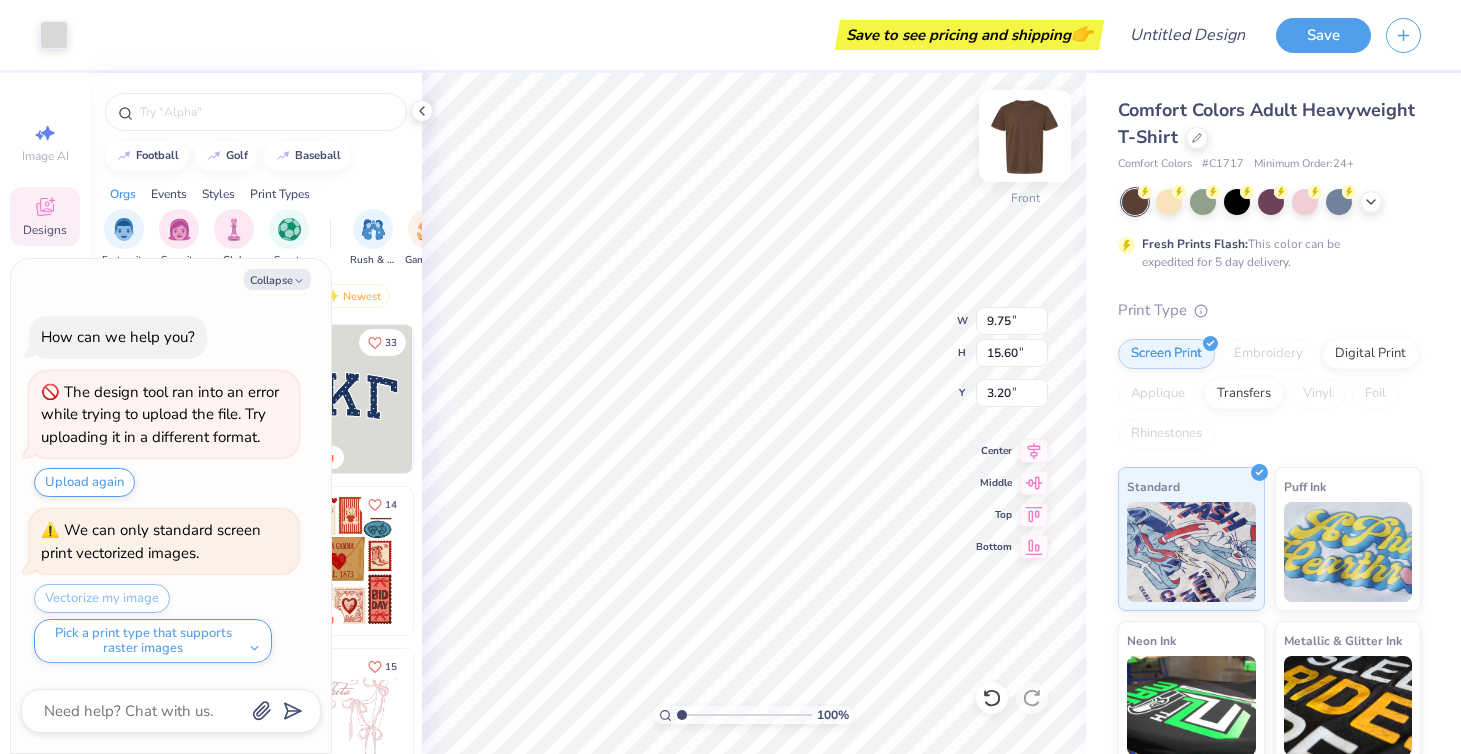 type on "1.52" 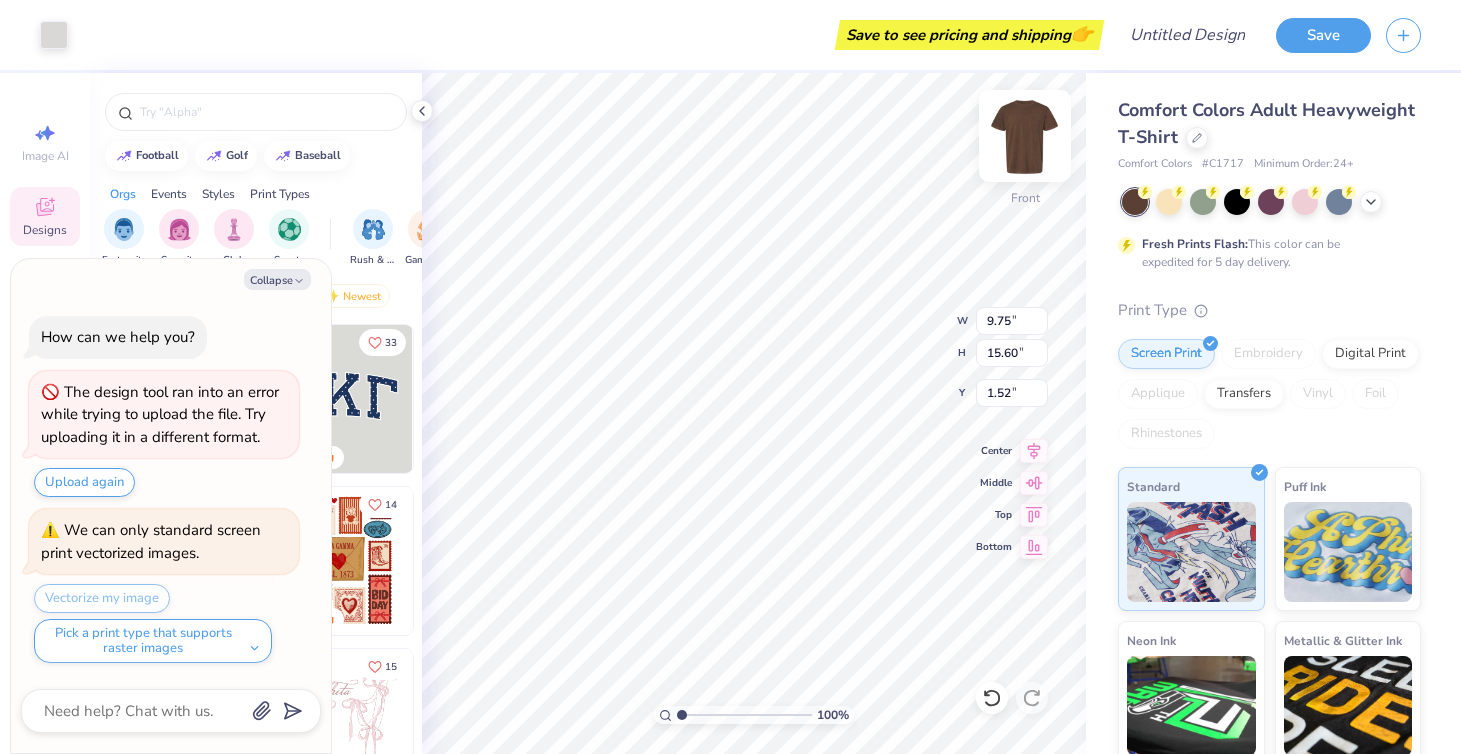 type on "x" 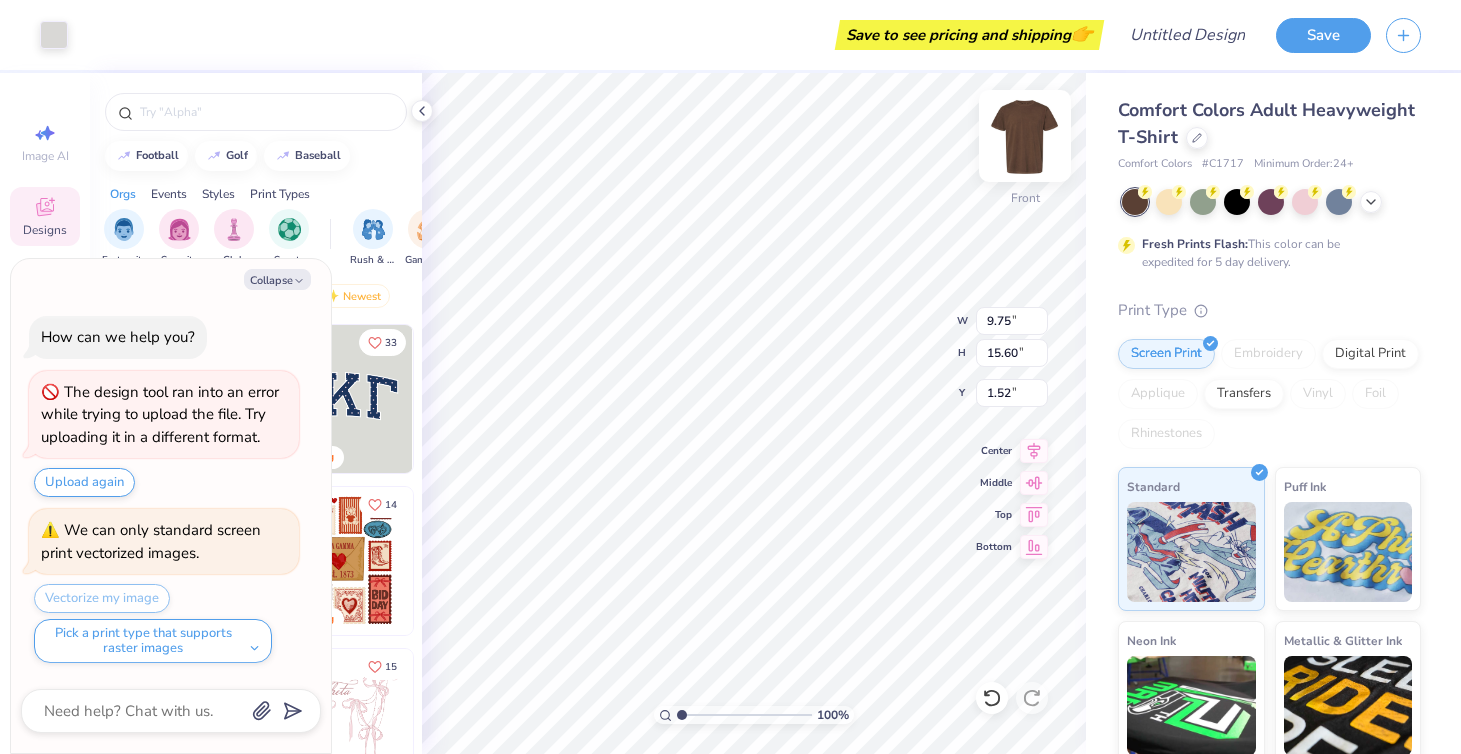 type on "1.30" 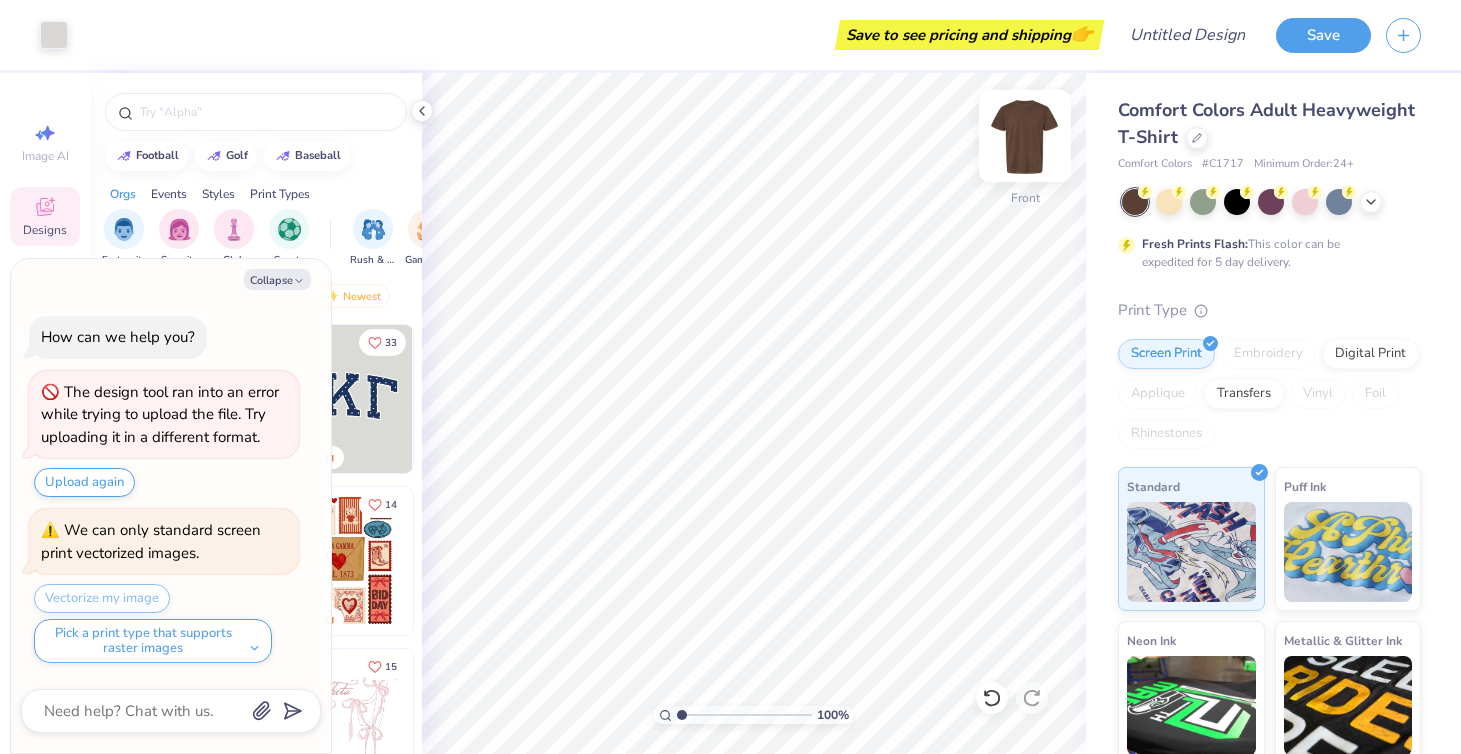 type on "x" 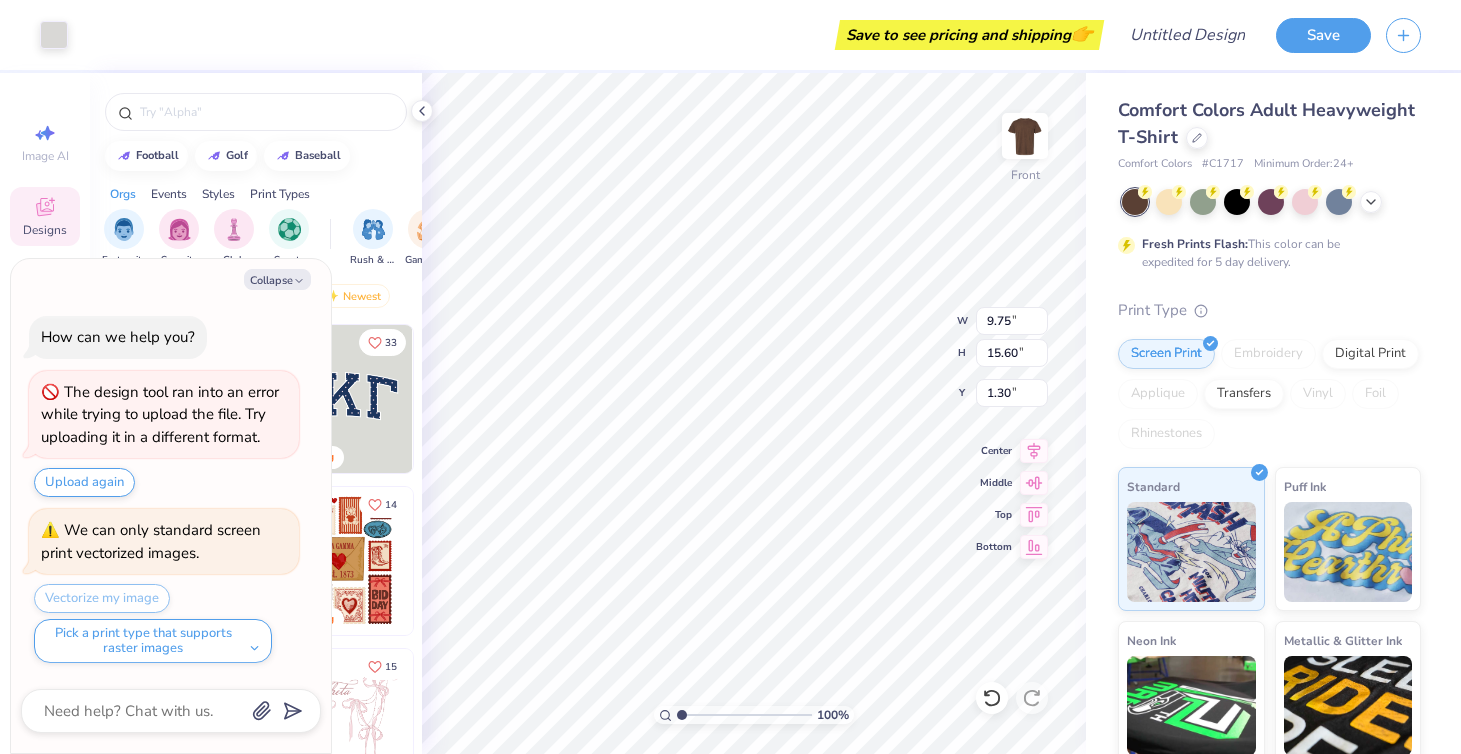 type on "3.53" 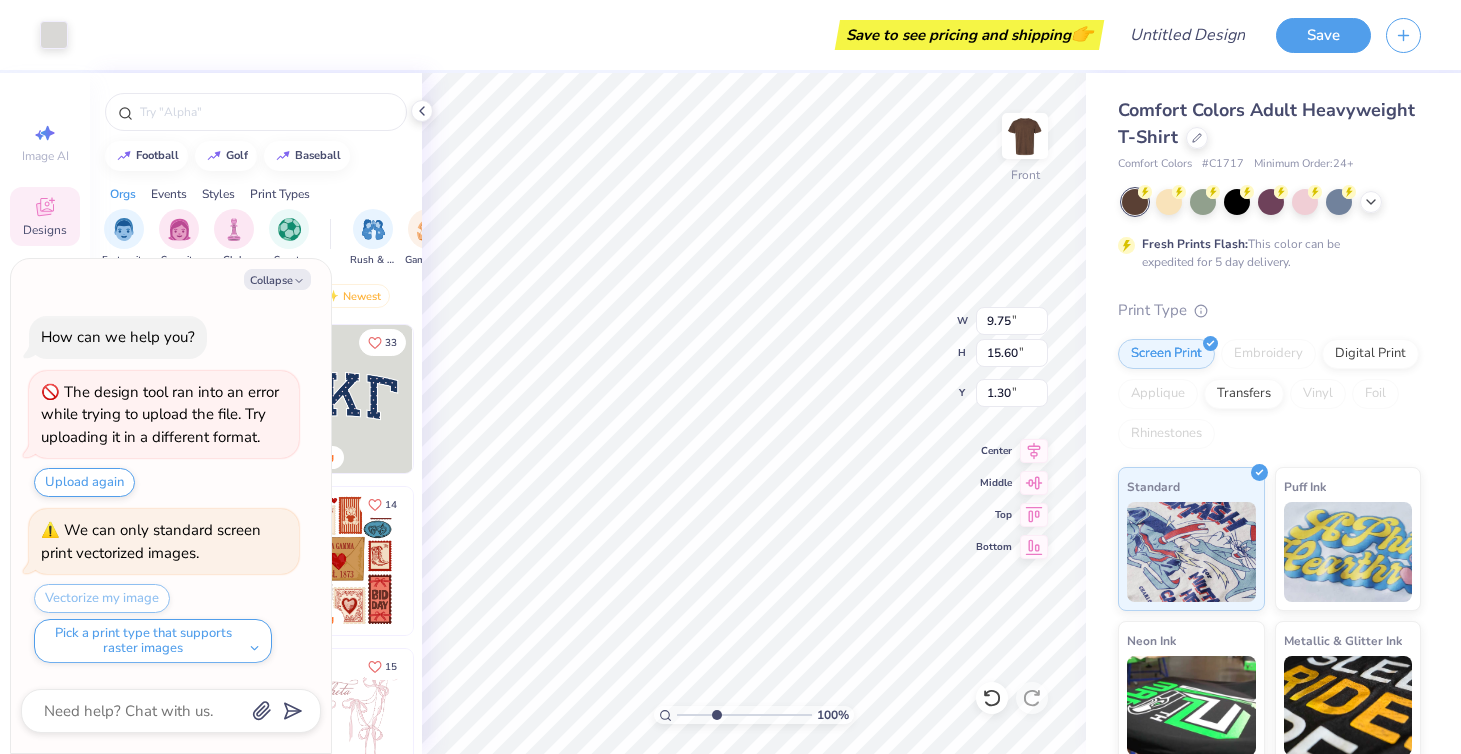 type on "x" 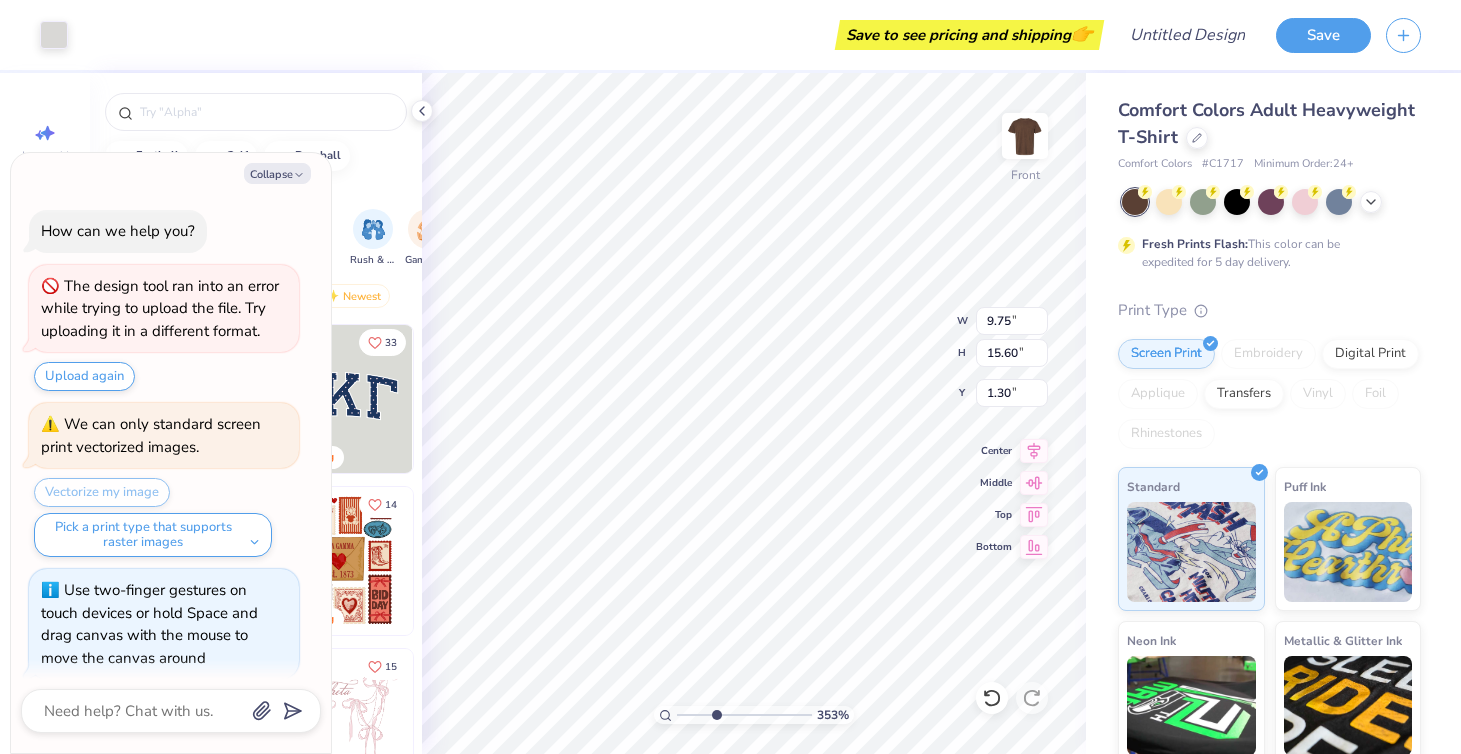 scroll, scrollTop: 11, scrollLeft: 0, axis: vertical 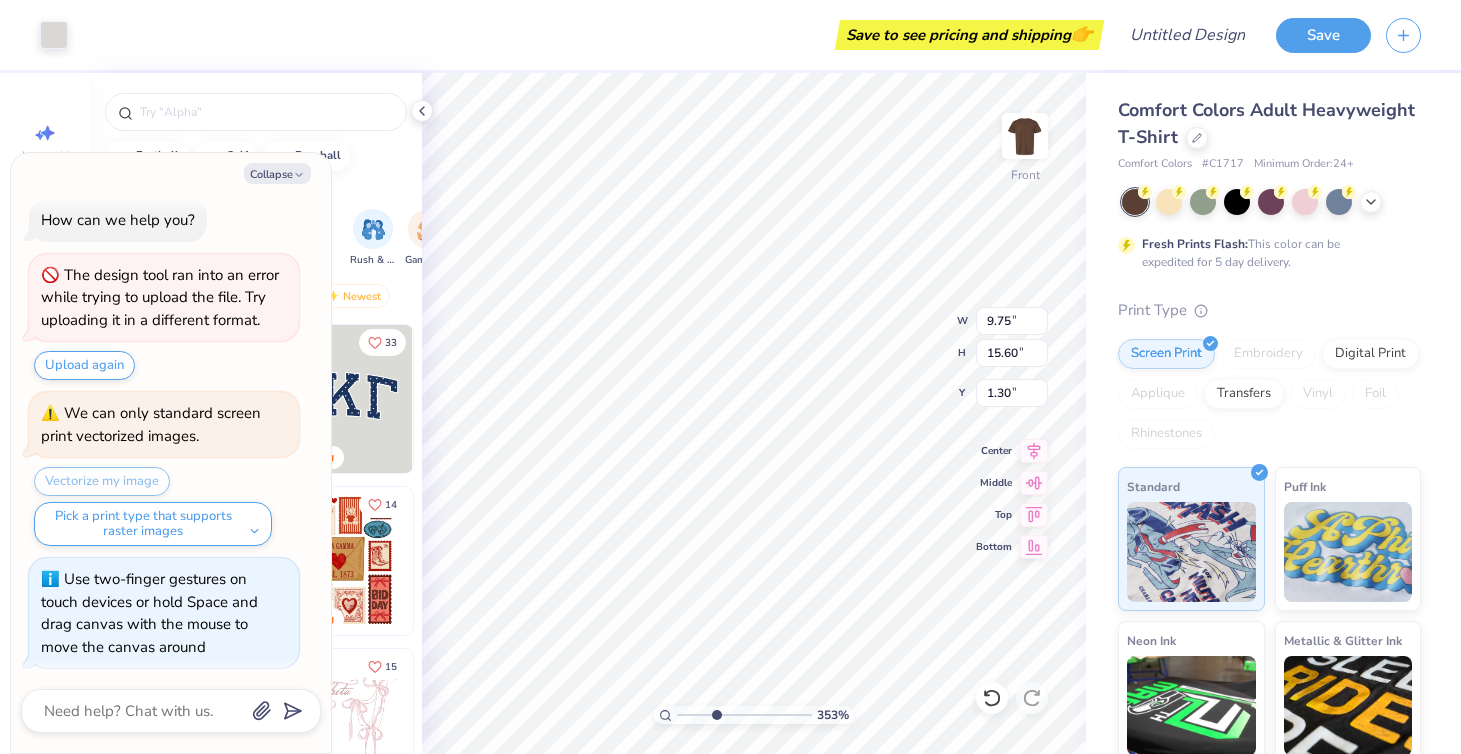 click at bounding box center [744, 715] 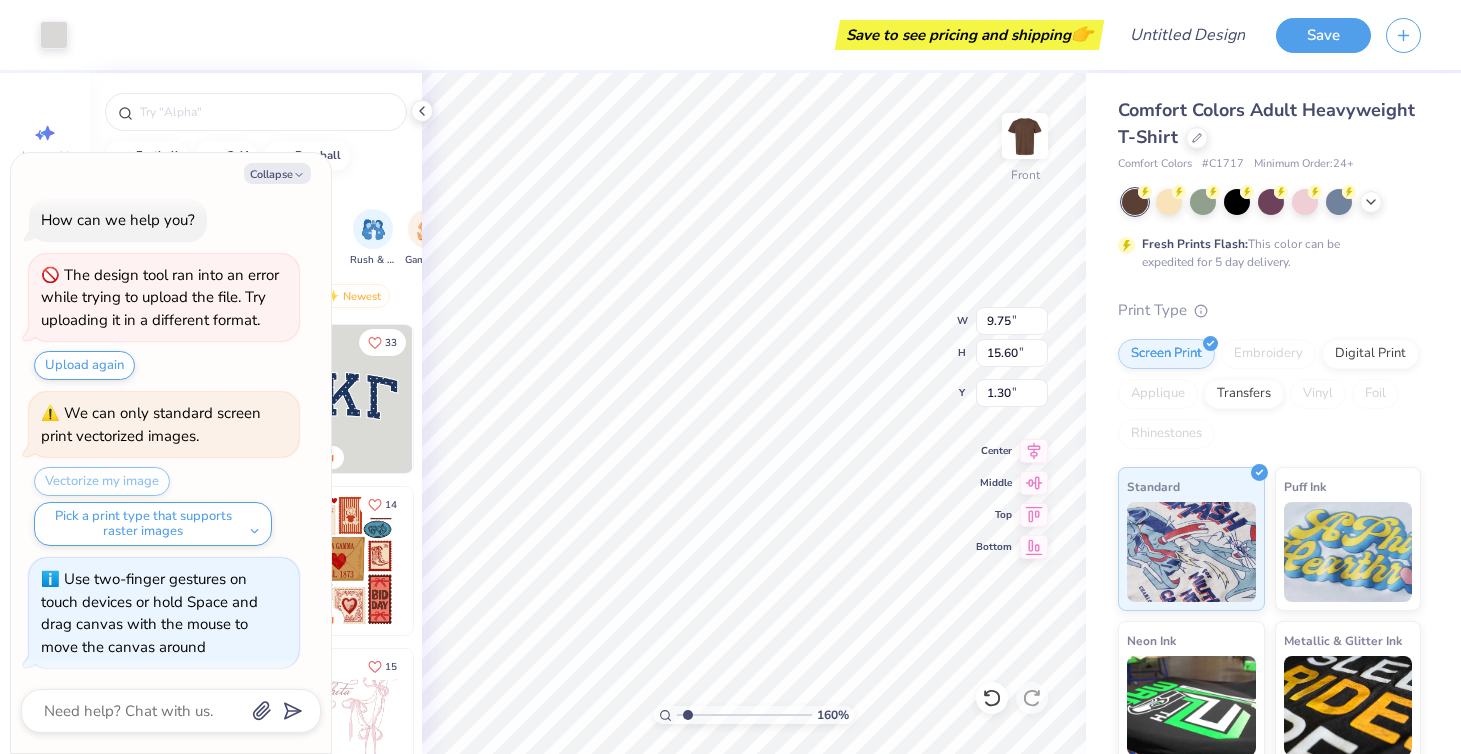 type on "1.45" 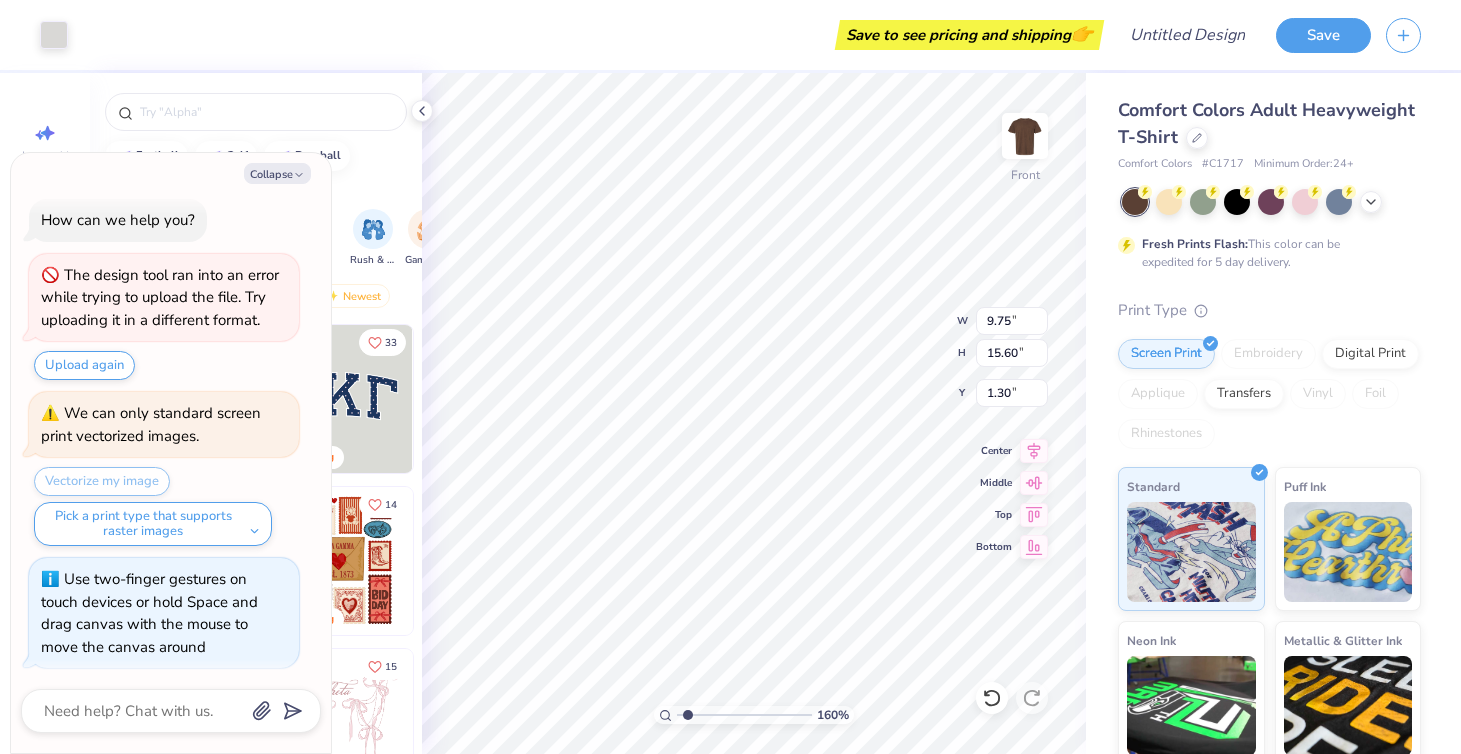 drag, startPoint x: 722, startPoint y: 719, endPoint x: 688, endPoint y: 715, distance: 34.234486 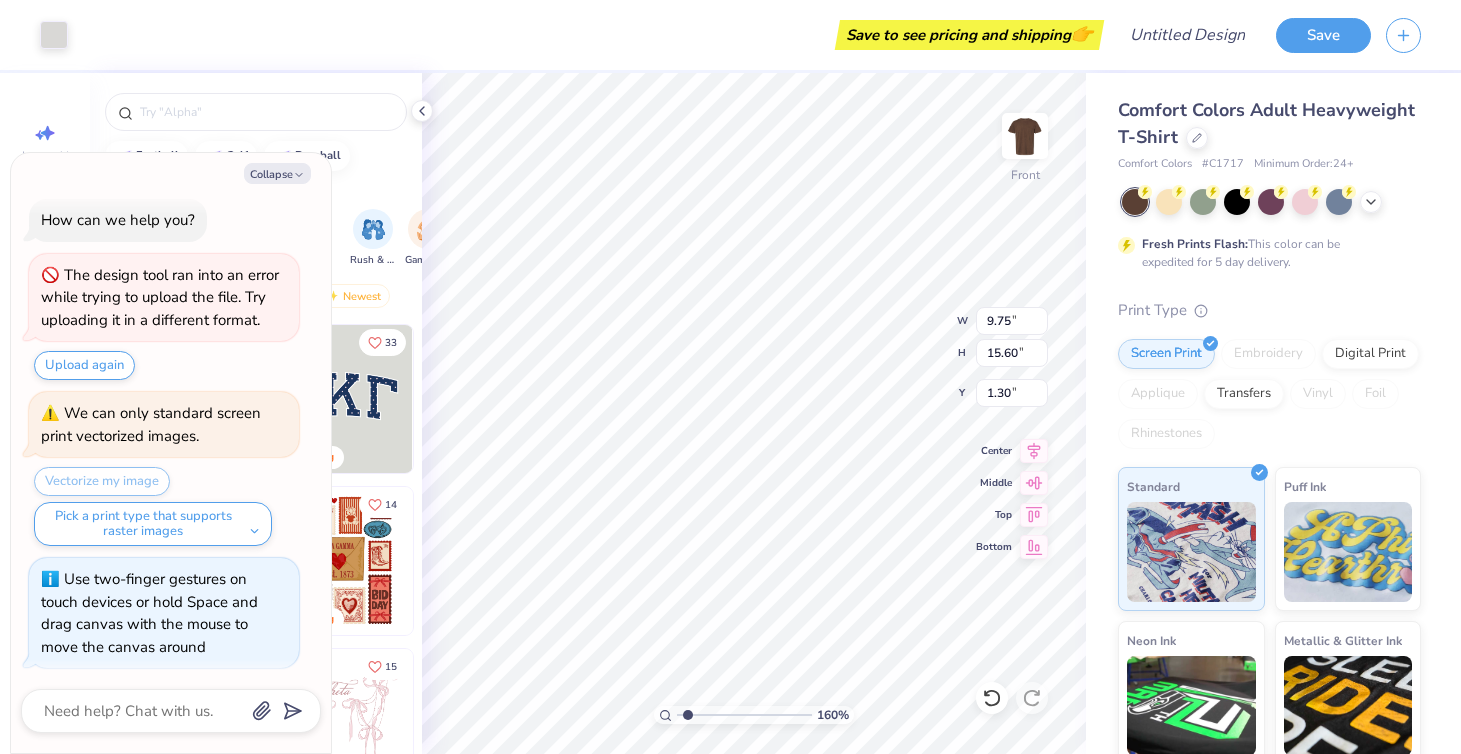 click at bounding box center (744, 715) 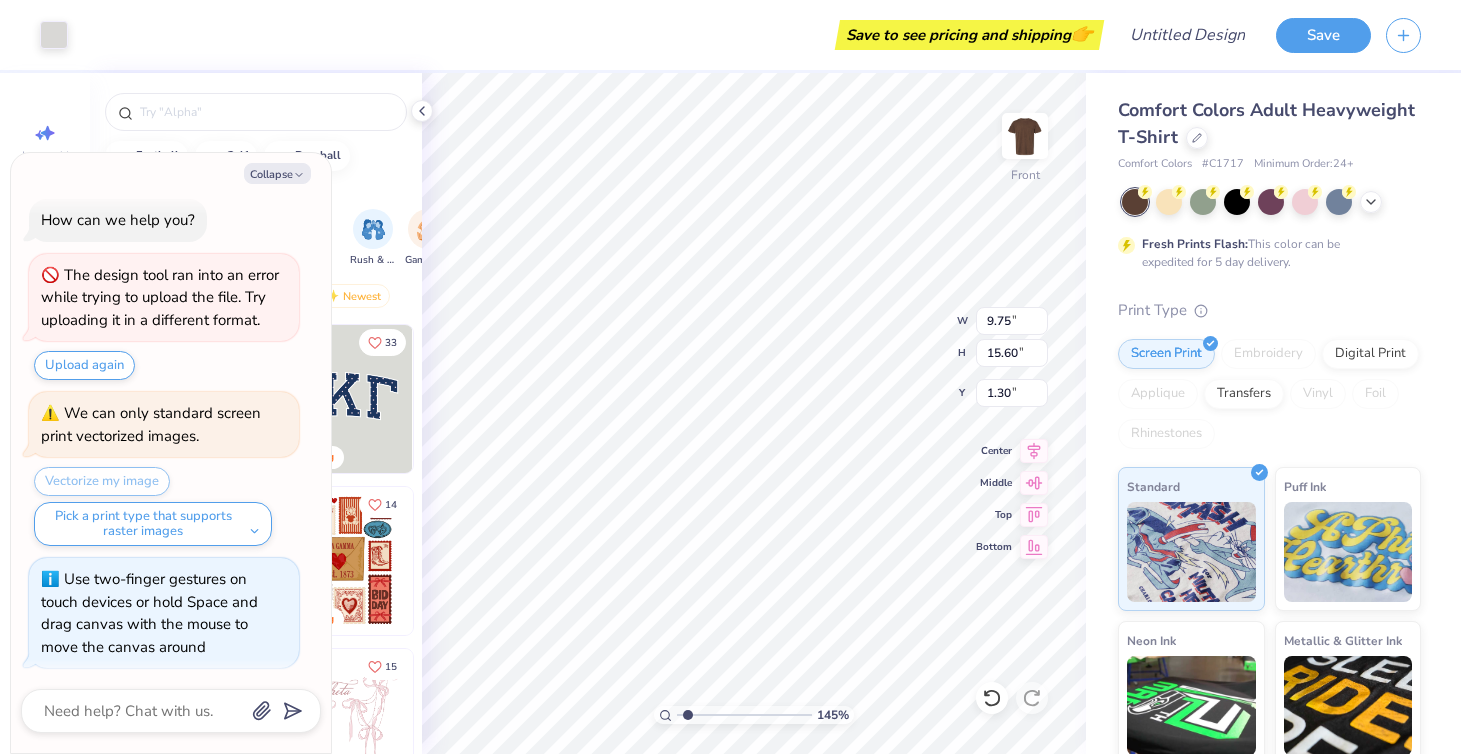 type on "x" 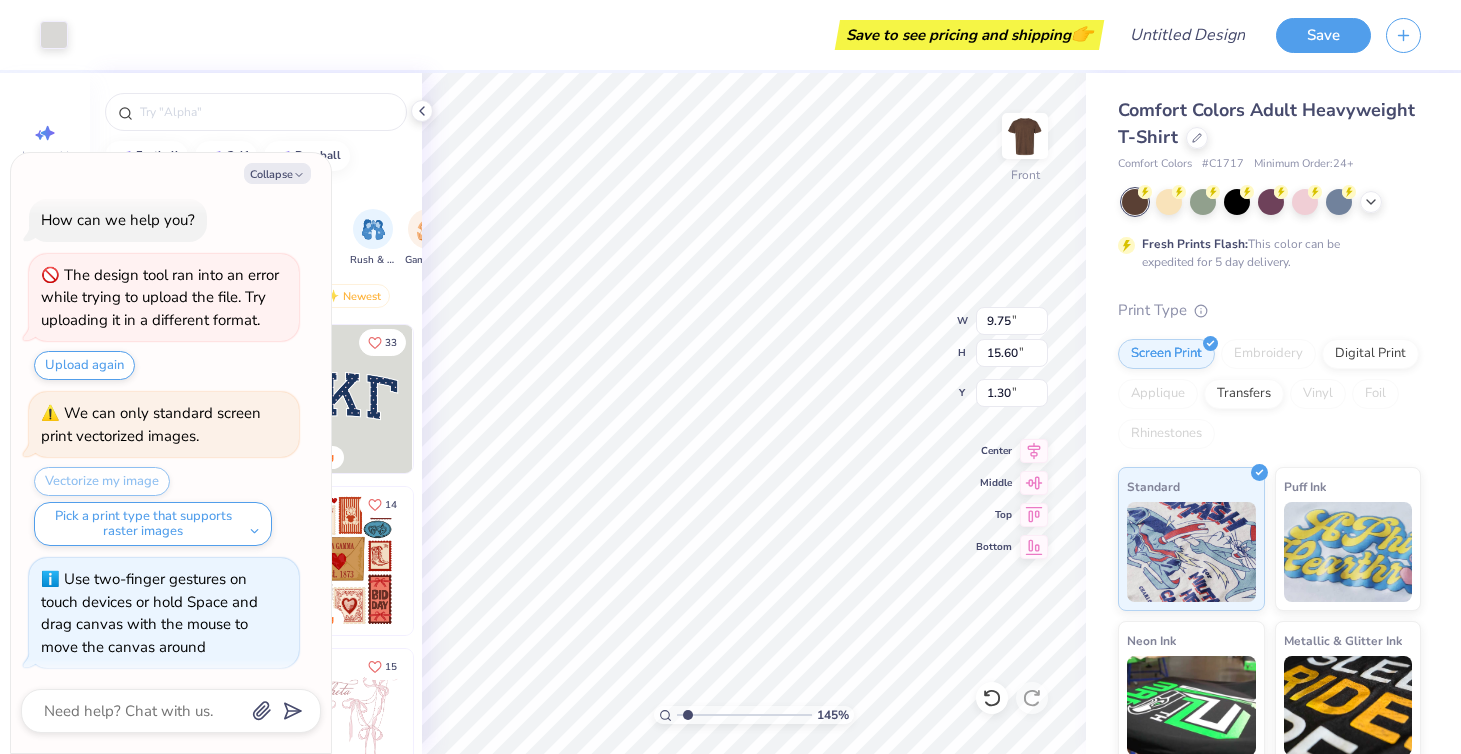 type on "7.31" 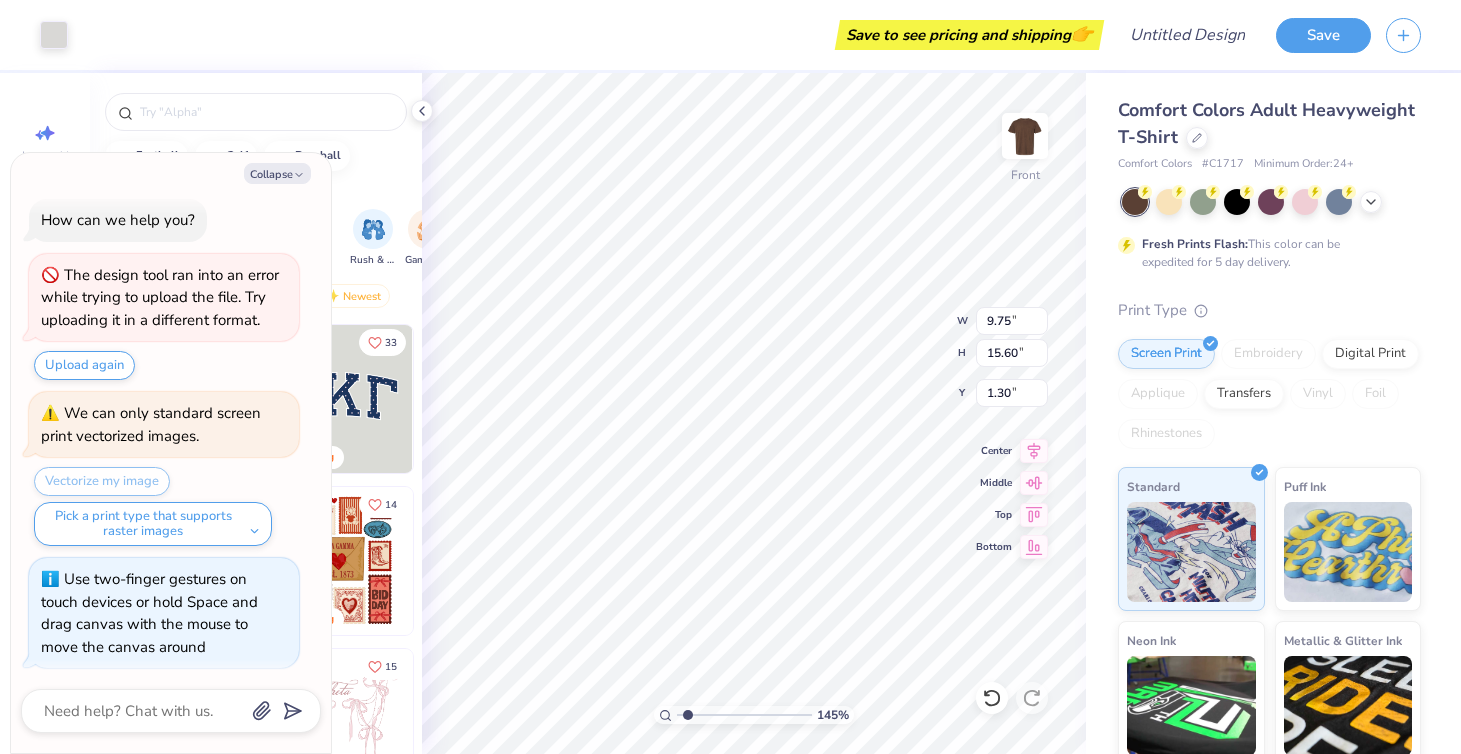 type on "1.00" 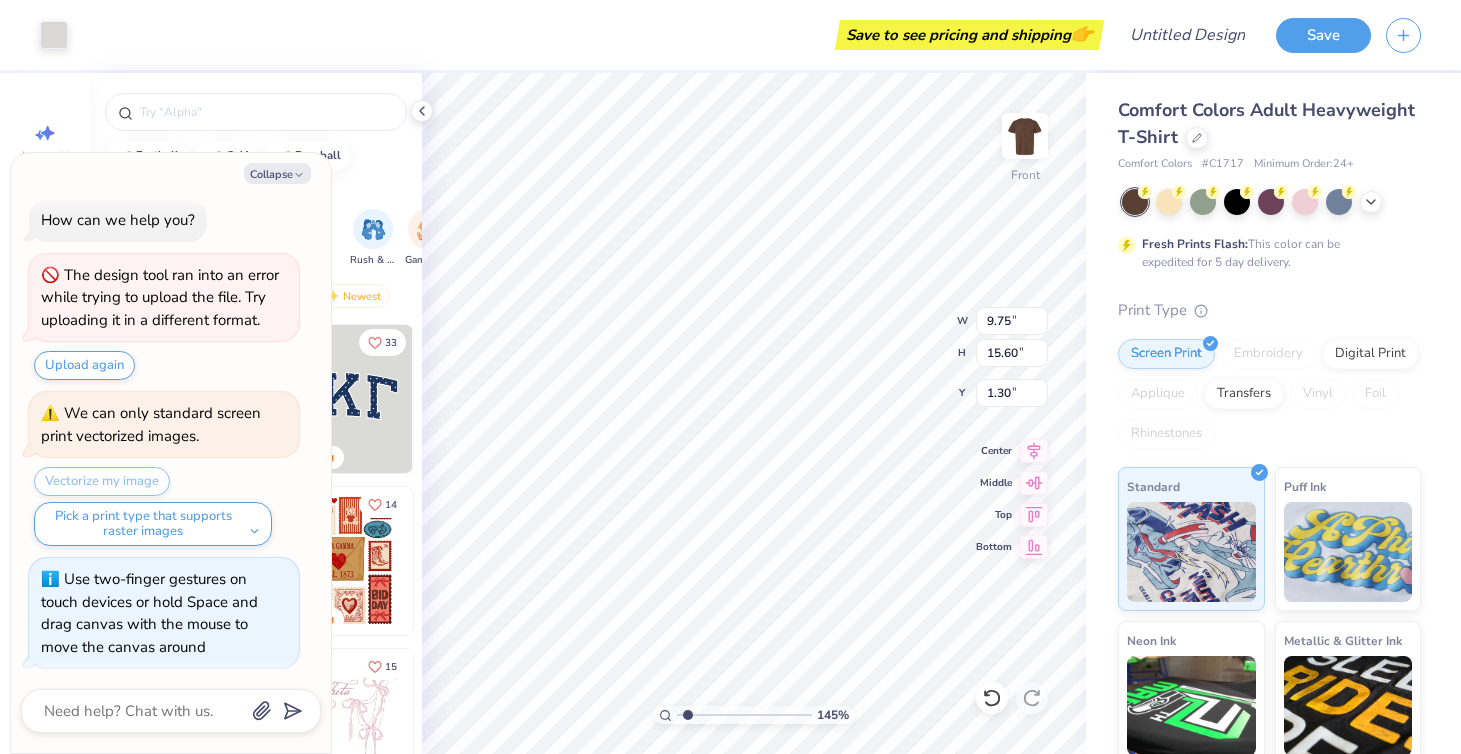 type on "17.92" 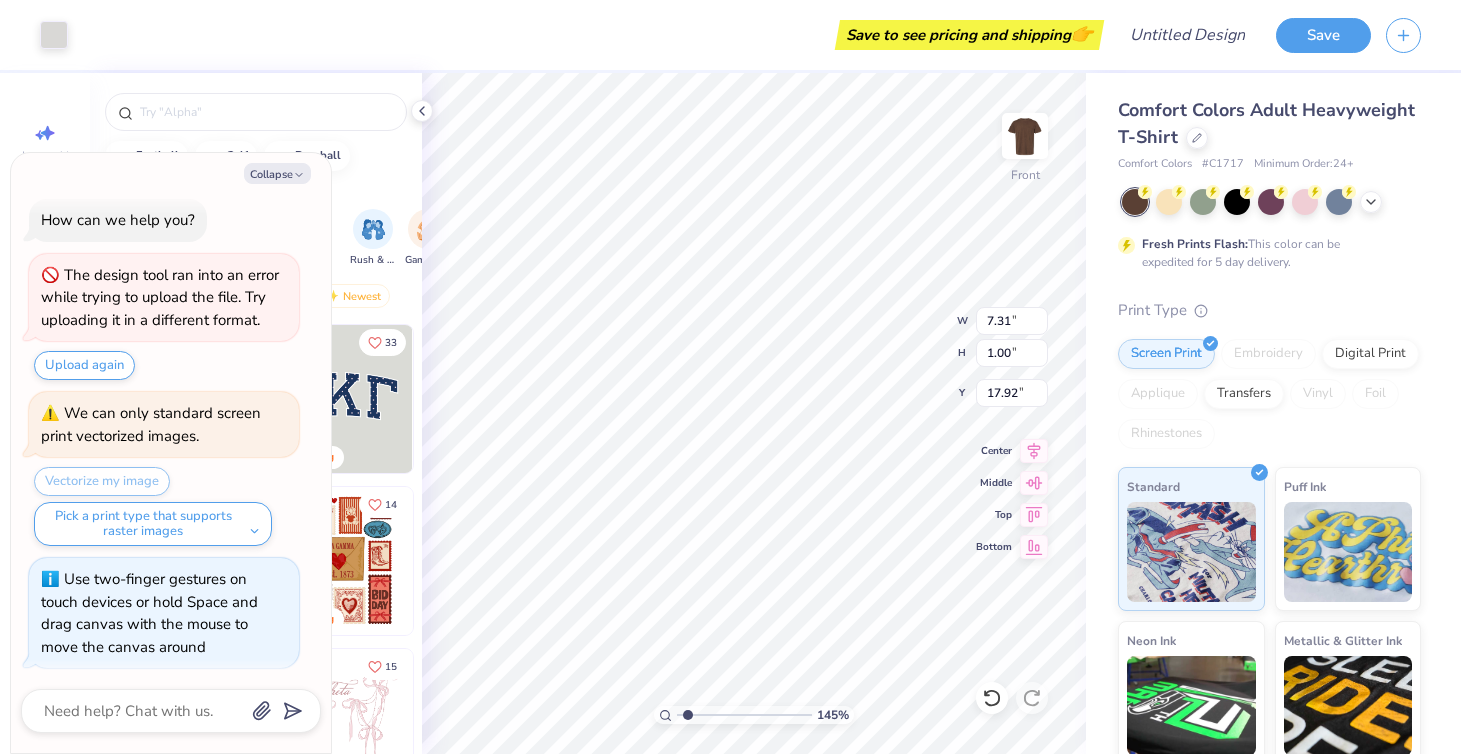 type on "x" 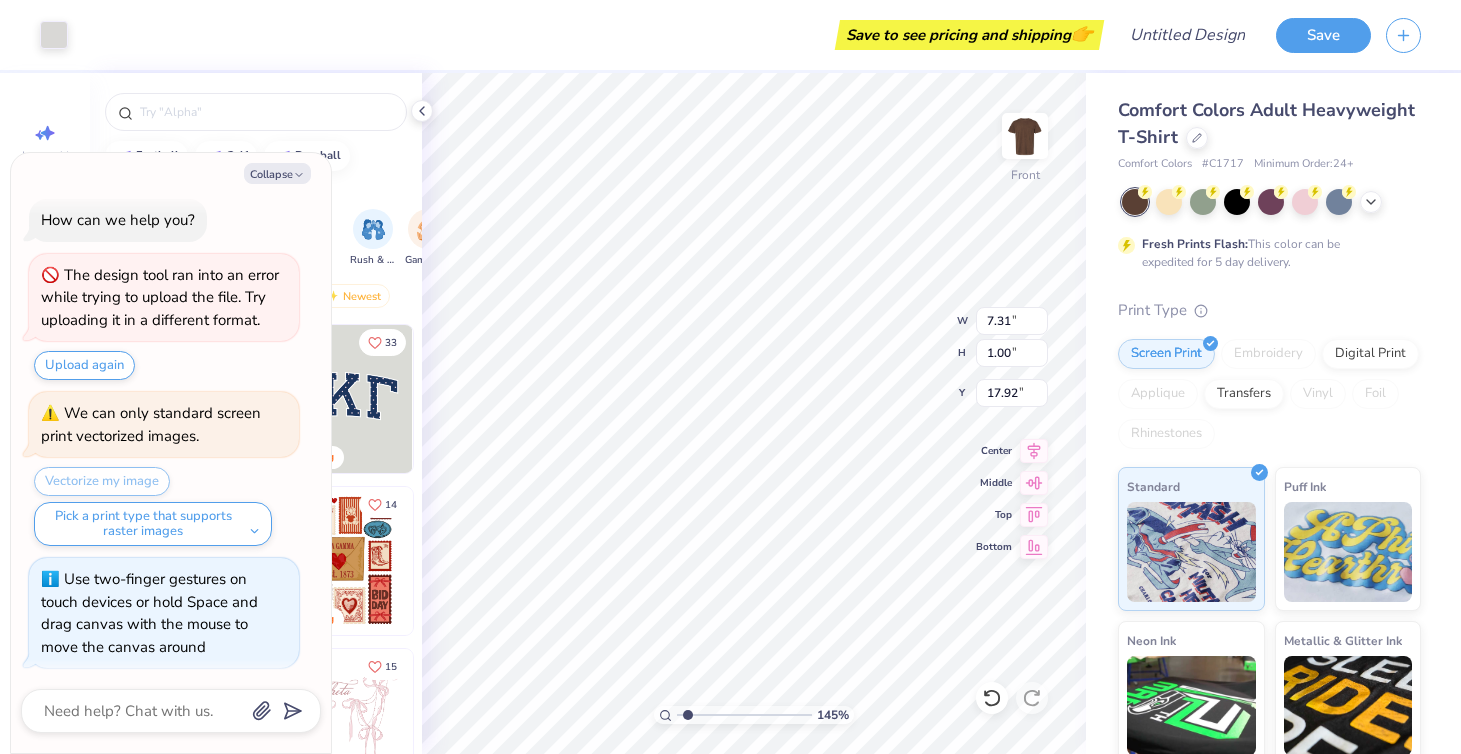 type on "16.89" 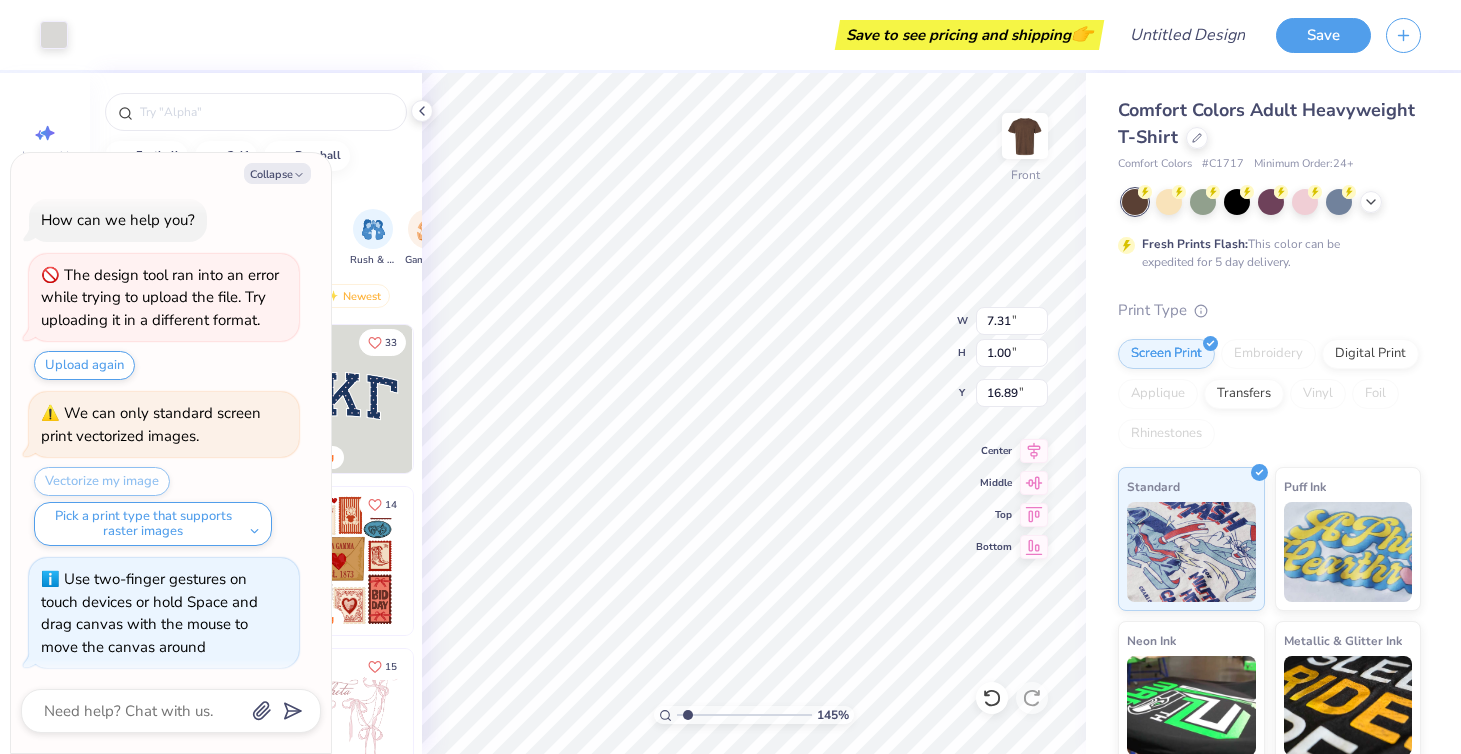 type on "x" 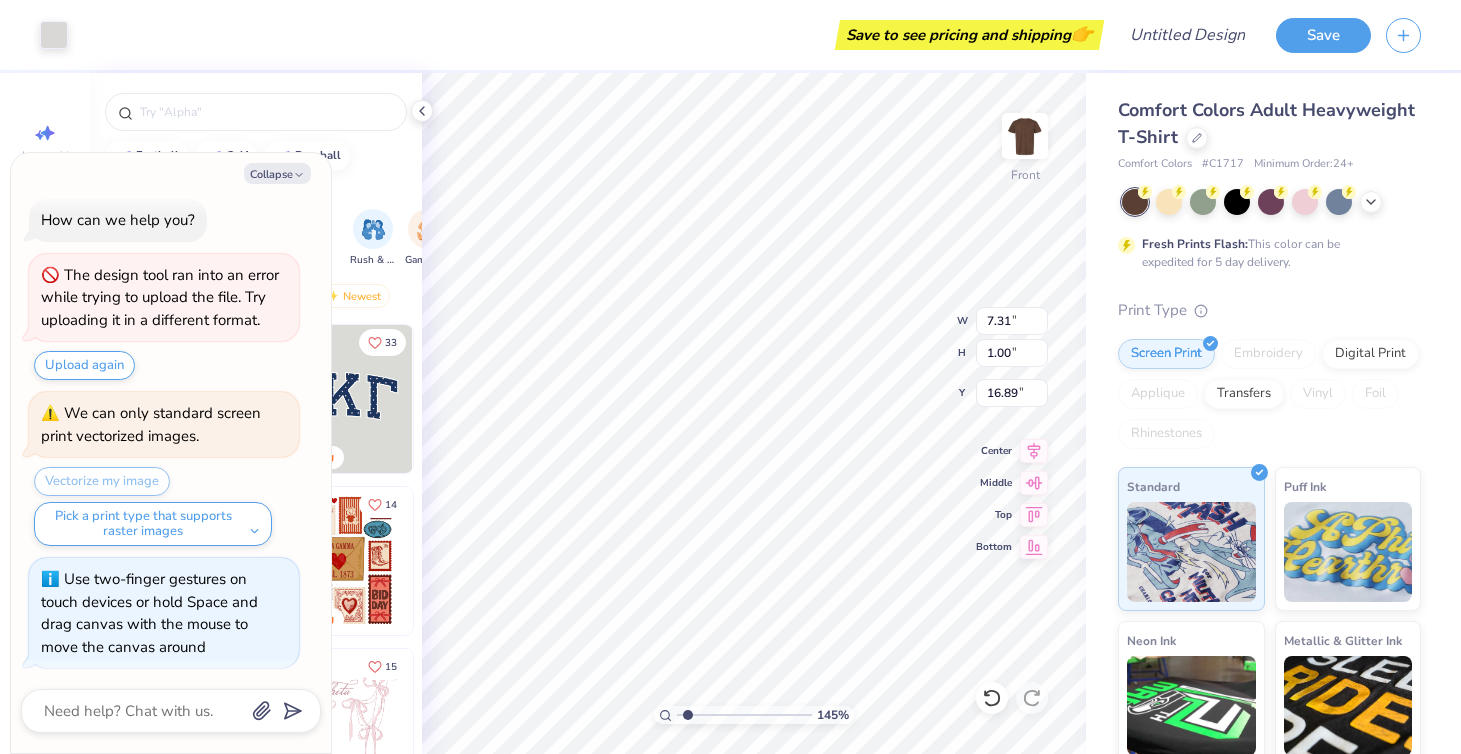 type on "4.35" 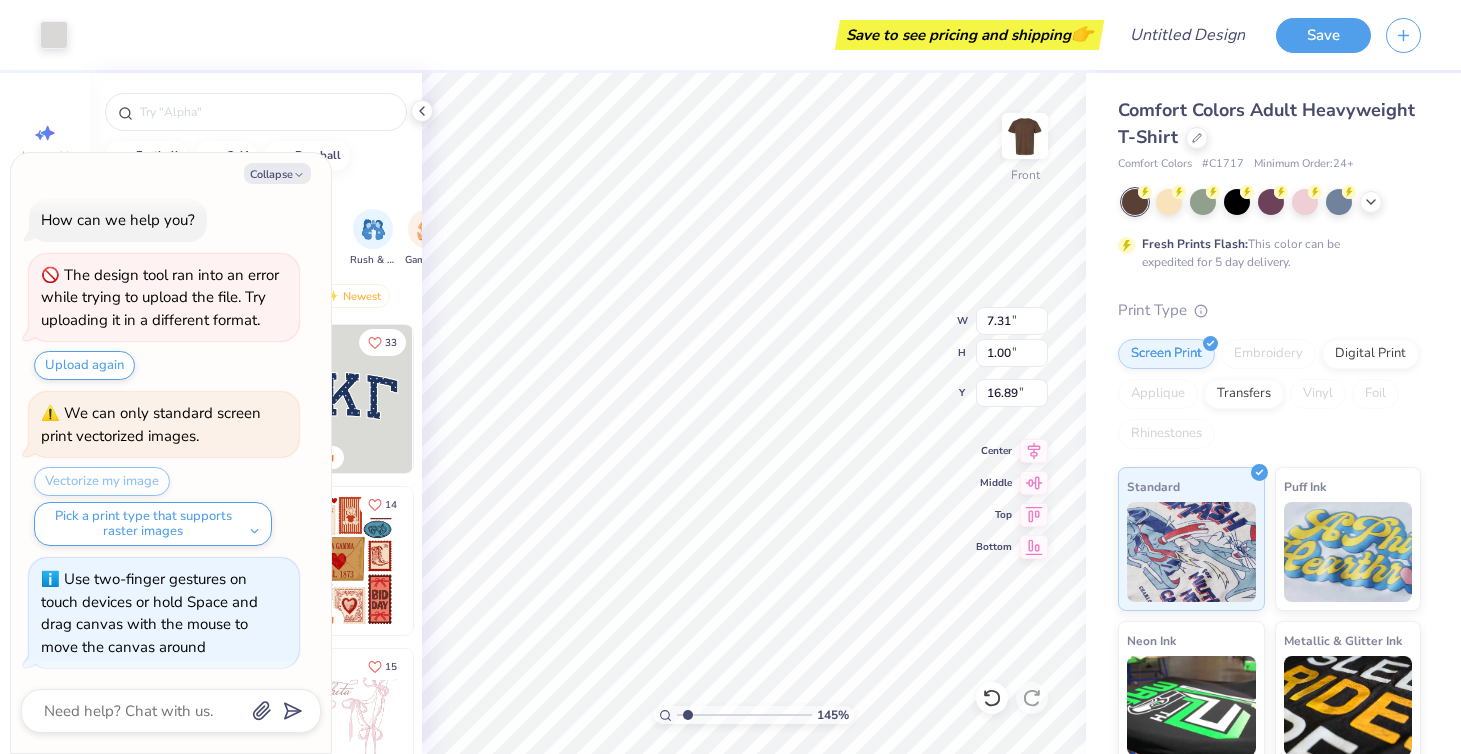 type on "0.60" 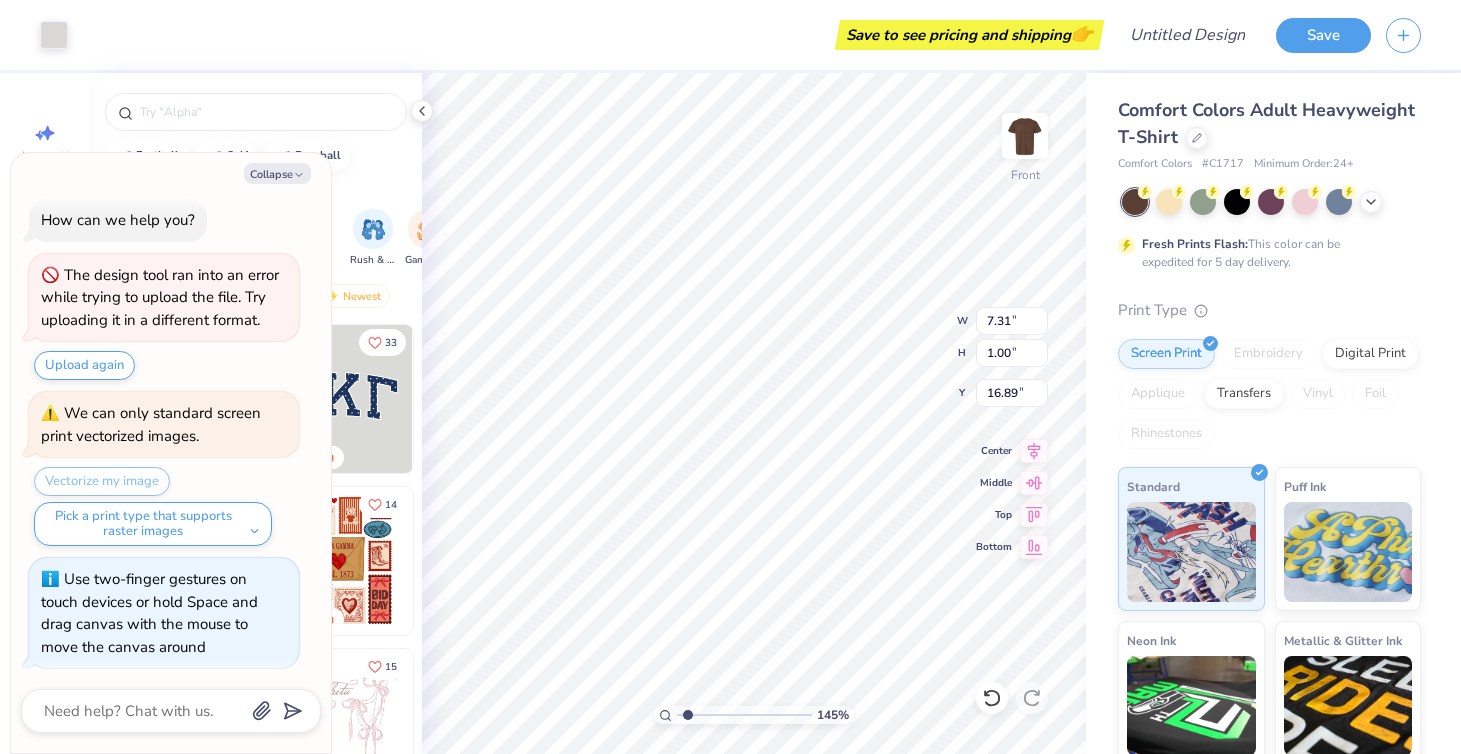 type on "17.30" 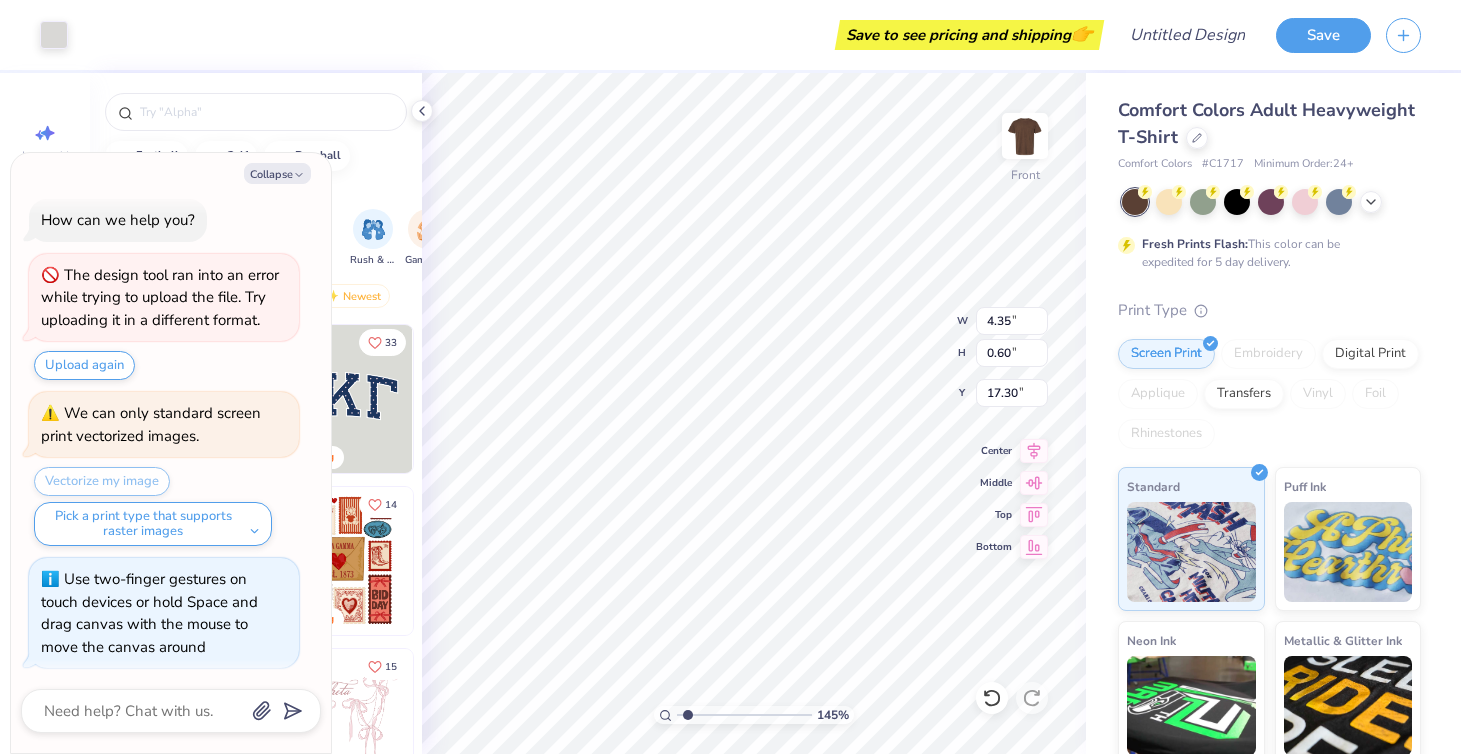 type on "x" 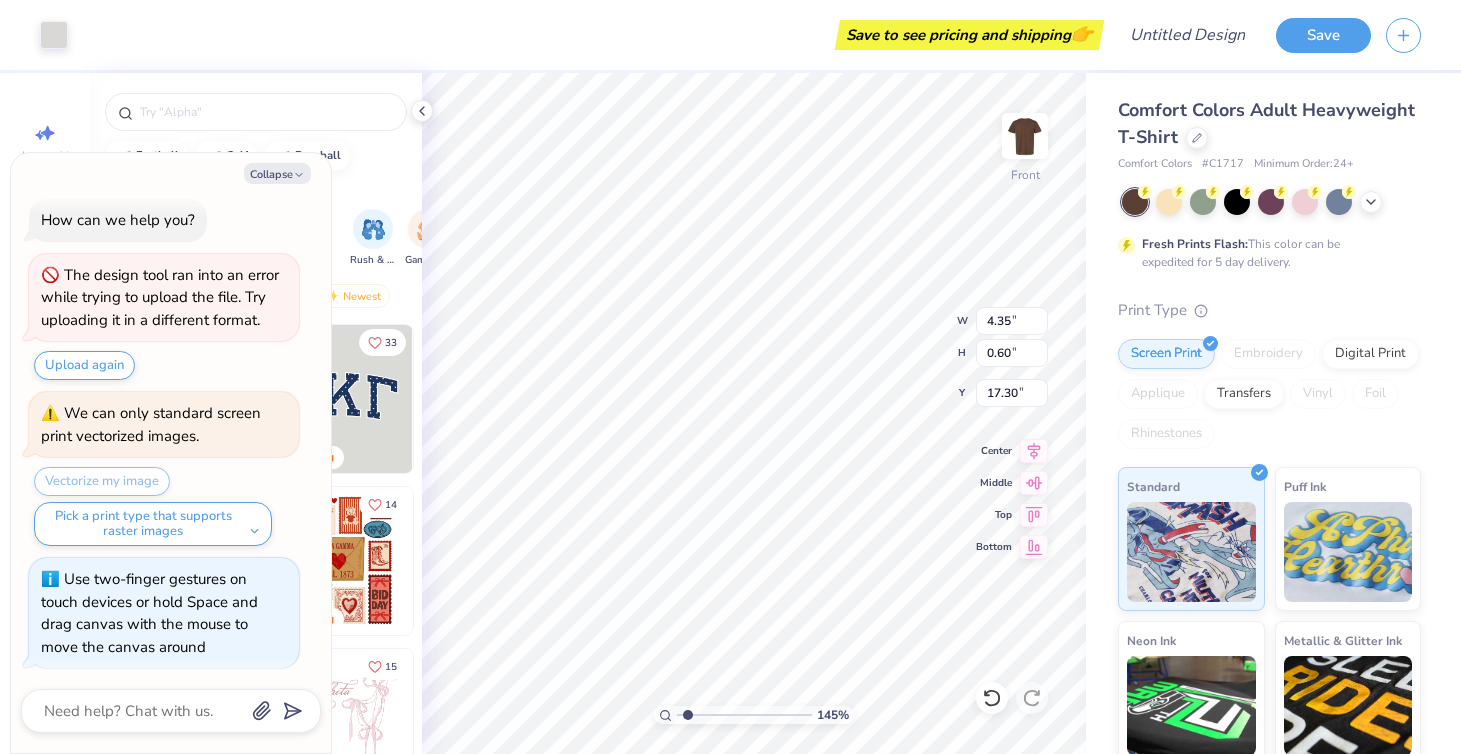 type on "17.17" 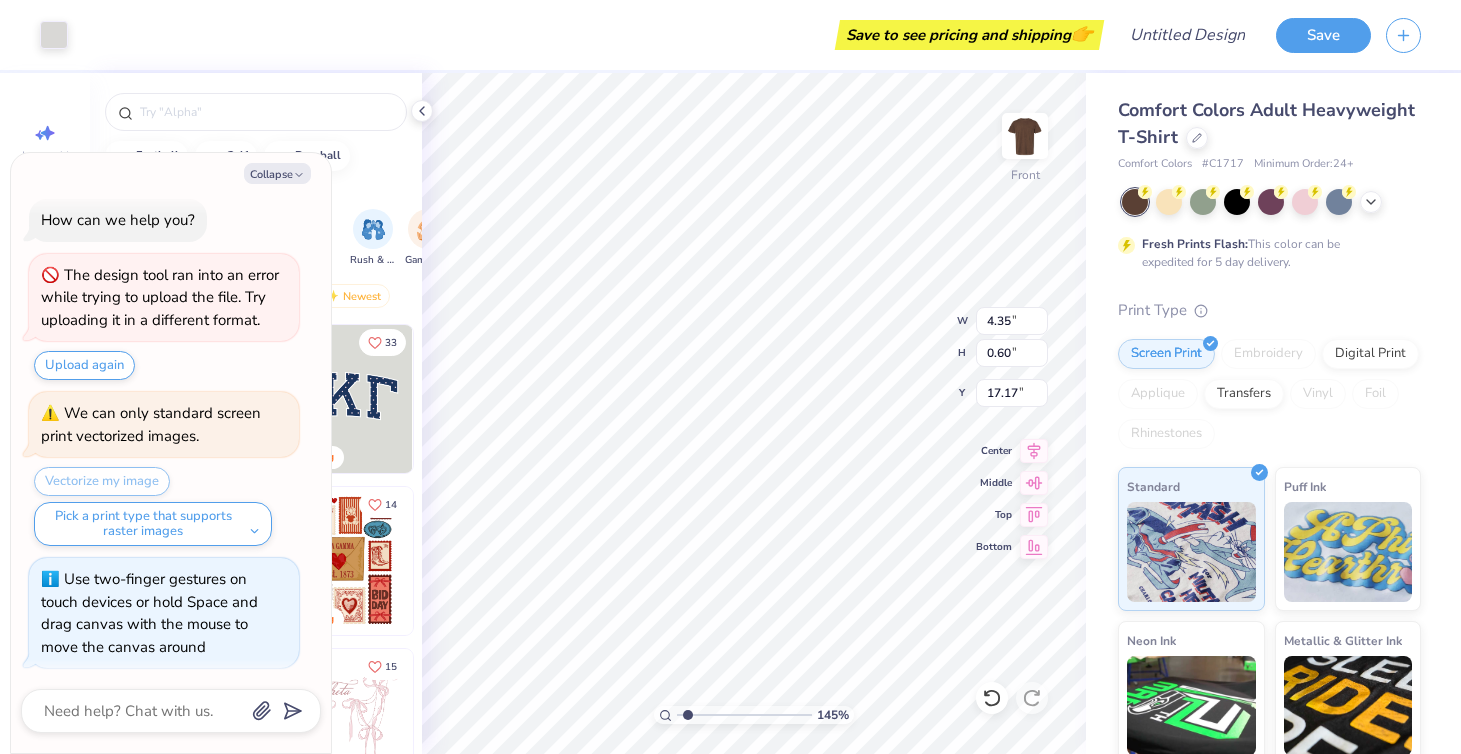 type on "x" 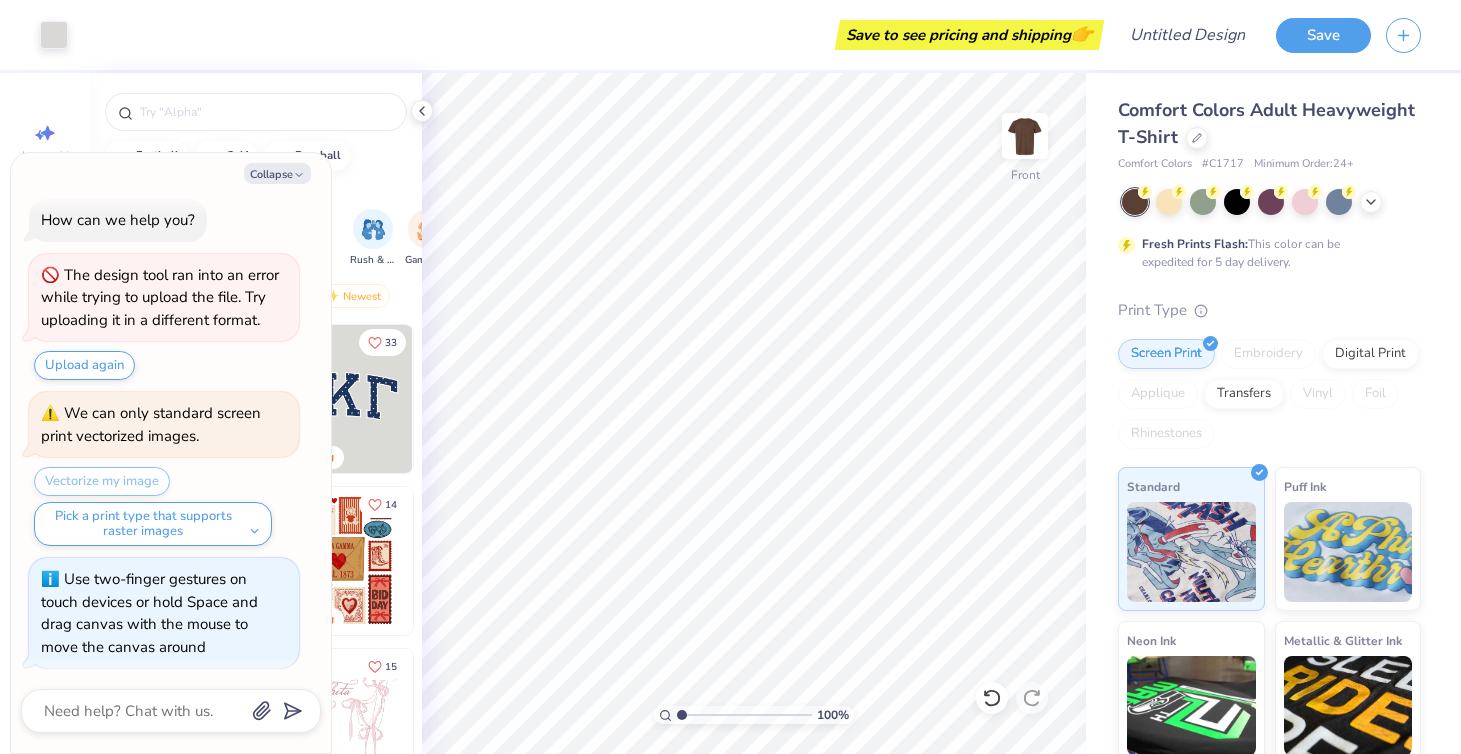 drag, startPoint x: 696, startPoint y: 715, endPoint x: 676, endPoint y: 717, distance: 20.09975 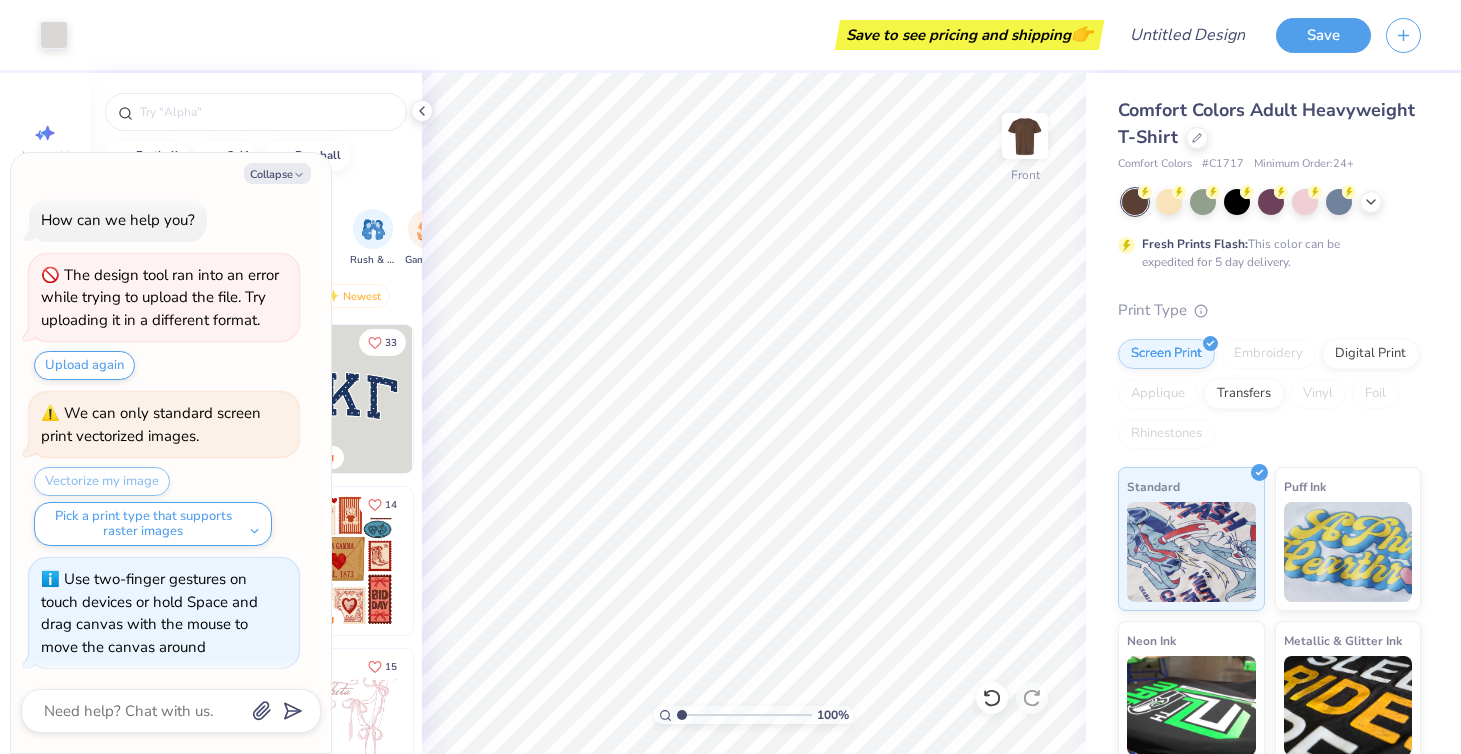 type on "1" 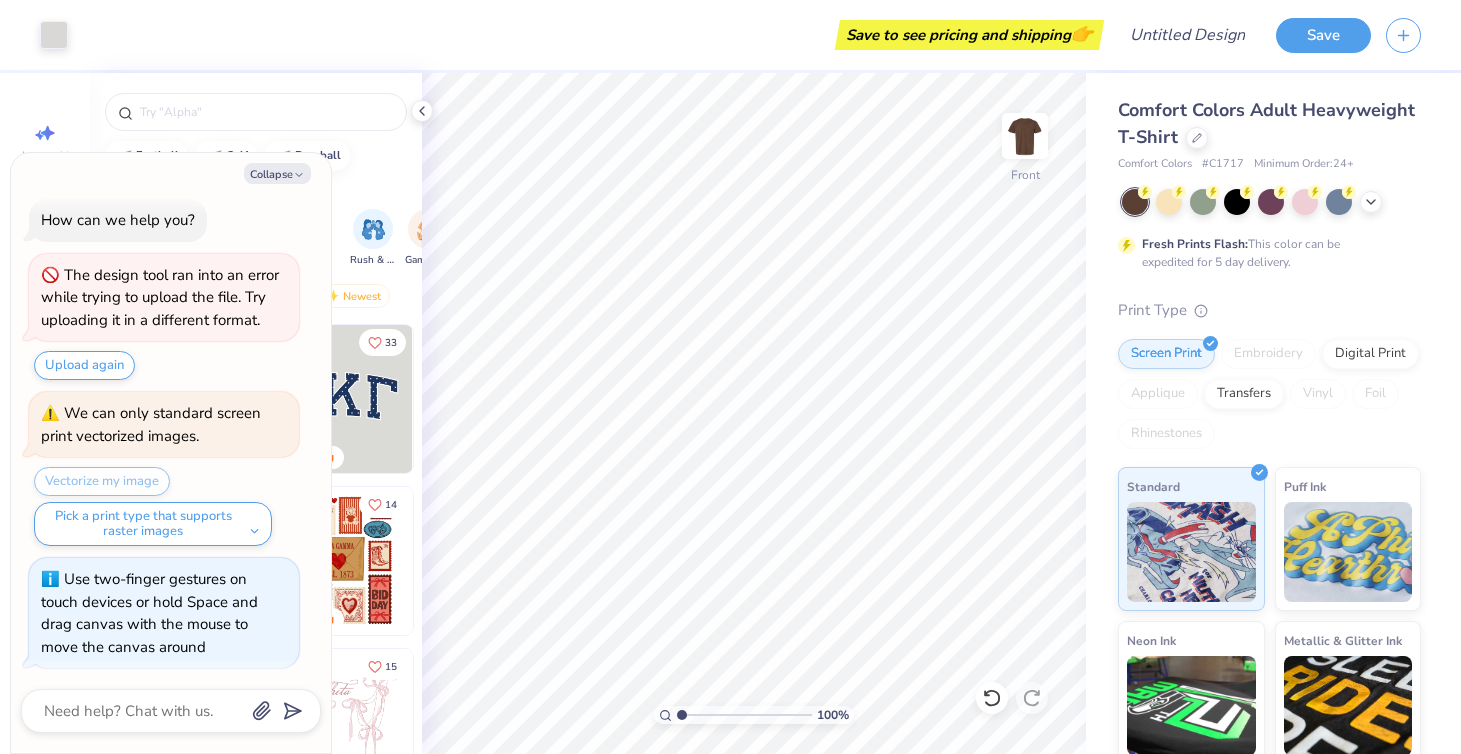 click on "100  %" at bounding box center [754, 715] 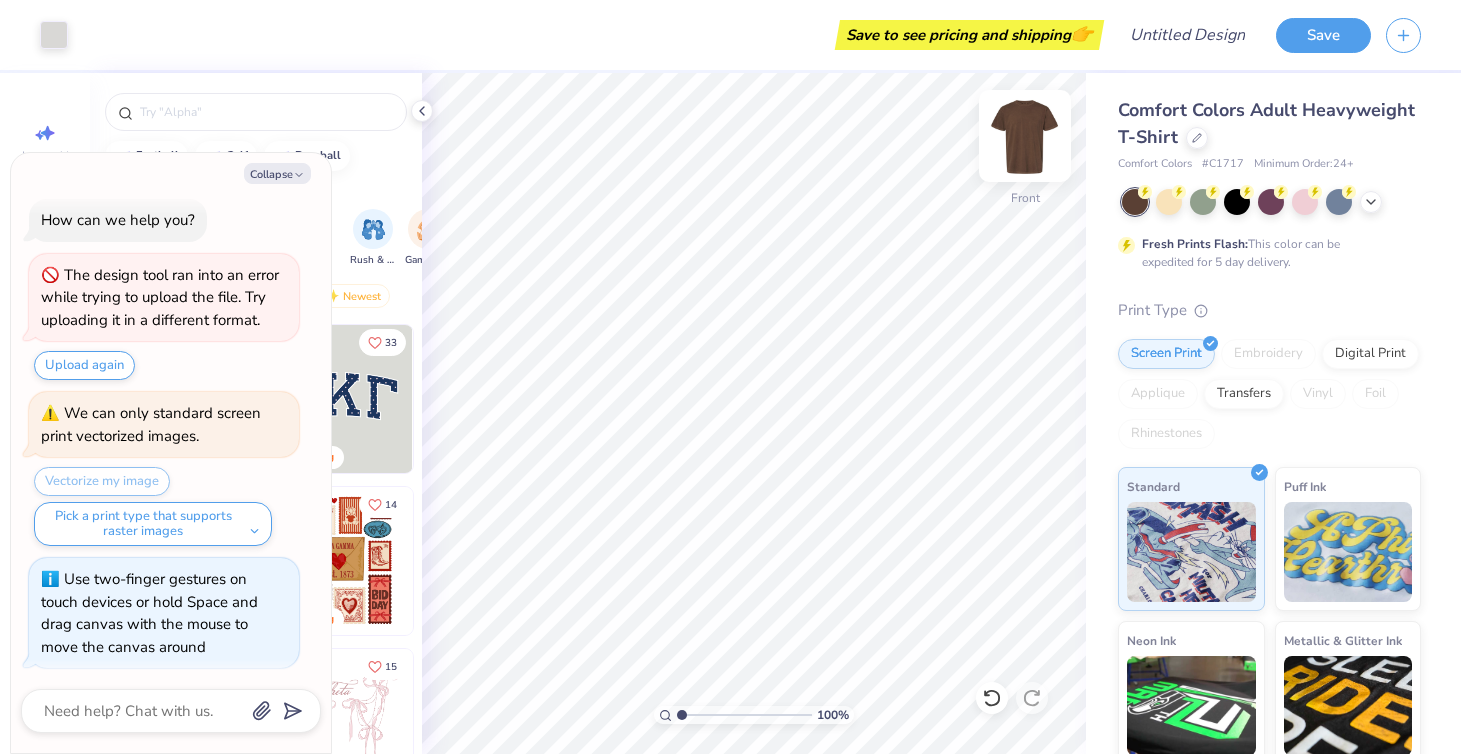 click at bounding box center [1025, 136] 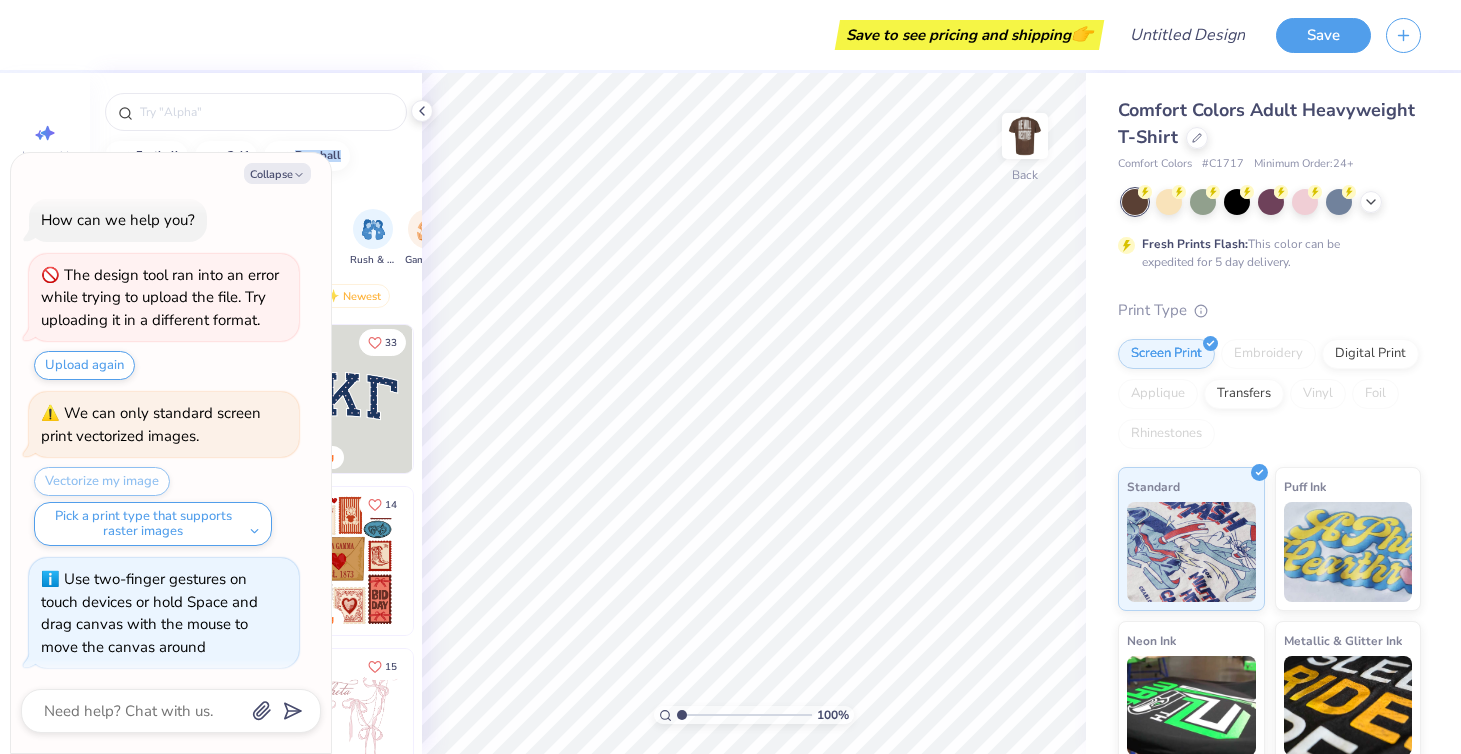 click on "football golf baseball" at bounding box center (256, 156) 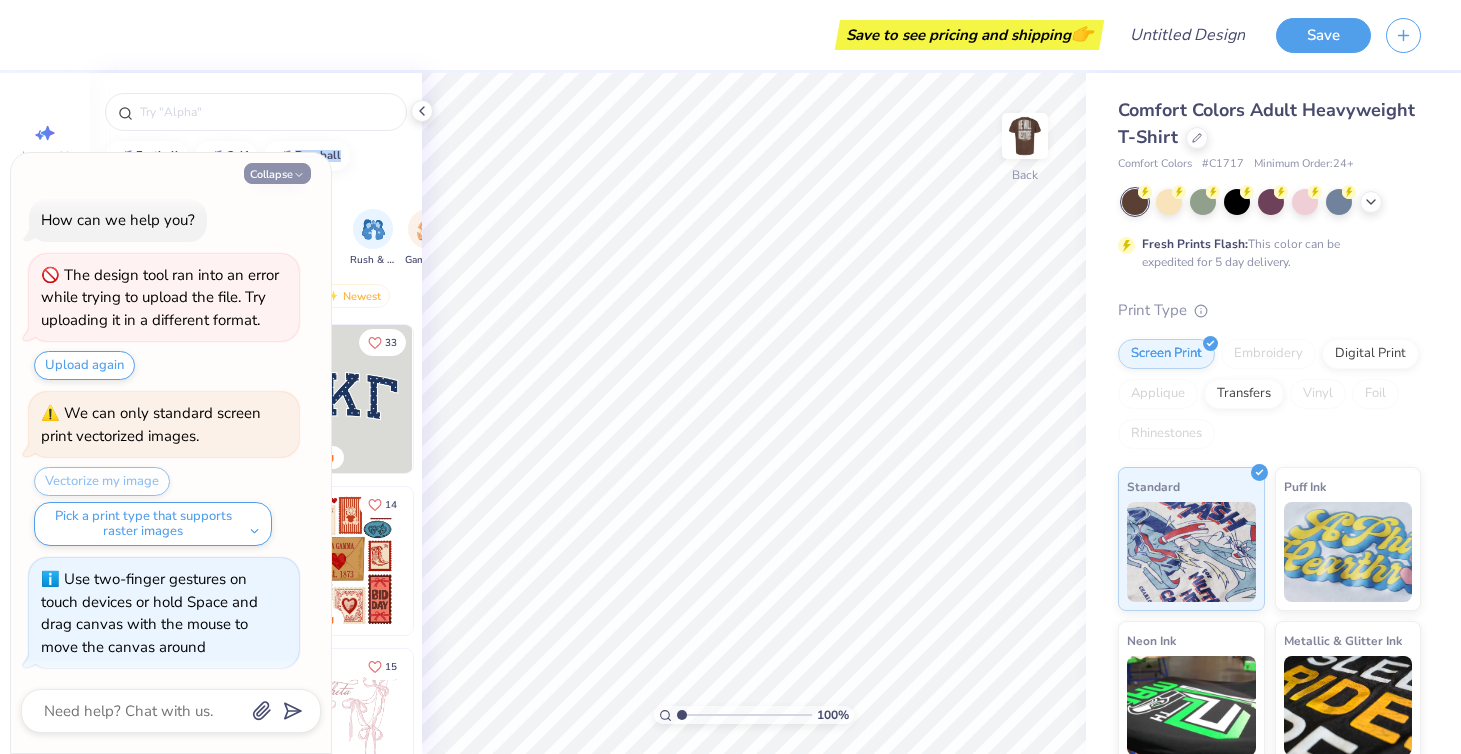 click on "Collapse" at bounding box center [277, 173] 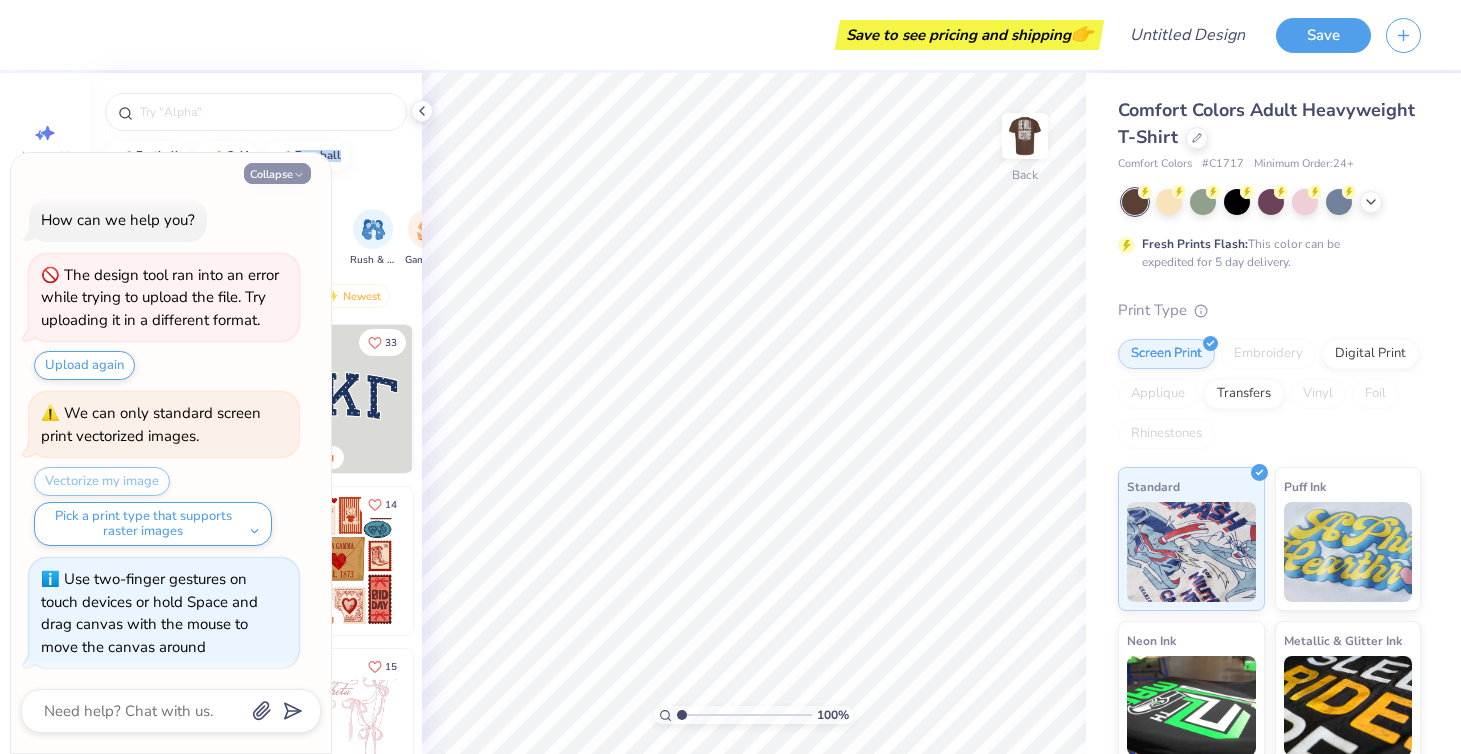 type on "x" 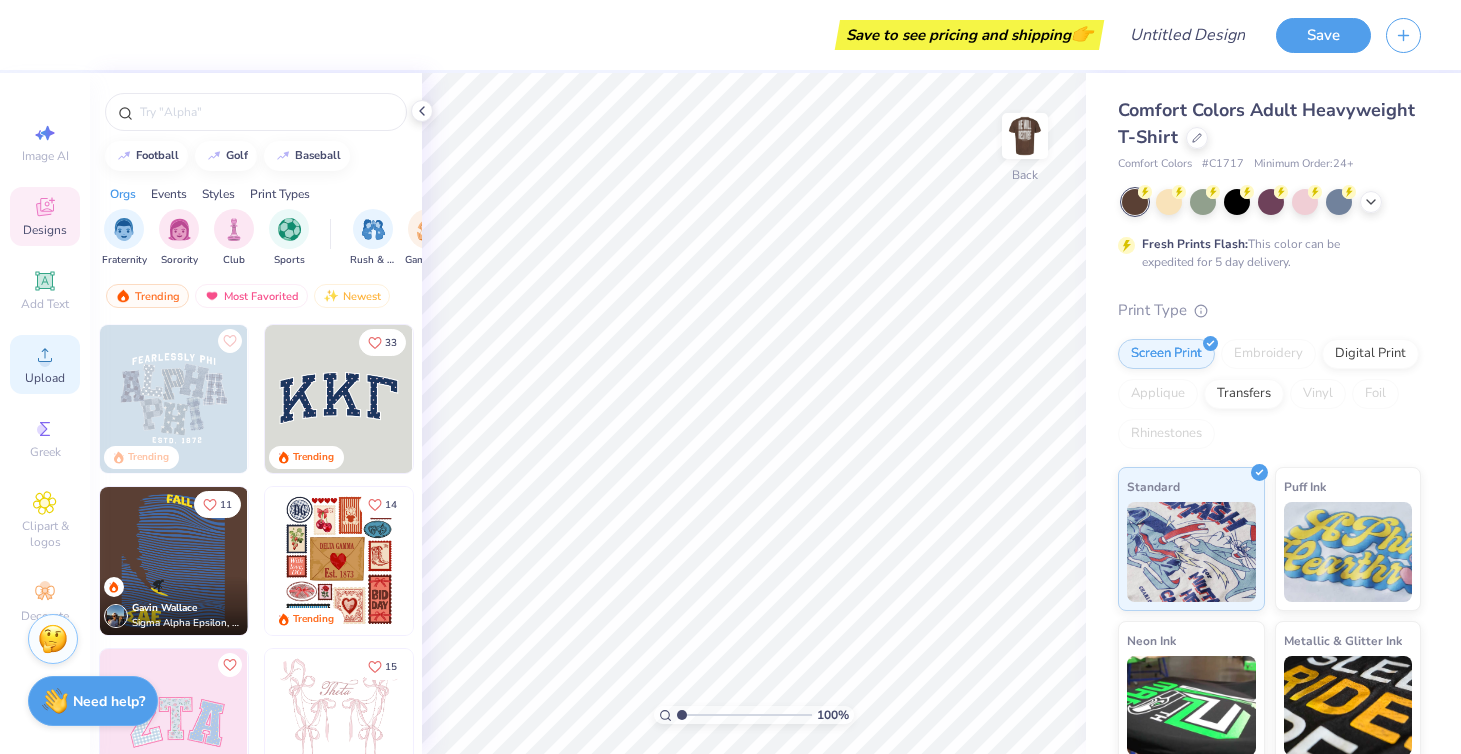 click on "Upload" at bounding box center [45, 378] 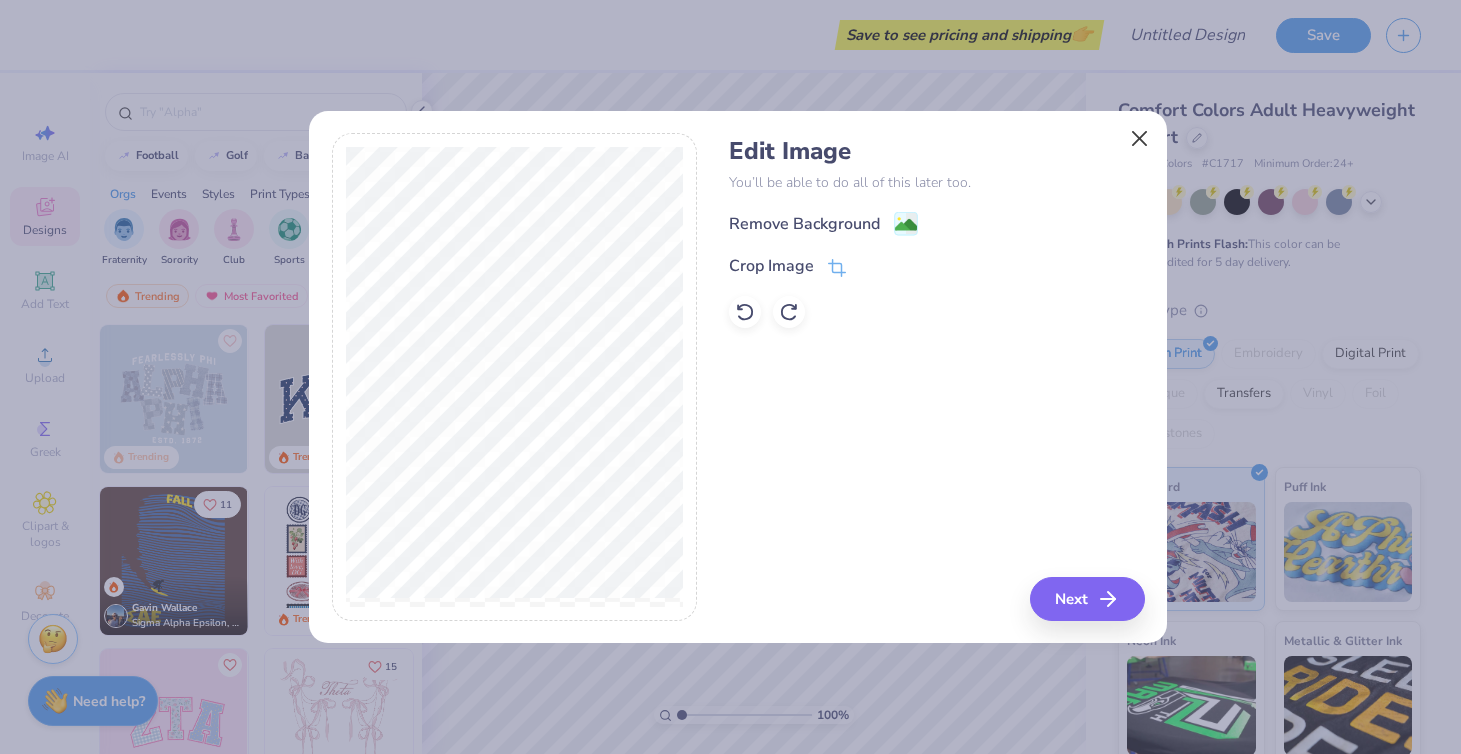 click at bounding box center (1140, 138) 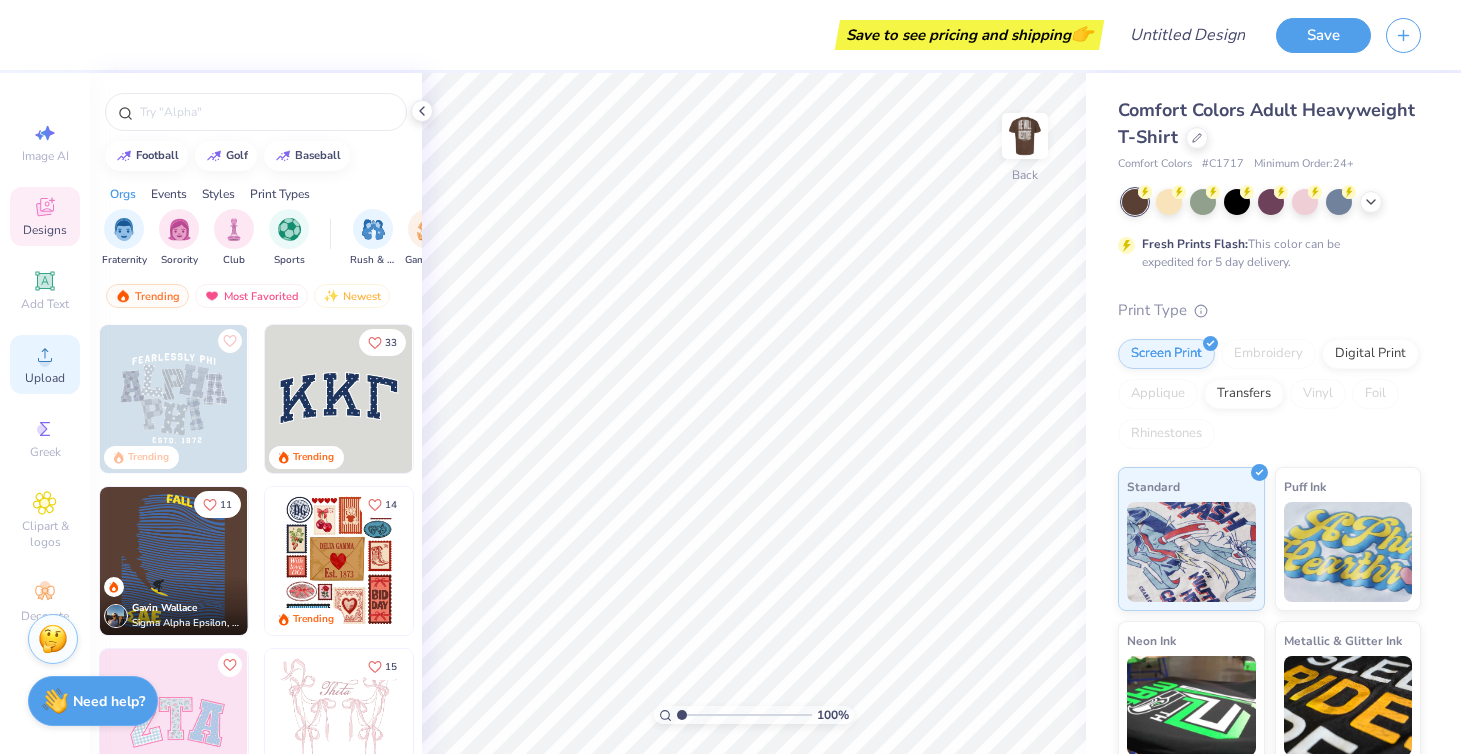 click on "Upload" at bounding box center [45, 364] 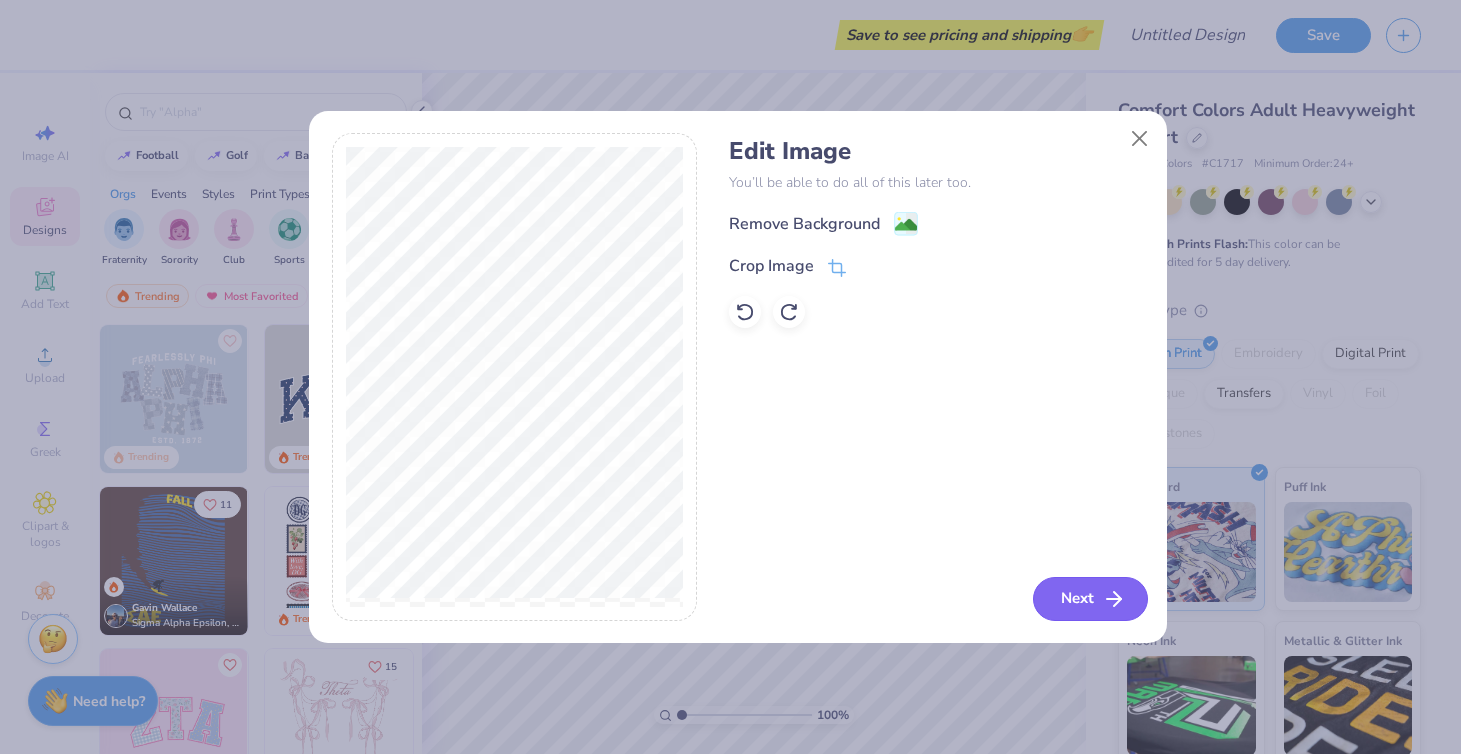 click on "Next" at bounding box center [1090, 599] 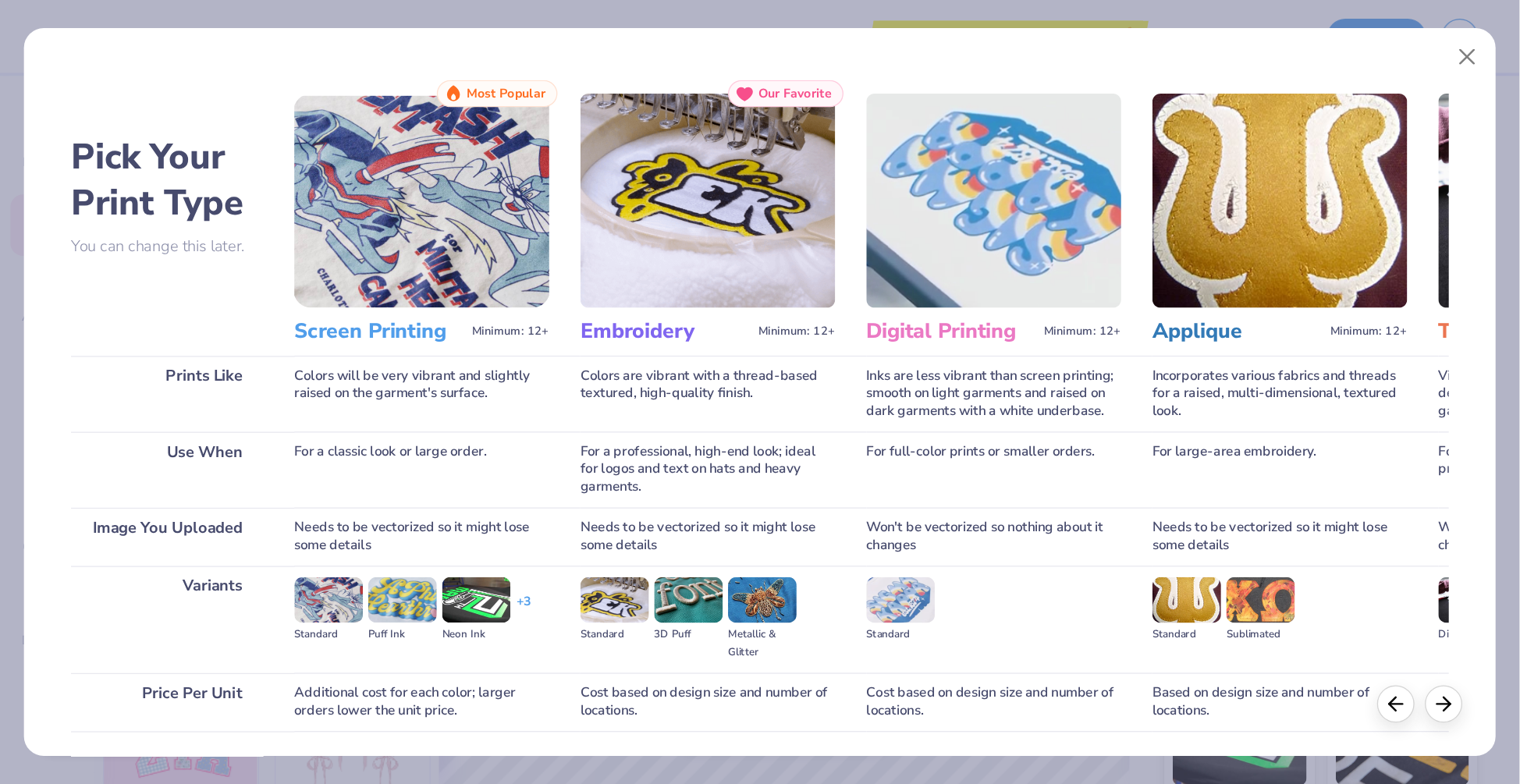 scroll, scrollTop: 112, scrollLeft: 0, axis: vertical 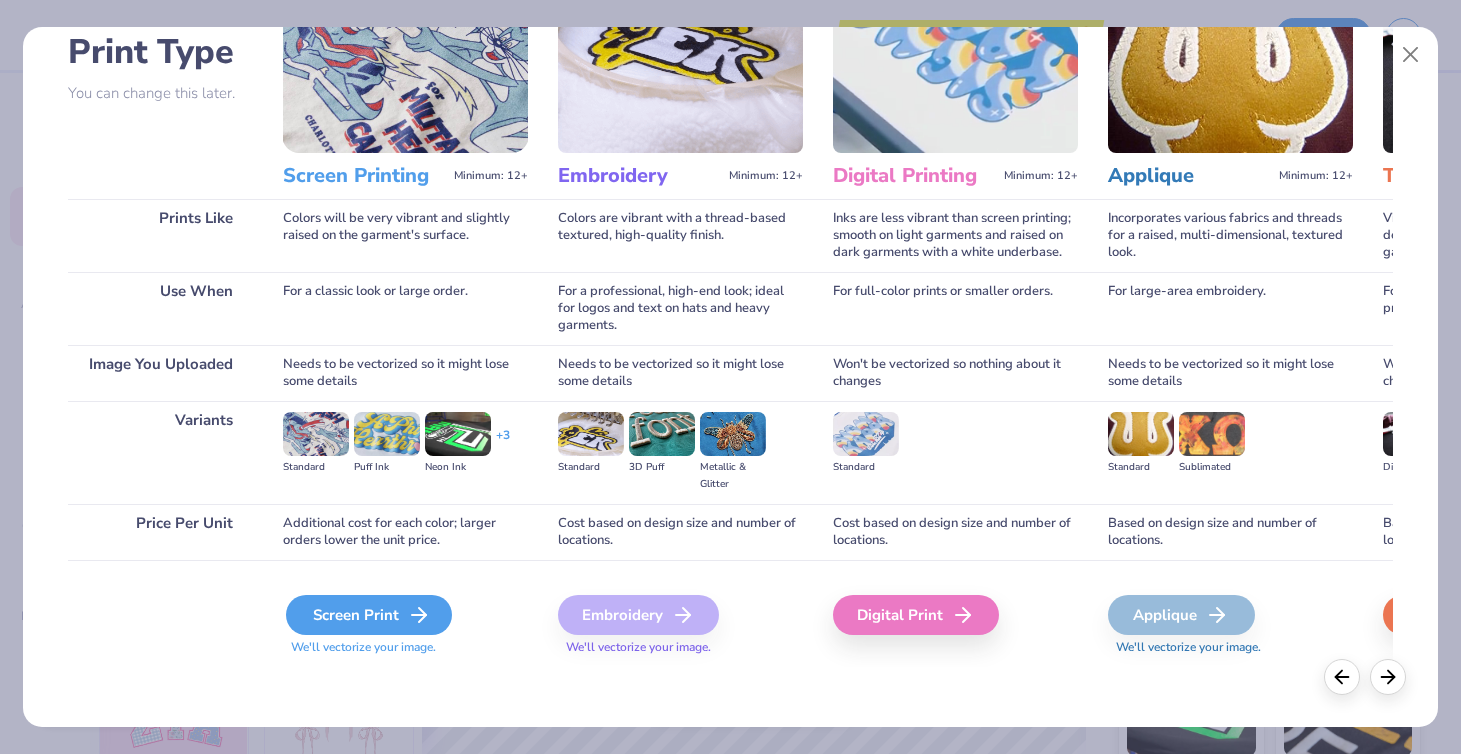 click on "Screen Print" at bounding box center [369, 615] 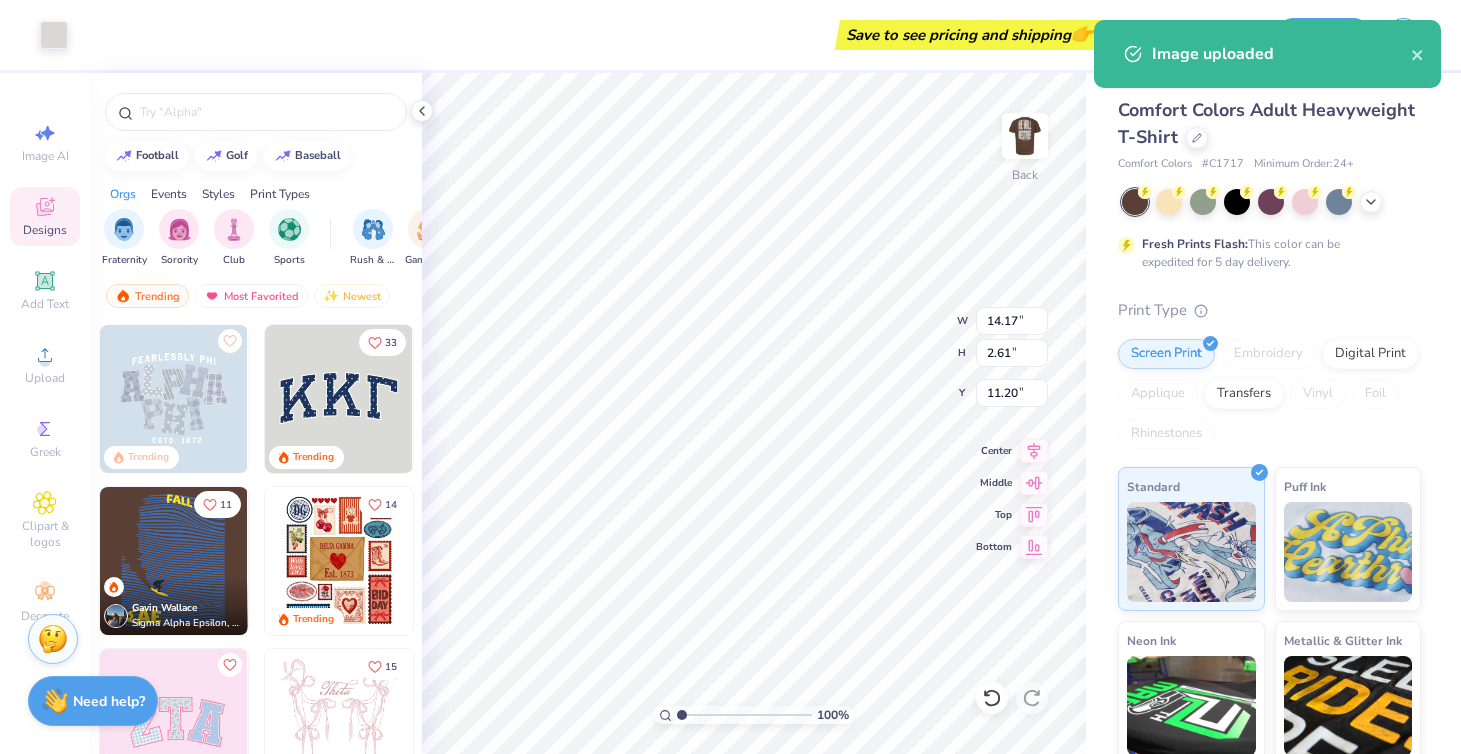 type on "8.21" 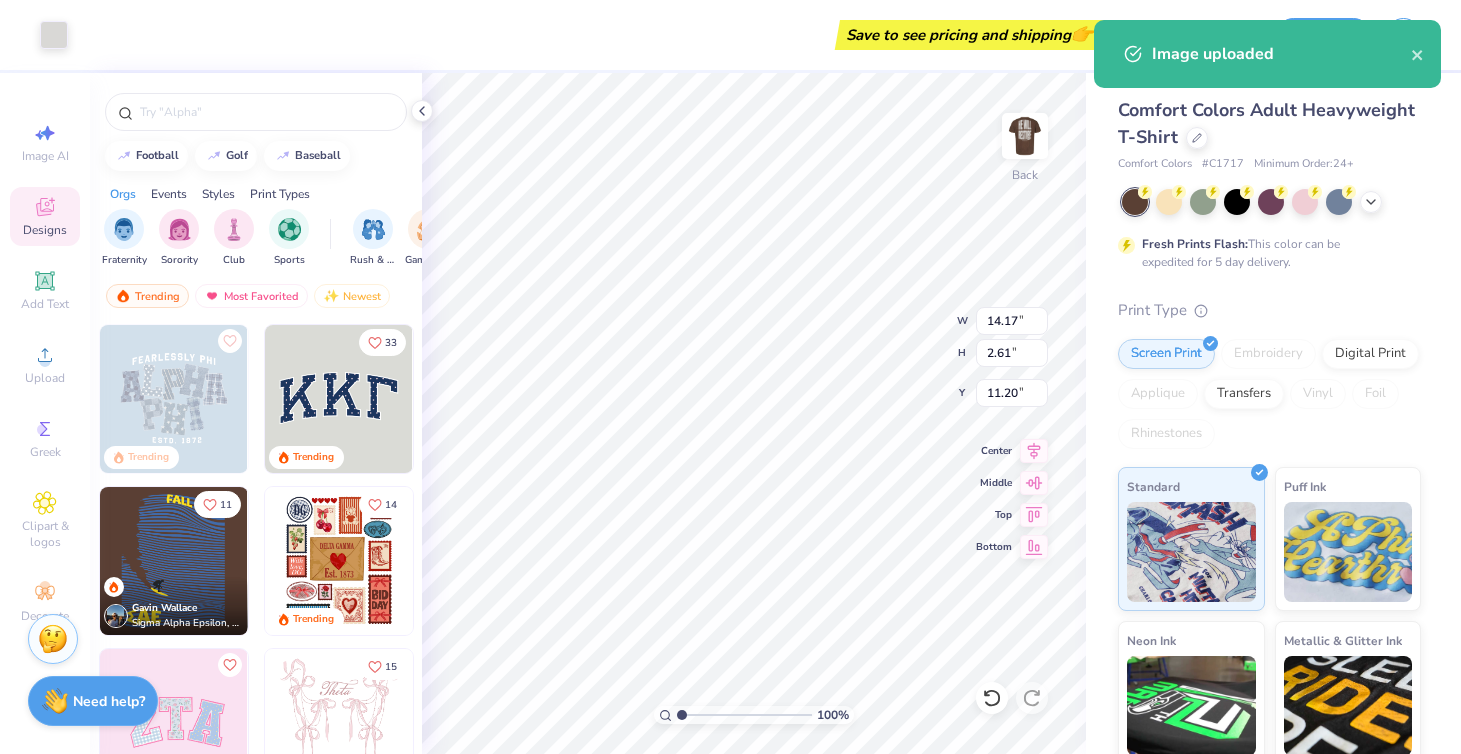 type on "1.51" 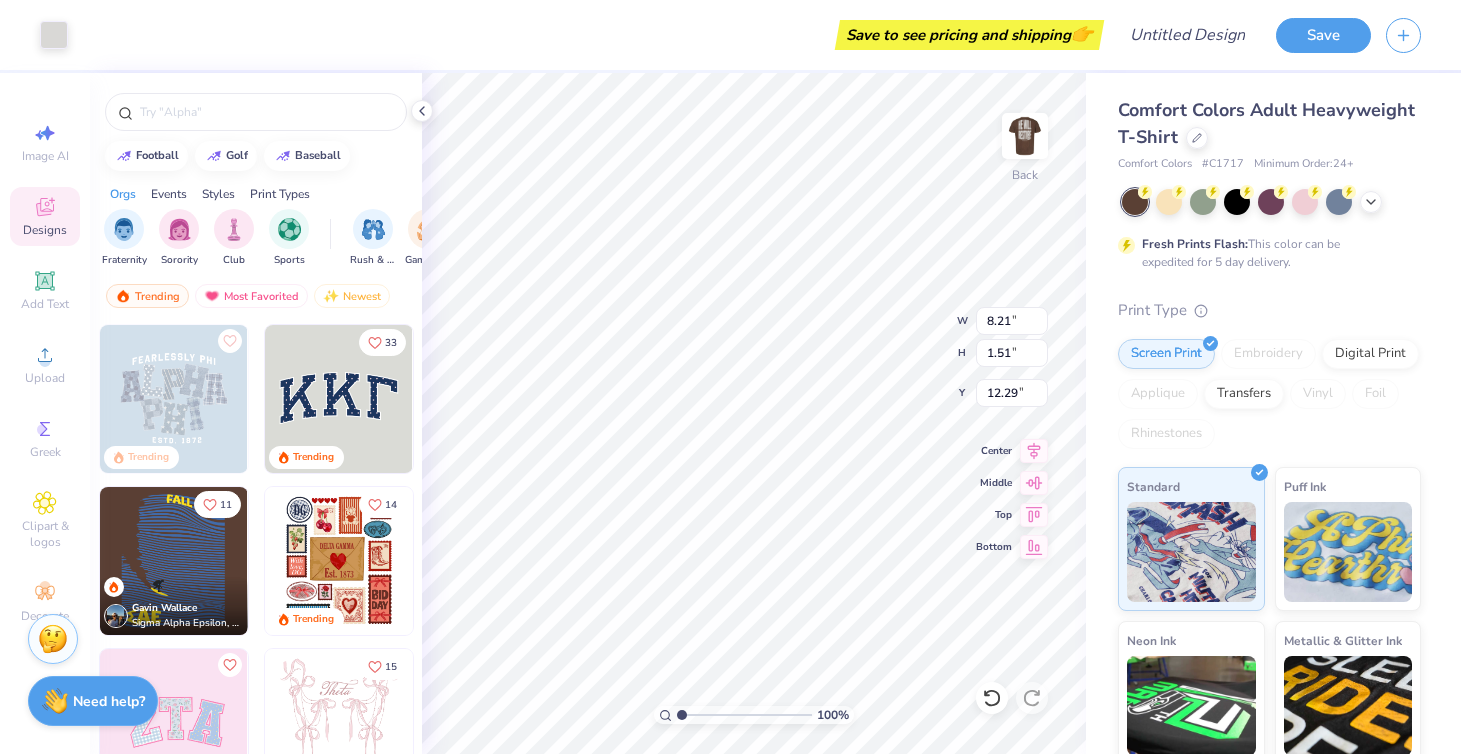 type on "3.00" 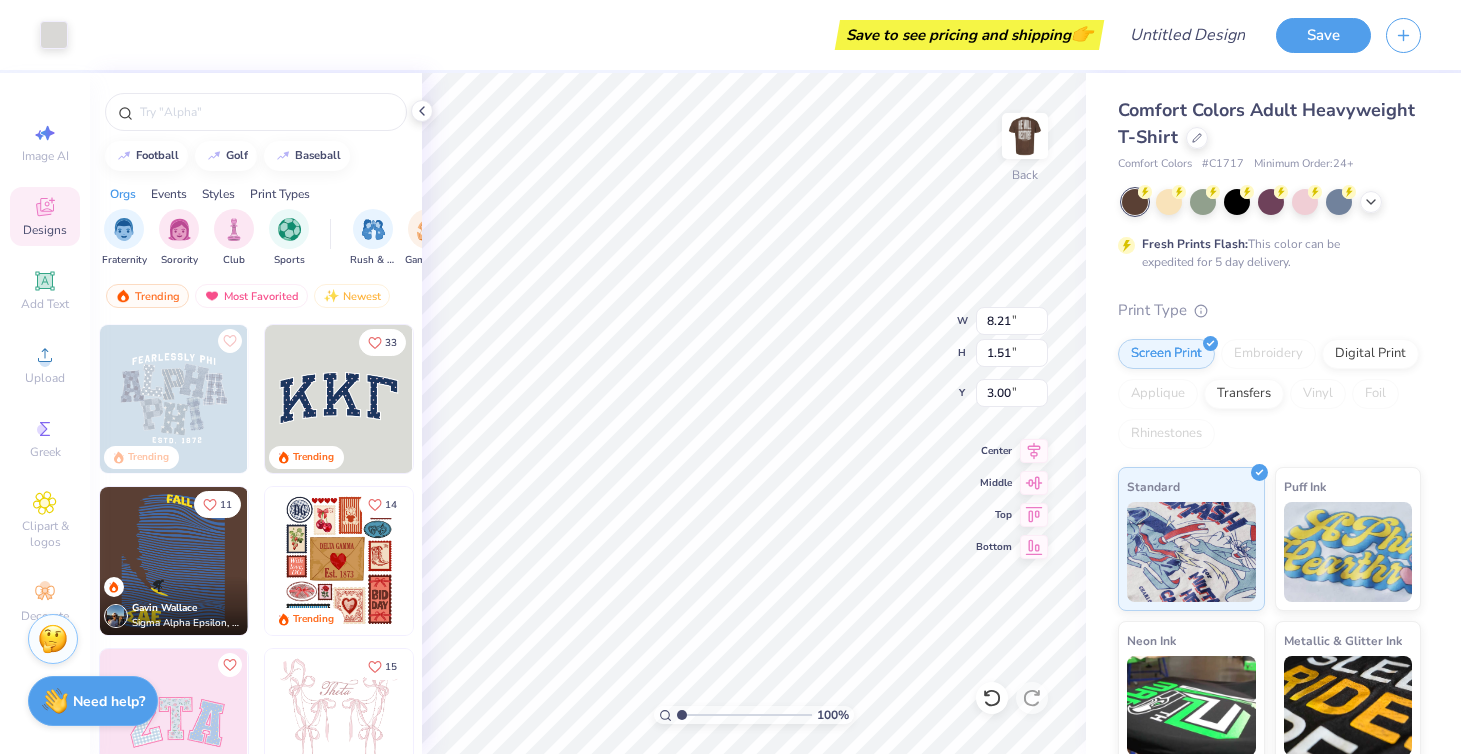 type on "6.63" 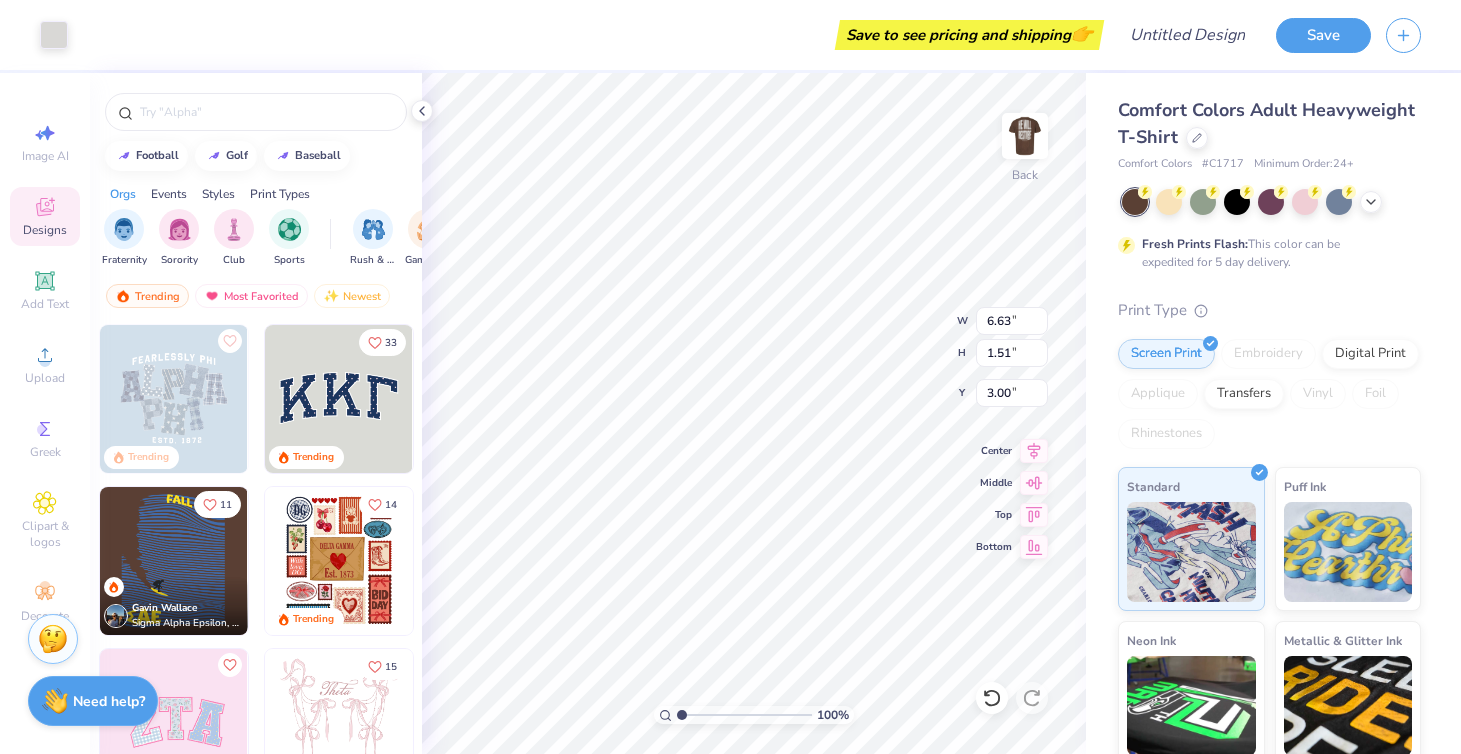 type on "1.22" 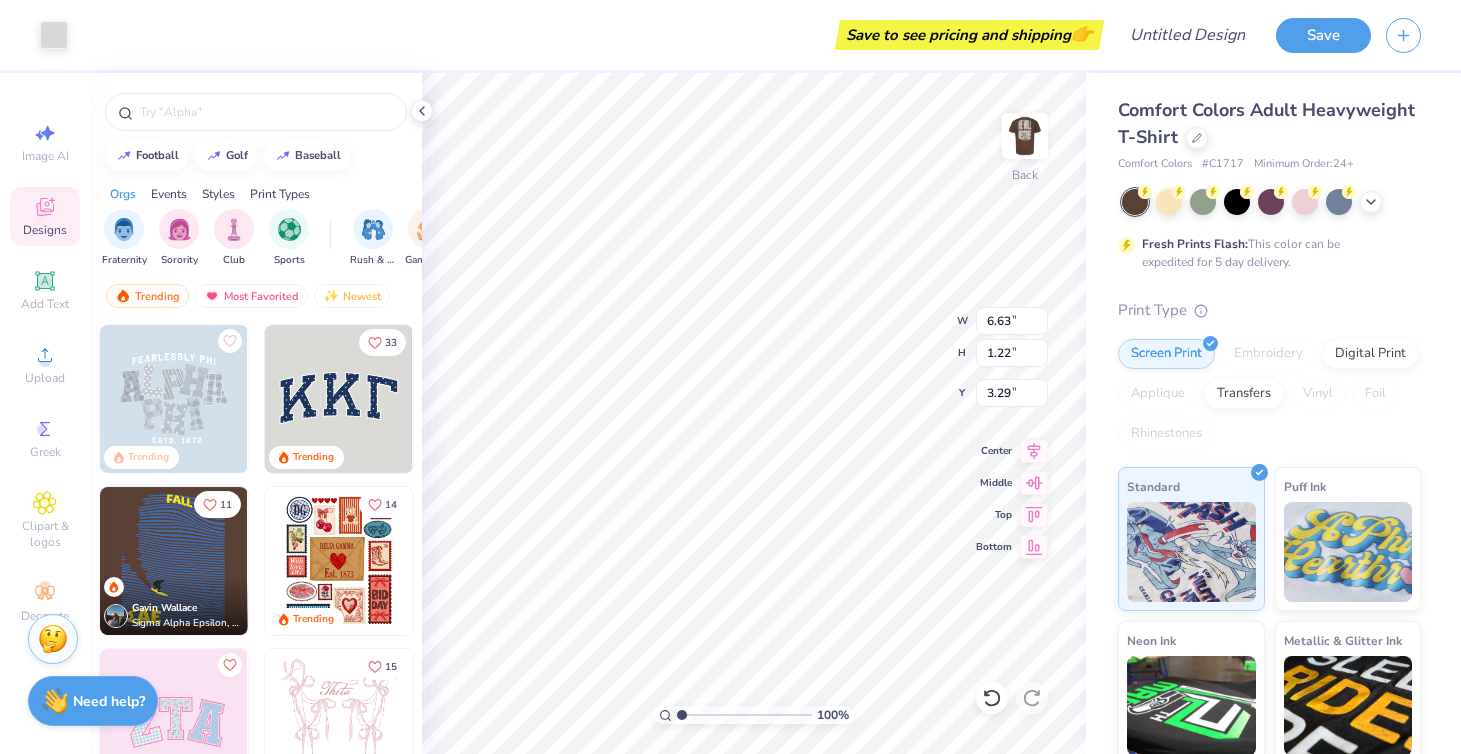 type on "3.00" 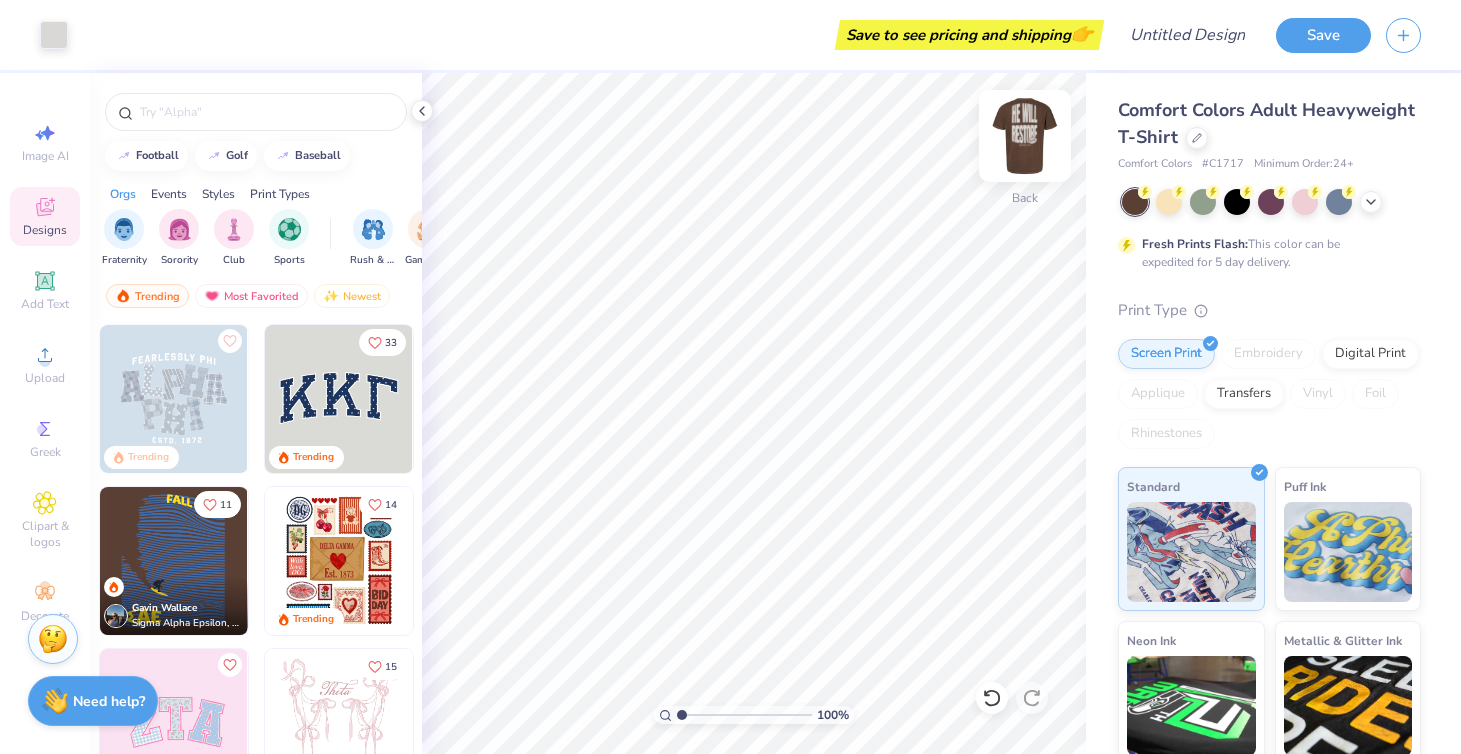 click at bounding box center [1025, 136] 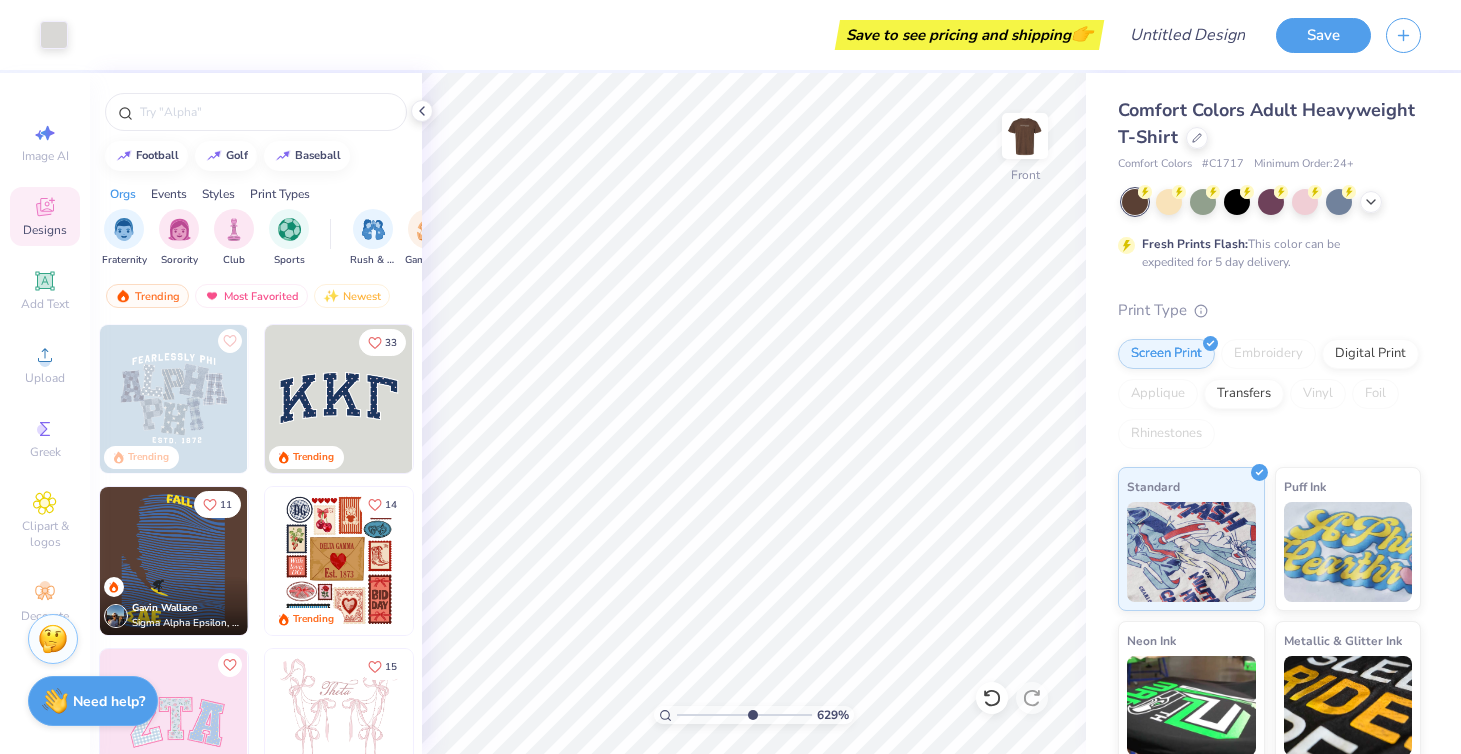 click at bounding box center [744, 715] 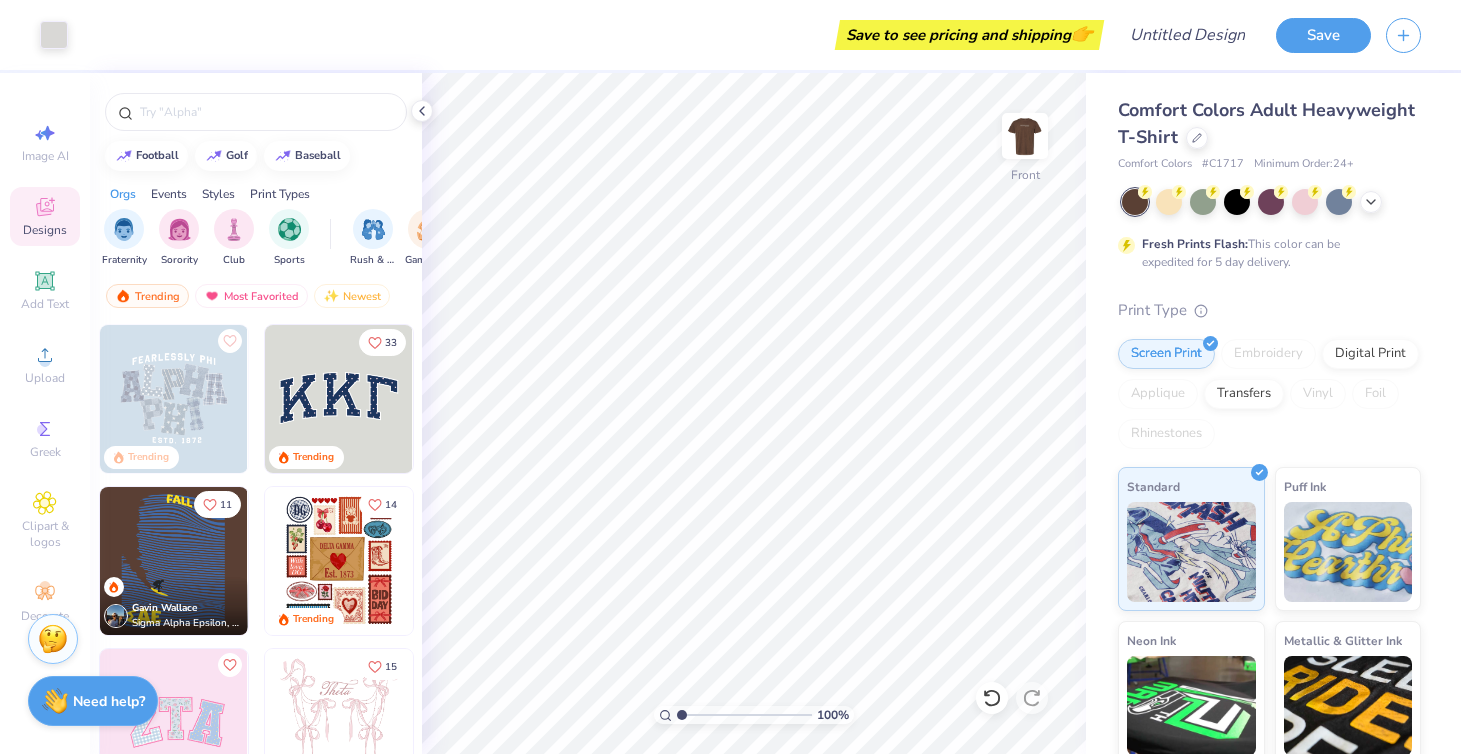 drag, startPoint x: 749, startPoint y: 711, endPoint x: 679, endPoint y: 715, distance: 70.11419 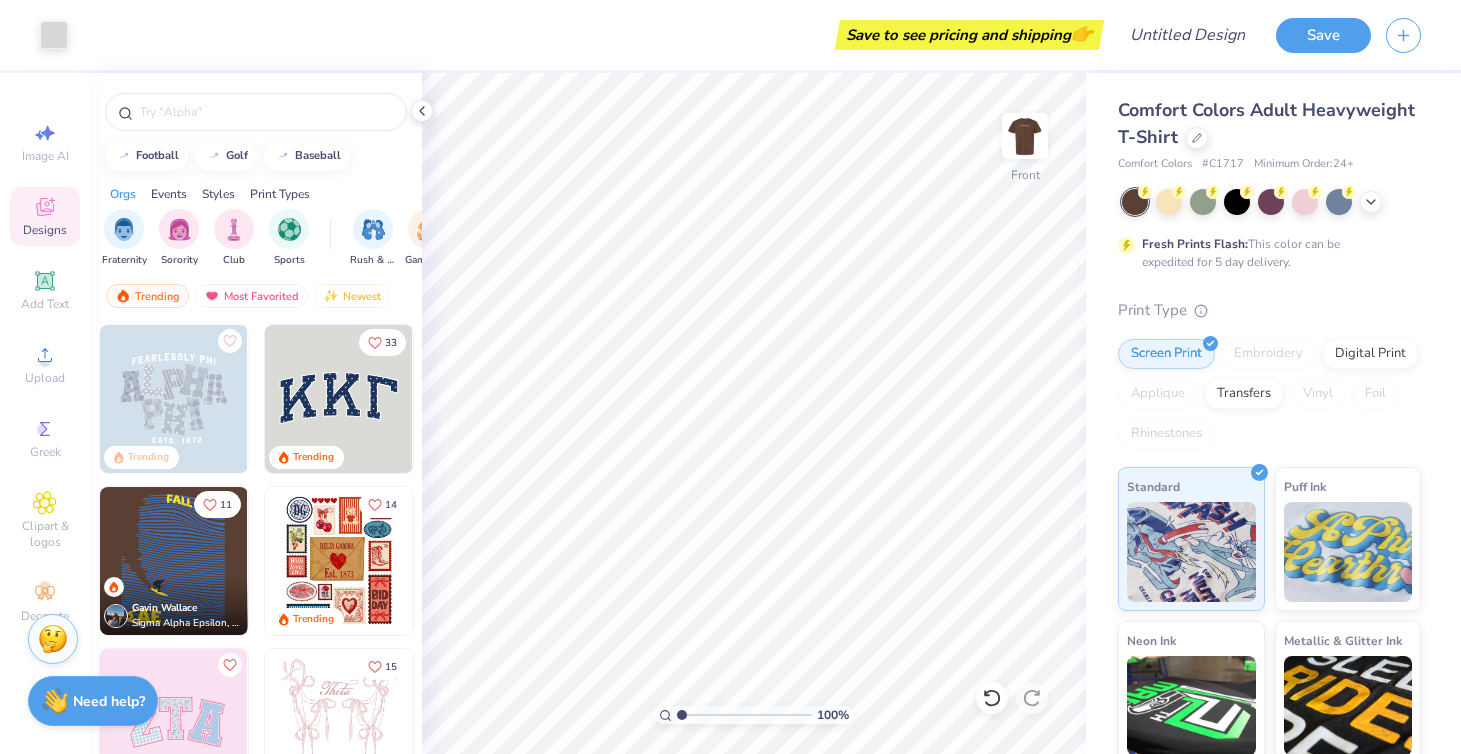 click at bounding box center (744, 715) 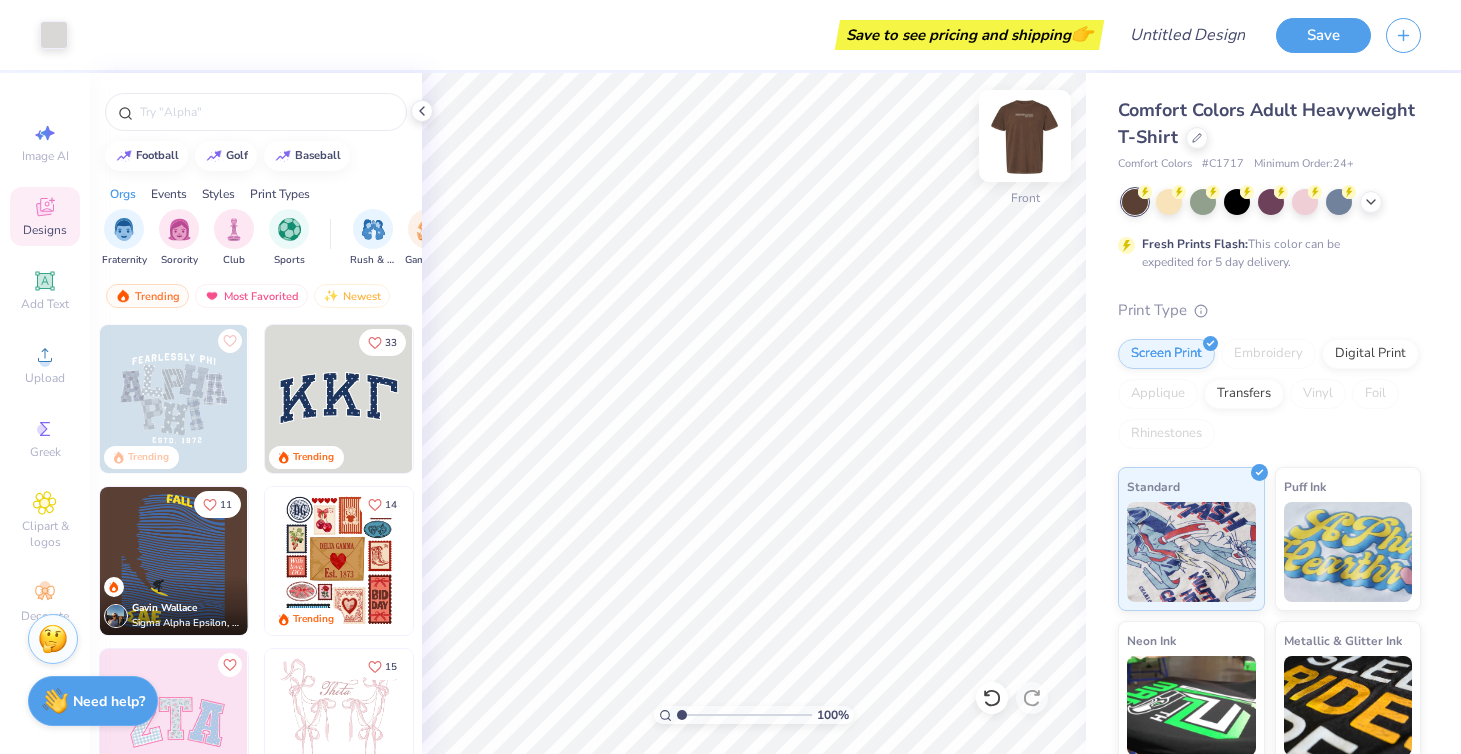 click at bounding box center (1025, 136) 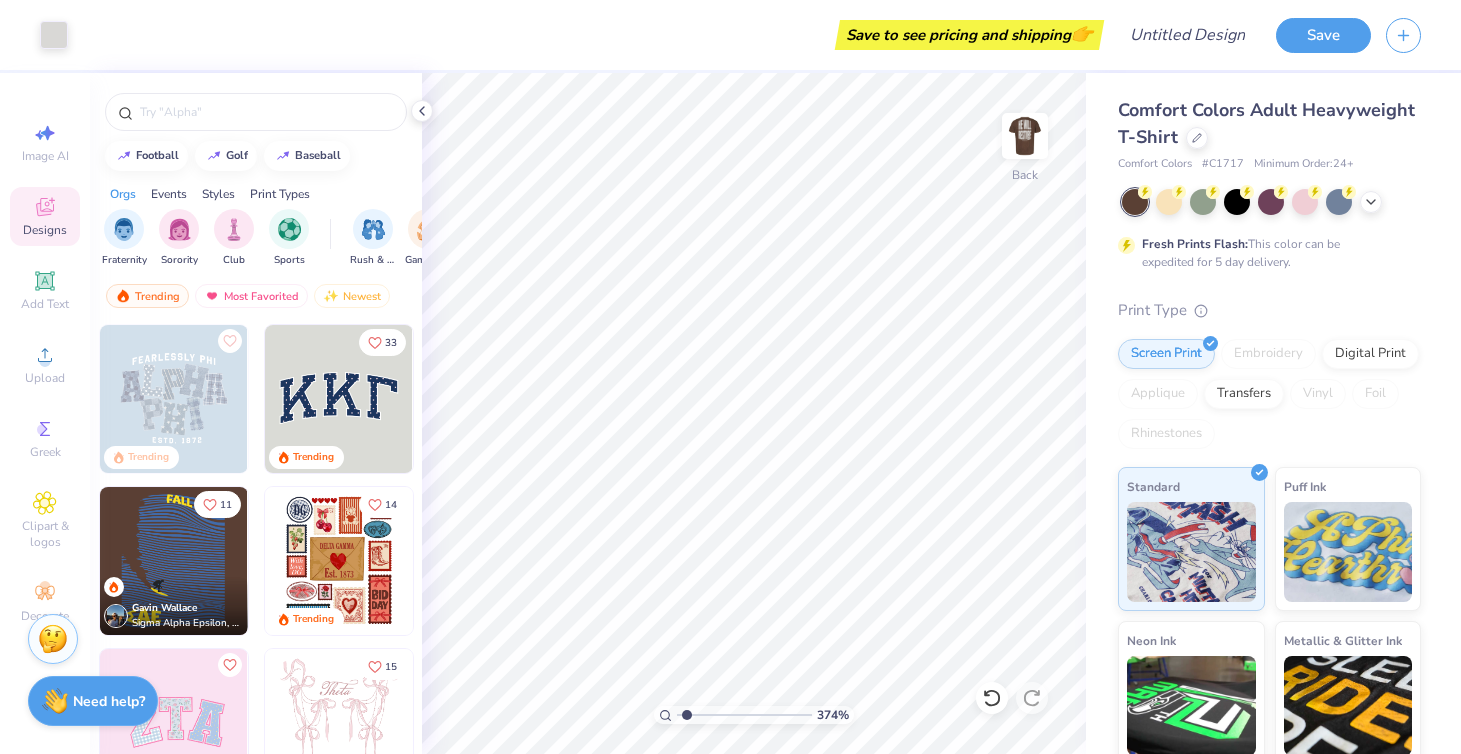 type on "1" 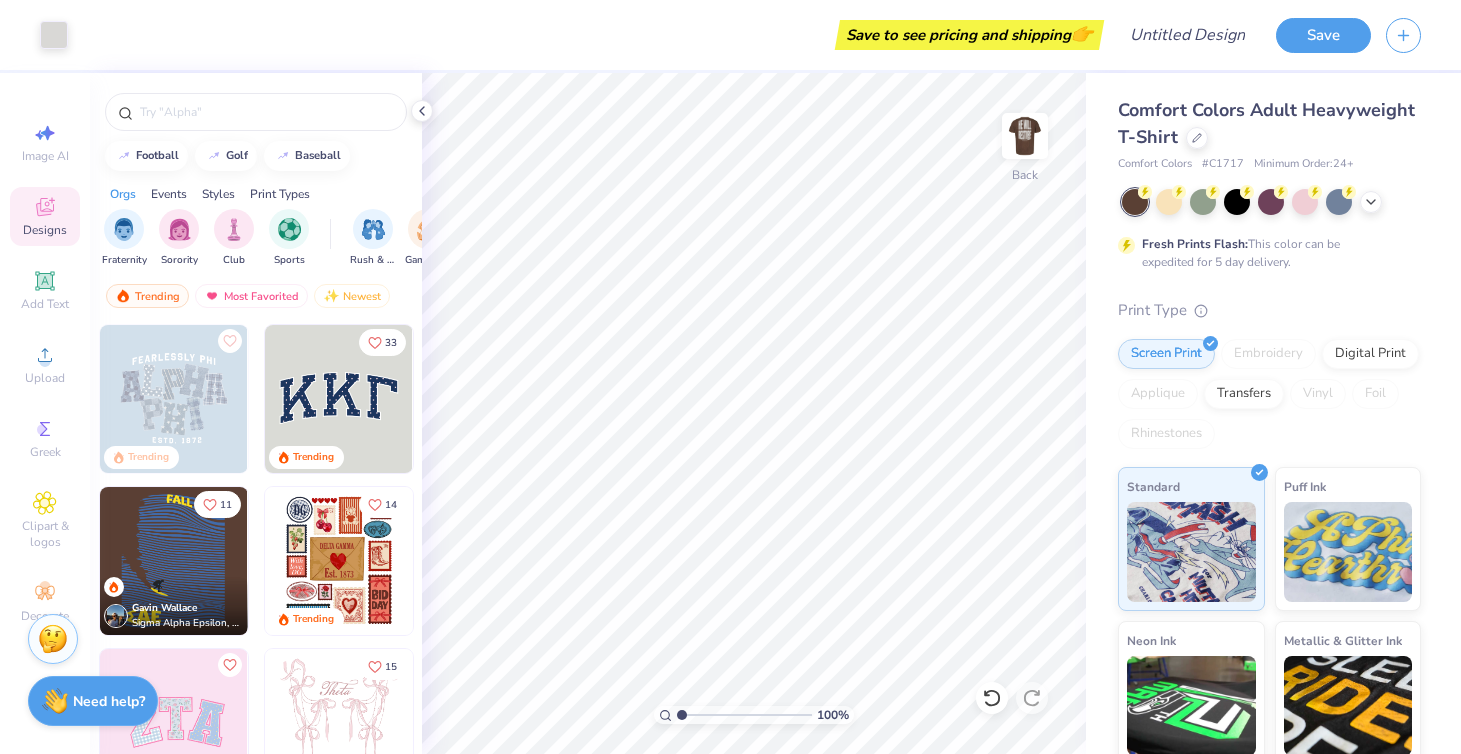 click on "Comfort Colors Adult Heavyweight T-Shirt Comfort Colors # C1717 Minimum Order:  24 +   Fresh Prints Flash:  This color can be expedited for 5 day delivery. Print Type Screen Print Embroidery Digital Print Applique Transfers Vinyl Foil Rhinestones Standard Puff Ink Neon Ink Metallic & Glitter Ink Glow in the Dark Ink Water based Ink" at bounding box center (1269, 508) 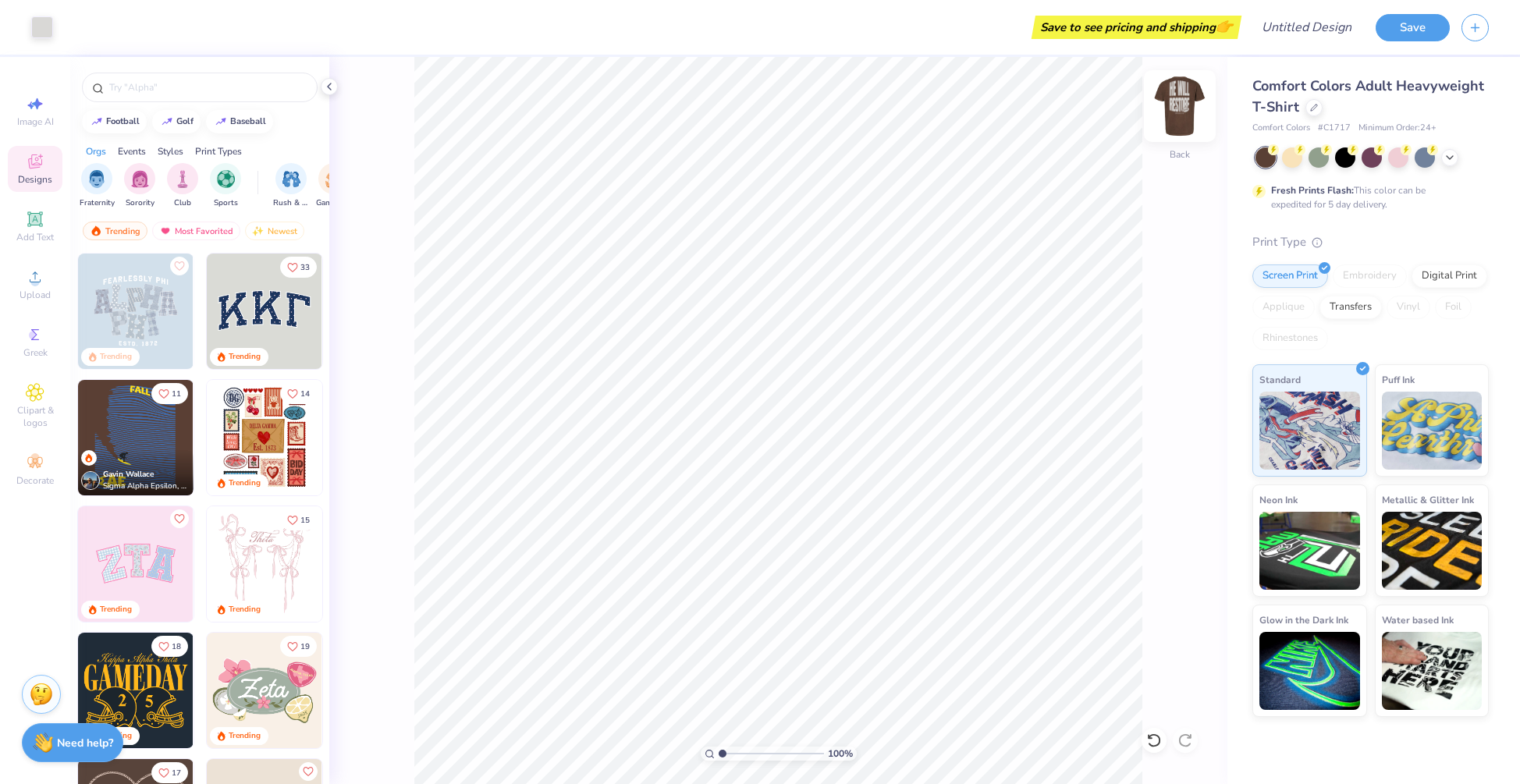click at bounding box center (1180, 106) 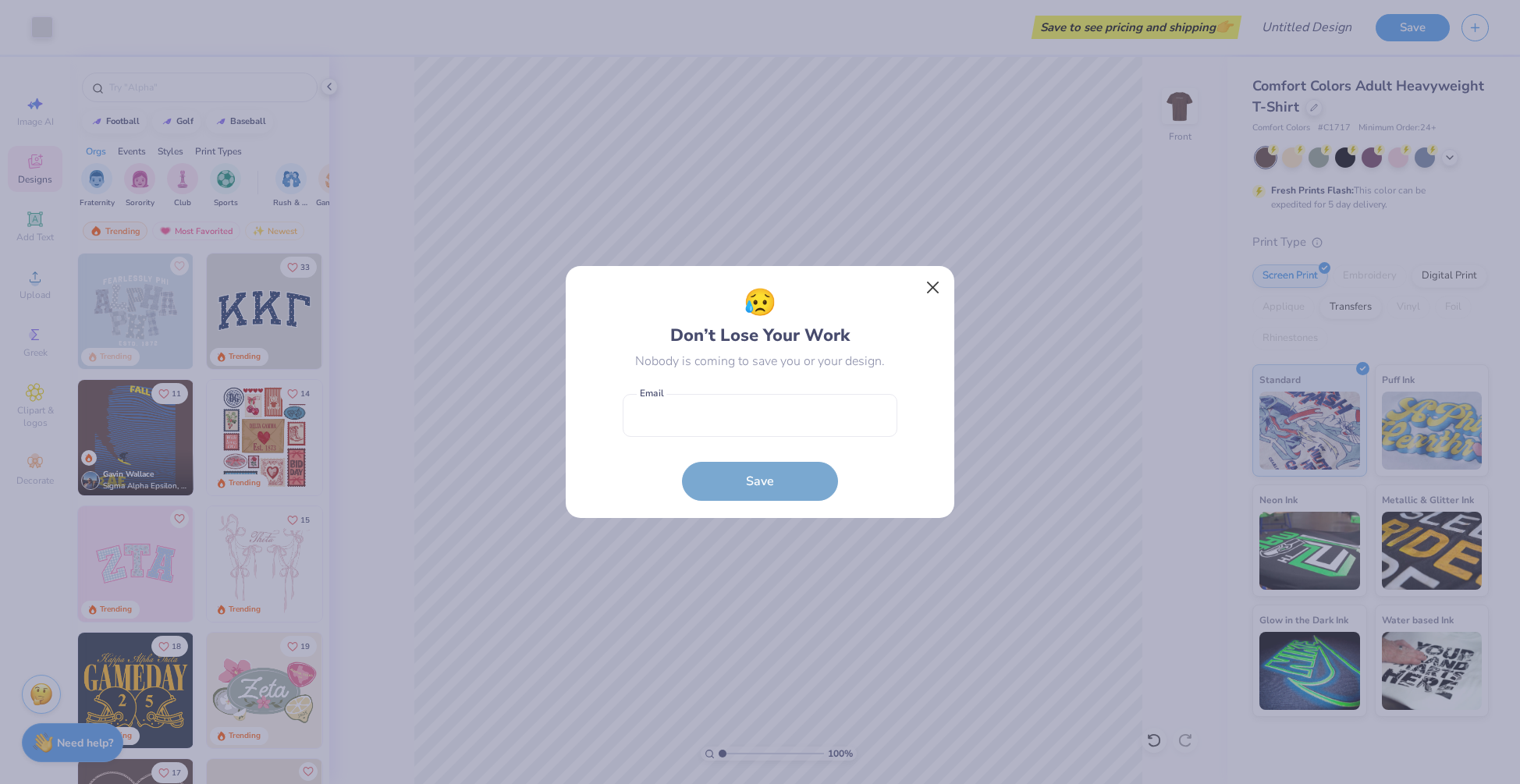 click at bounding box center (933, 288) 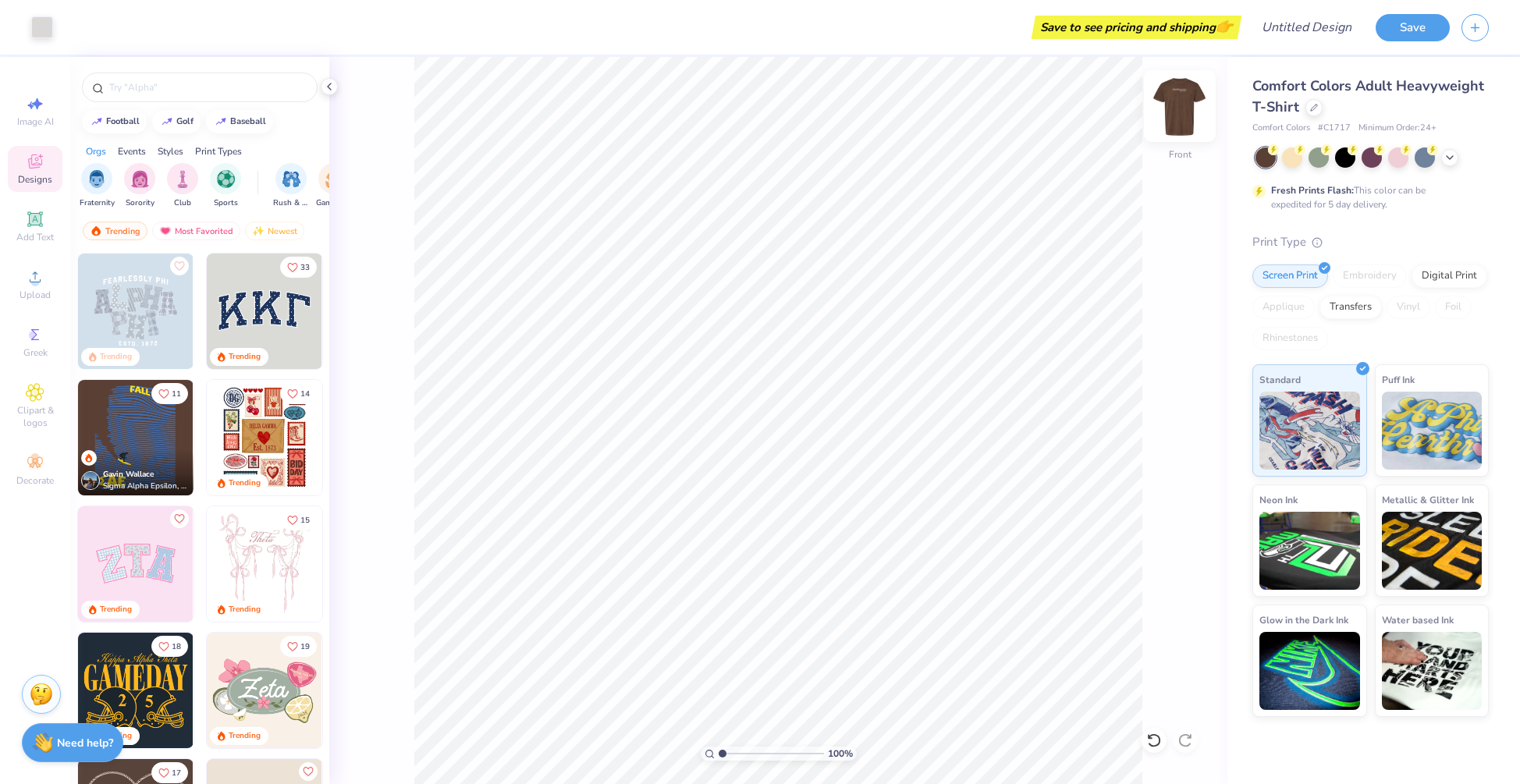 click at bounding box center [1180, 106] 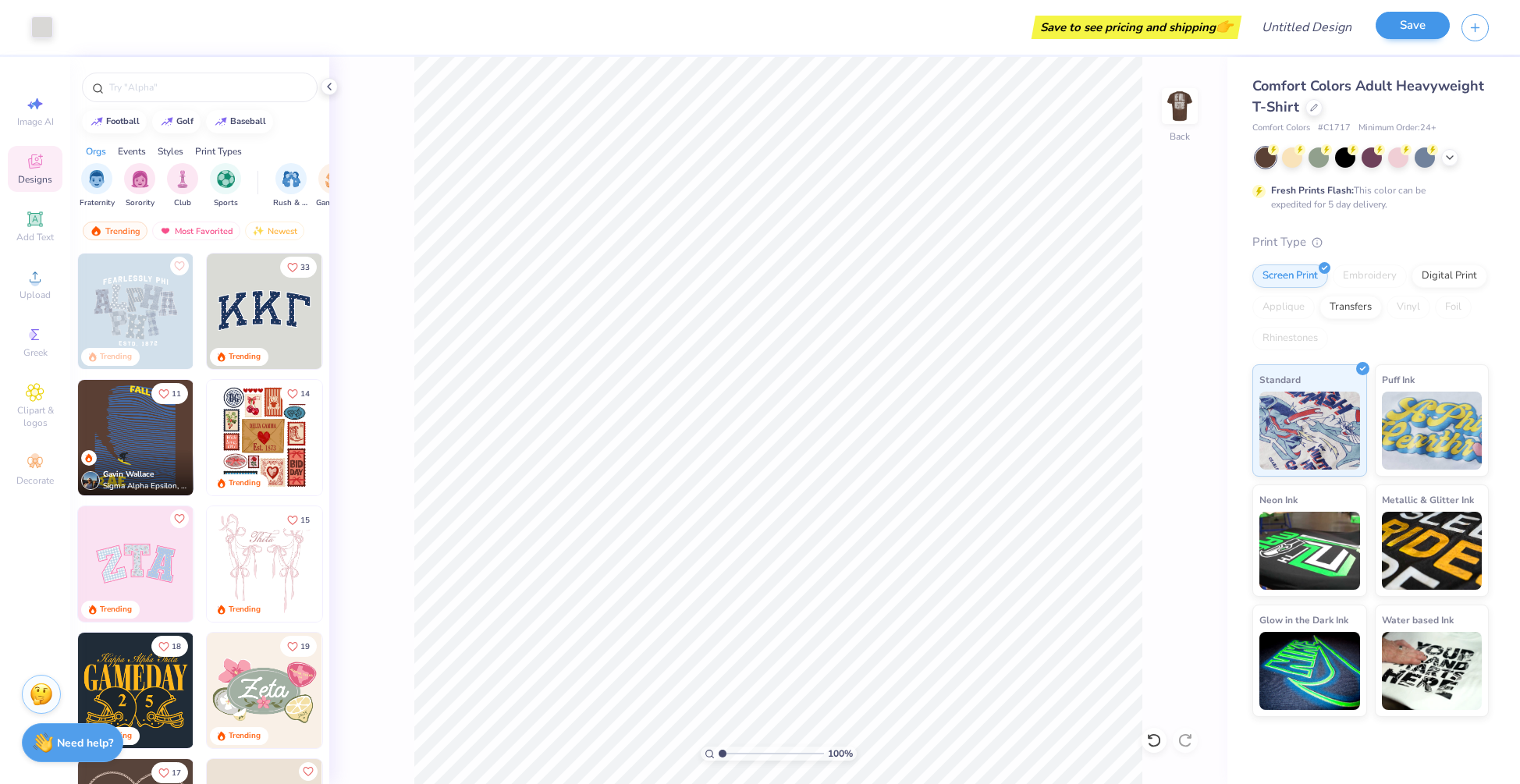 click on "Save" at bounding box center (1412, 25) 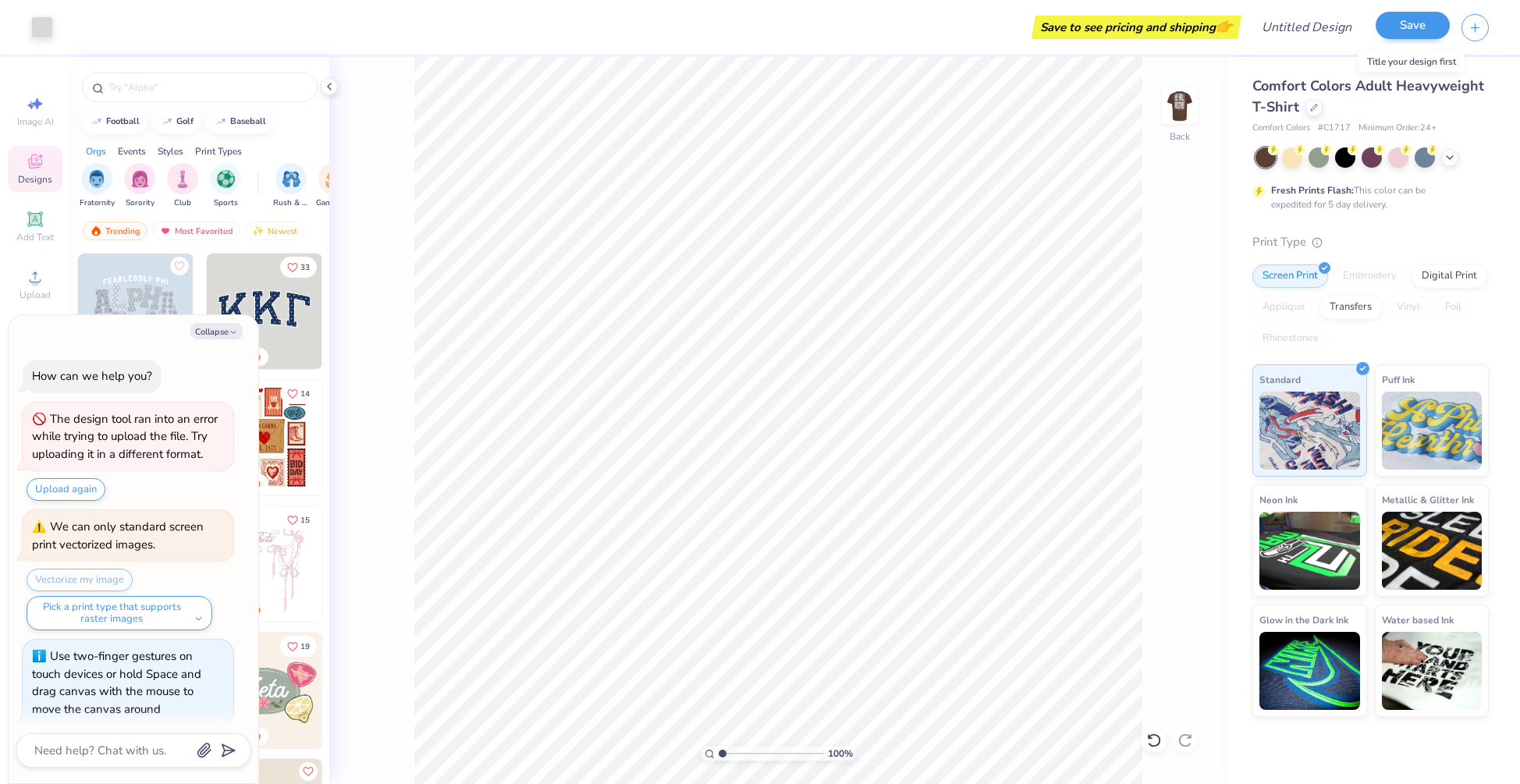 scroll, scrollTop: 47, scrollLeft: 0, axis: vertical 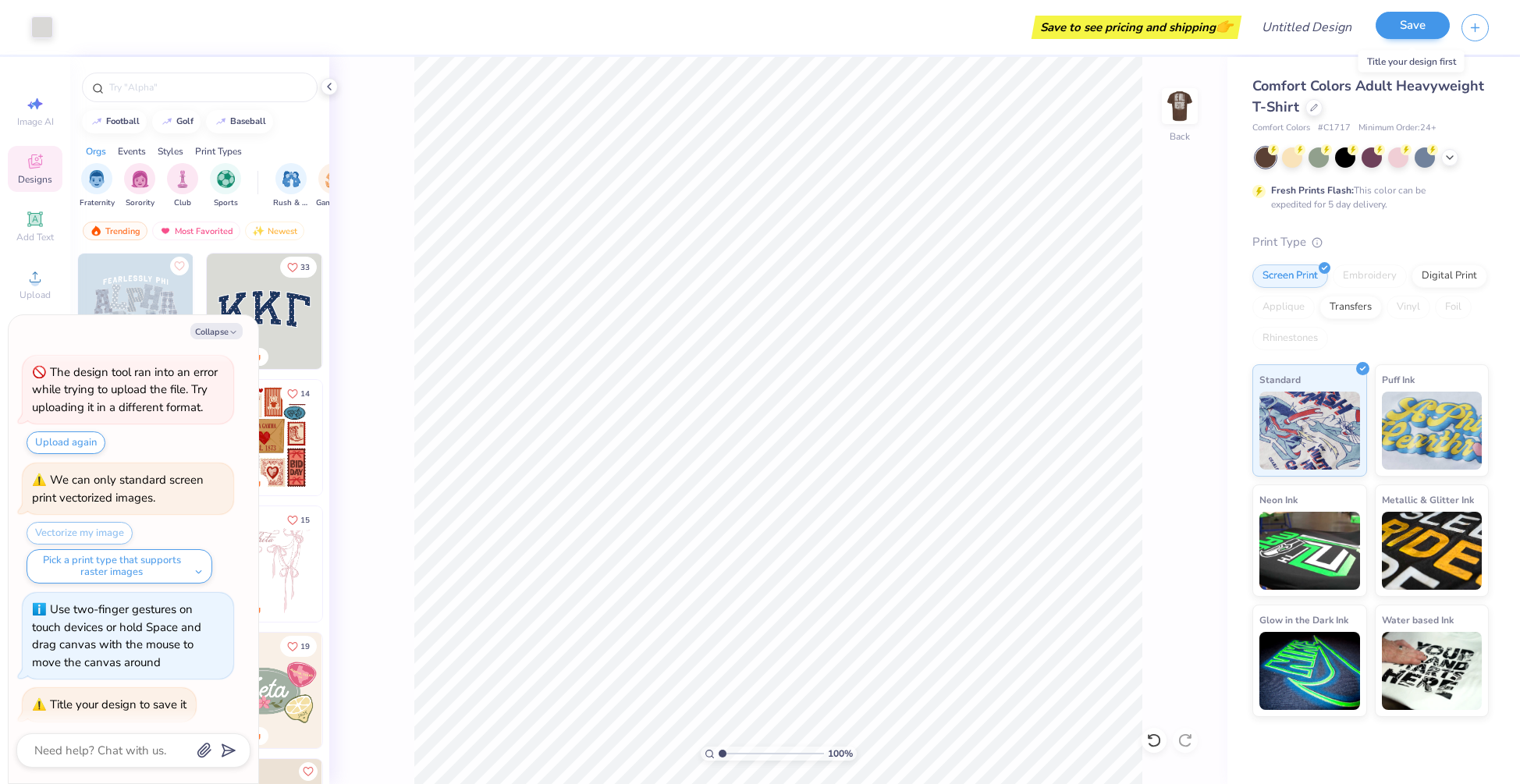click on "Save" at bounding box center (1412, 25) 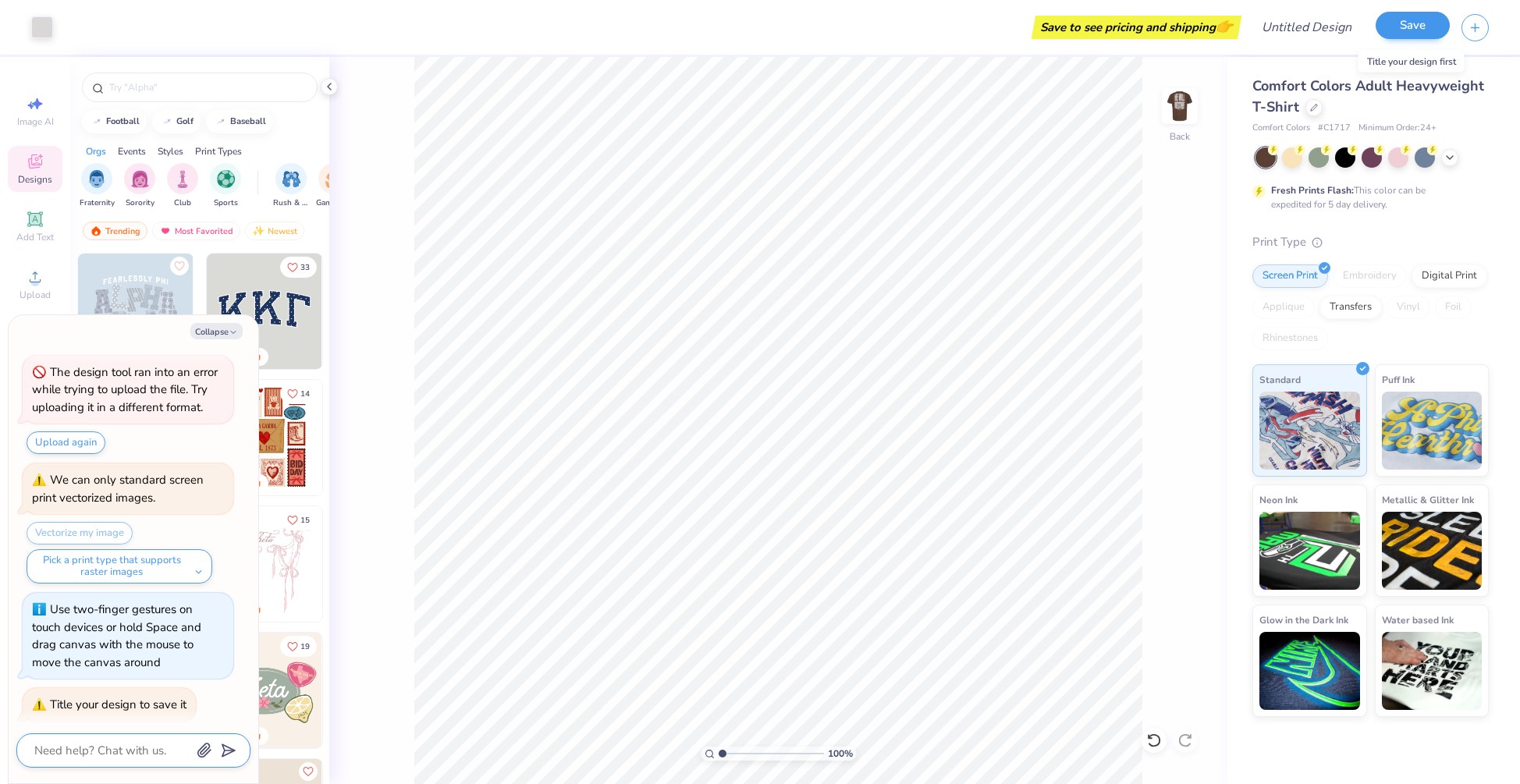 scroll, scrollTop: 88, scrollLeft: 0, axis: vertical 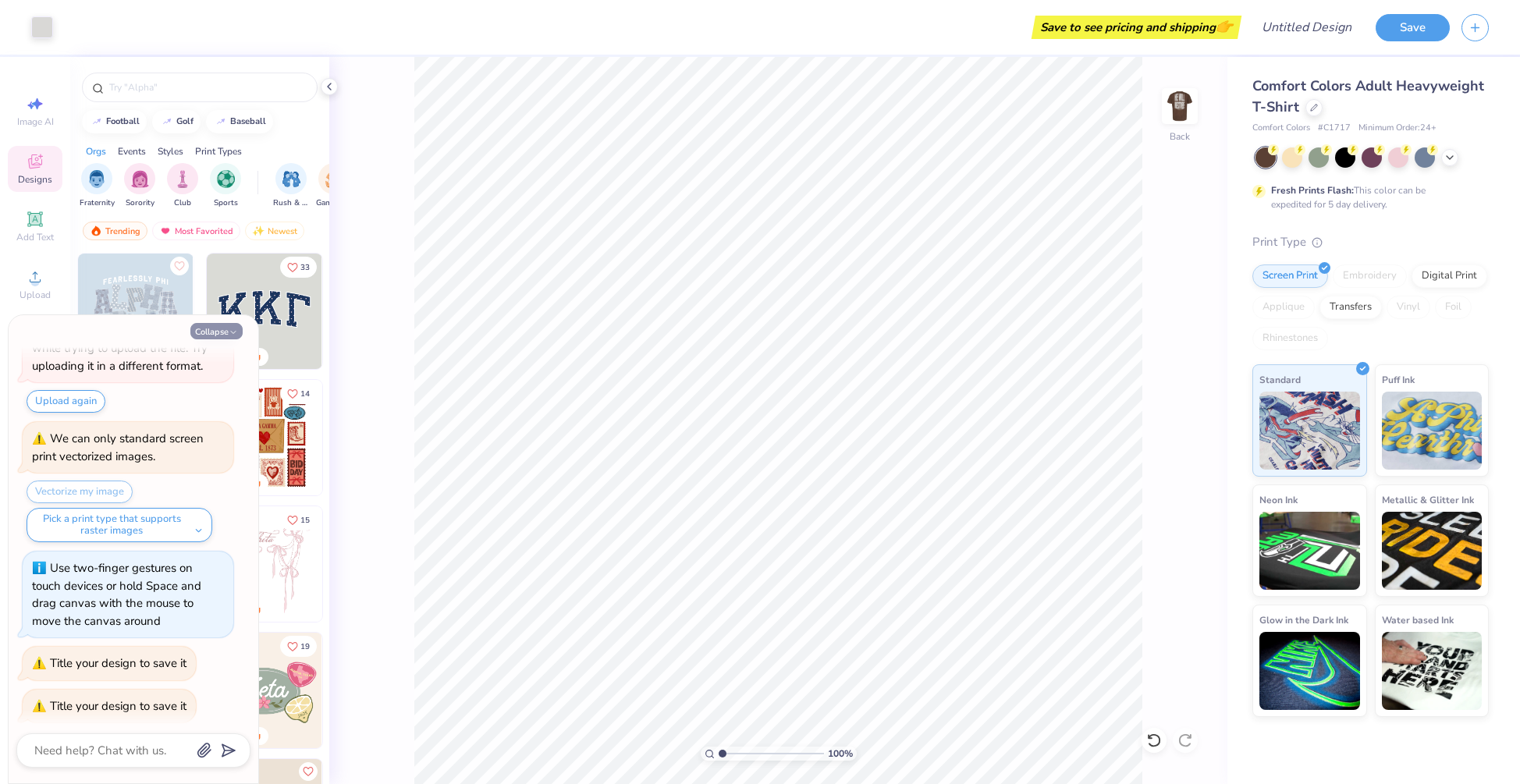 click on "Collapse" at bounding box center [216, 331] 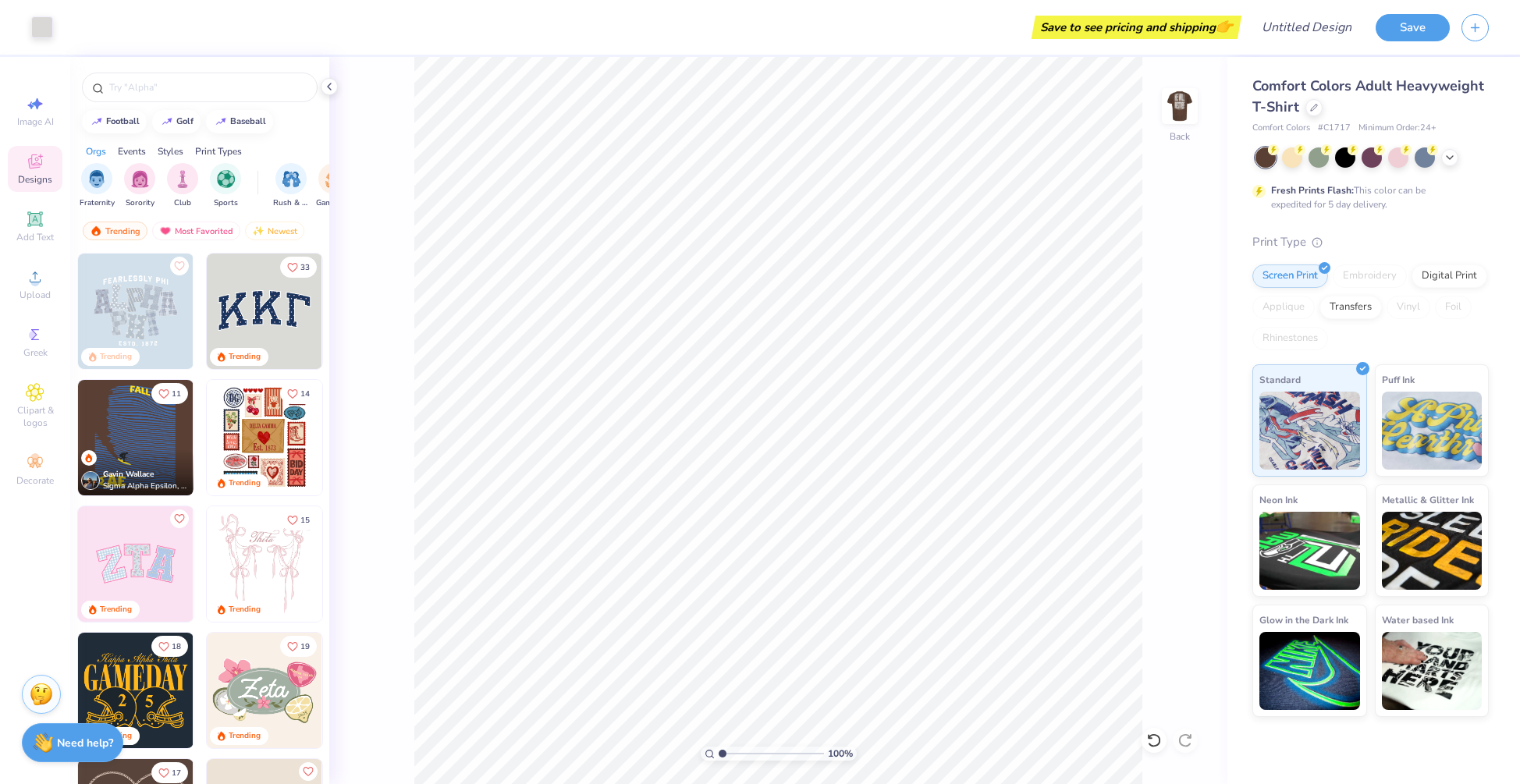 type on "x" 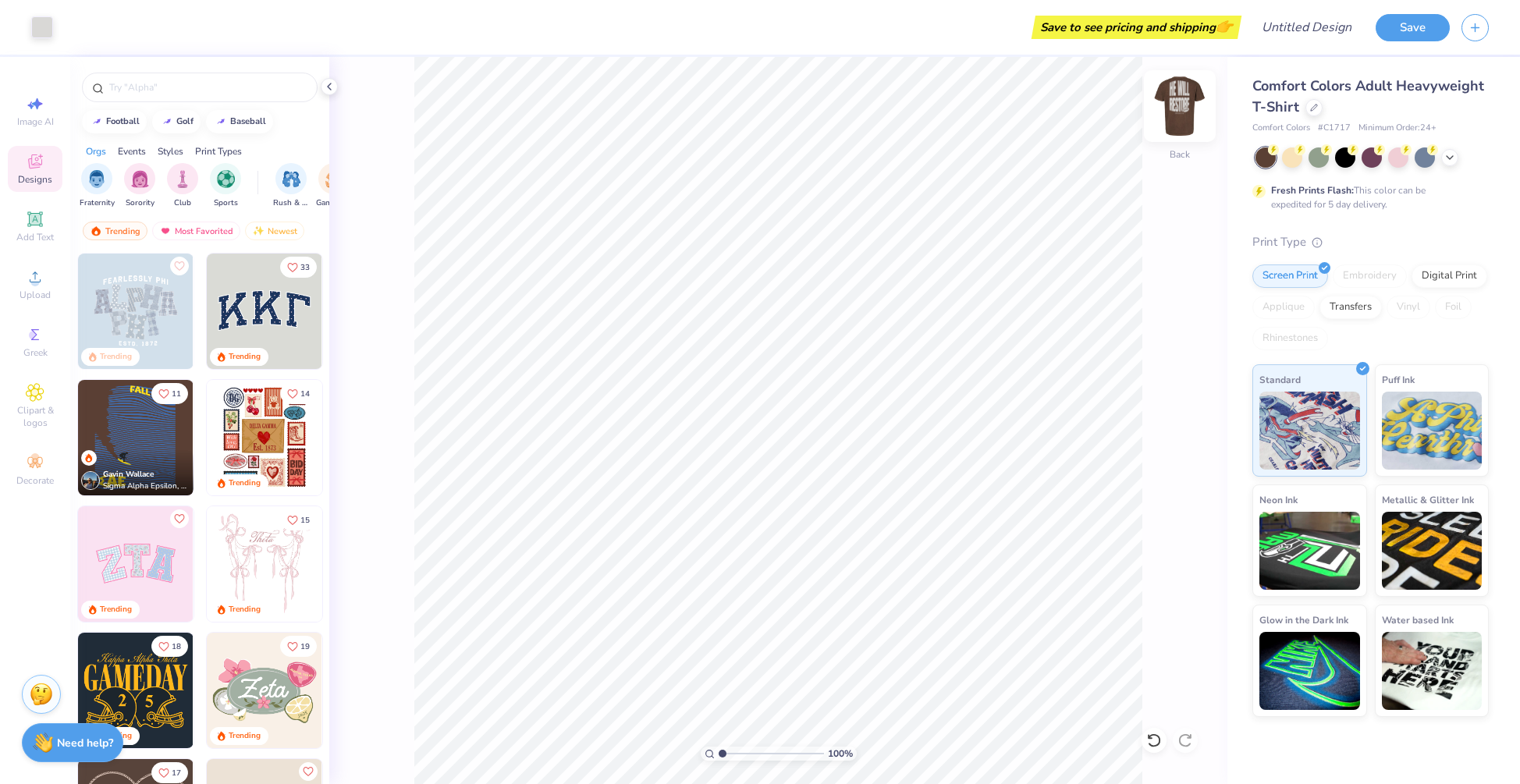 click at bounding box center [1180, 106] 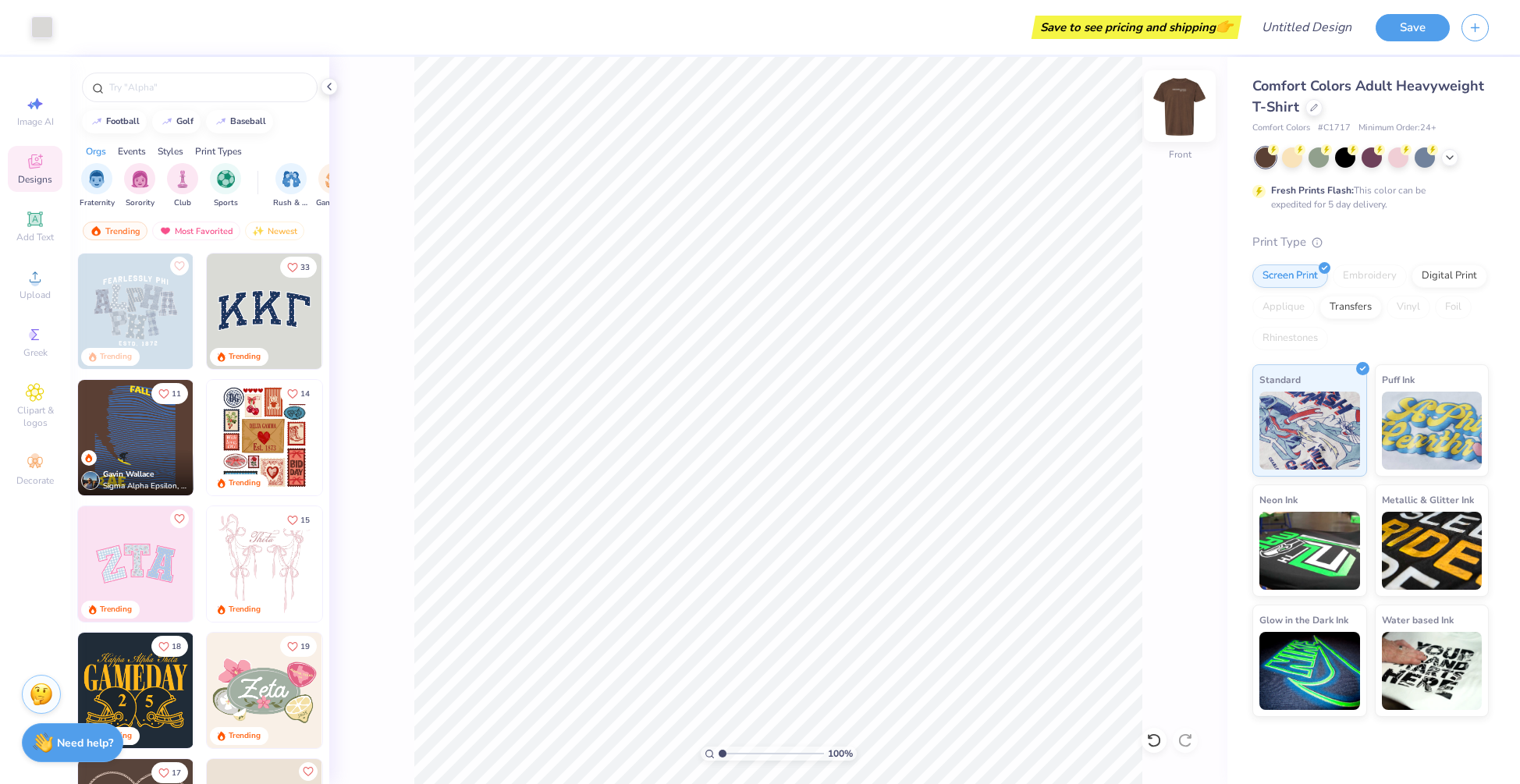 click at bounding box center (1180, 106) 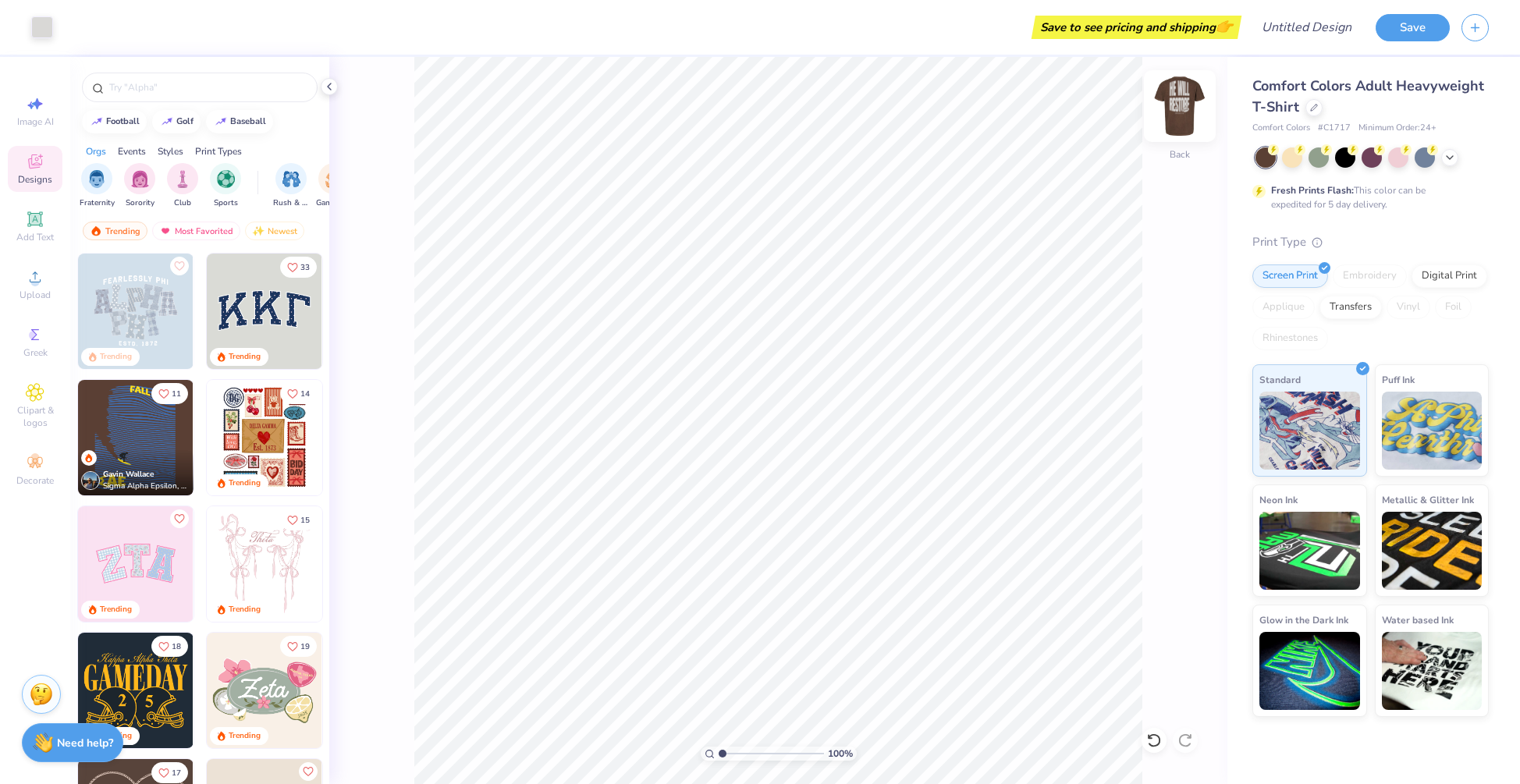 click at bounding box center (1180, 106) 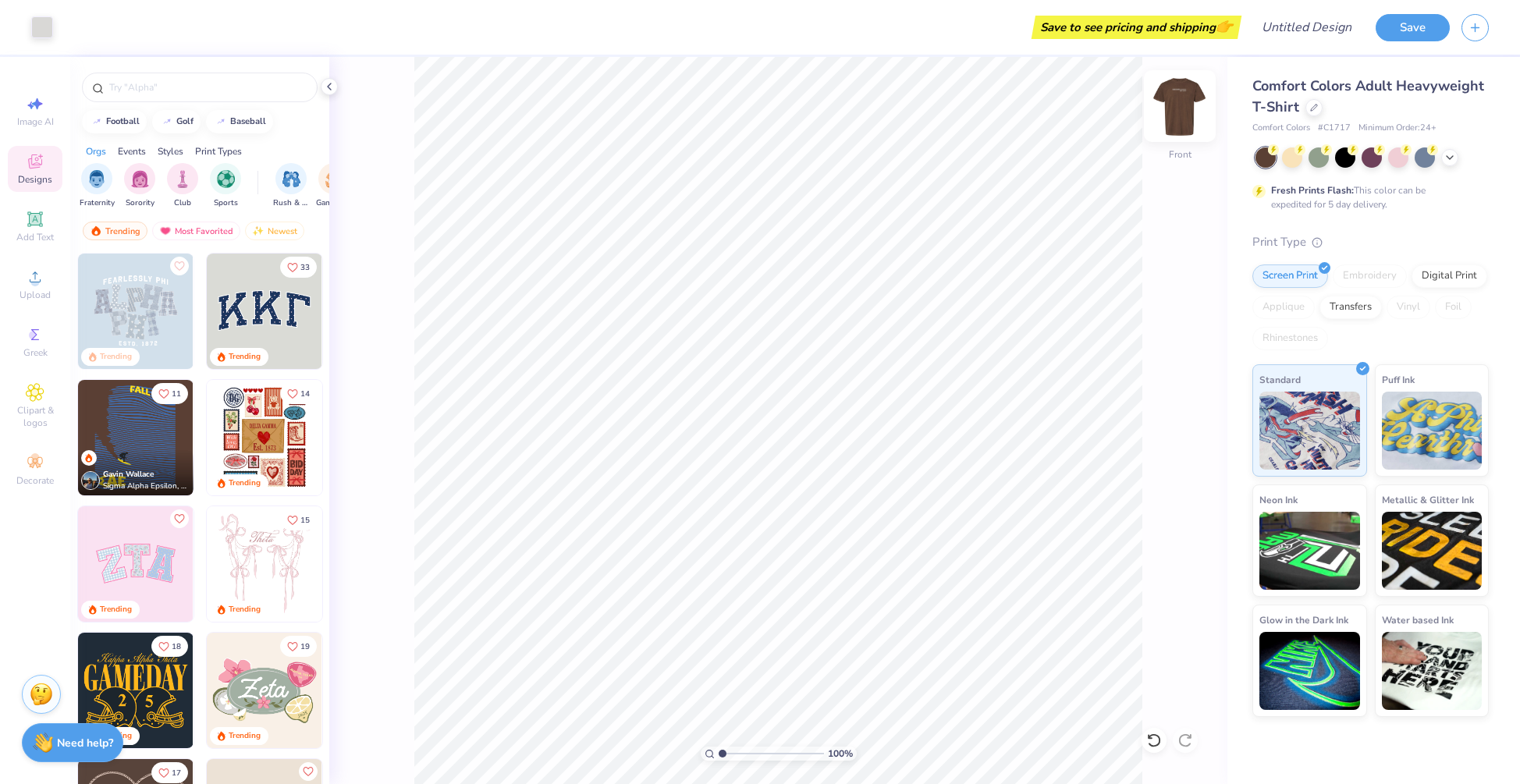 click at bounding box center (1180, 106) 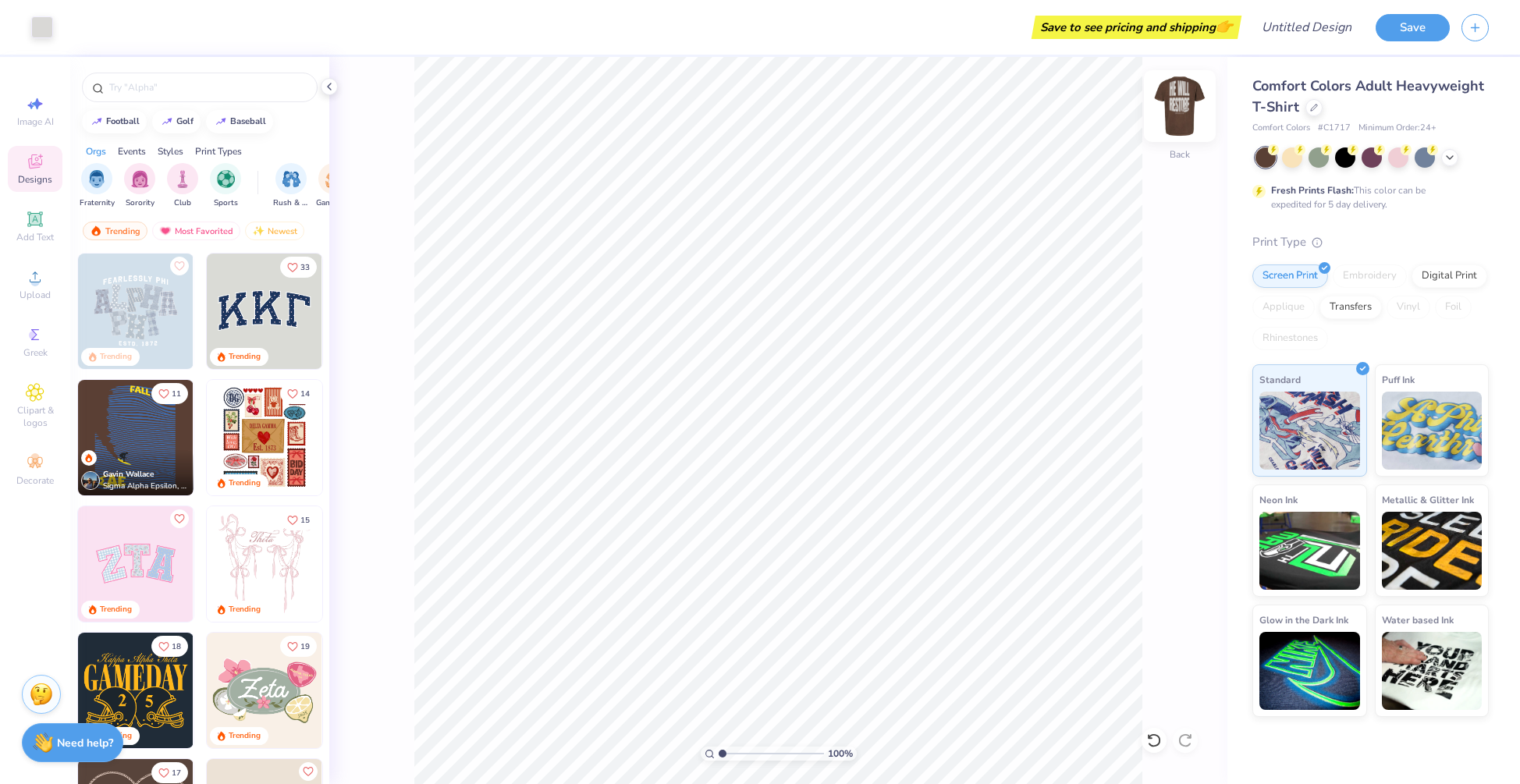 click at bounding box center [1180, 106] 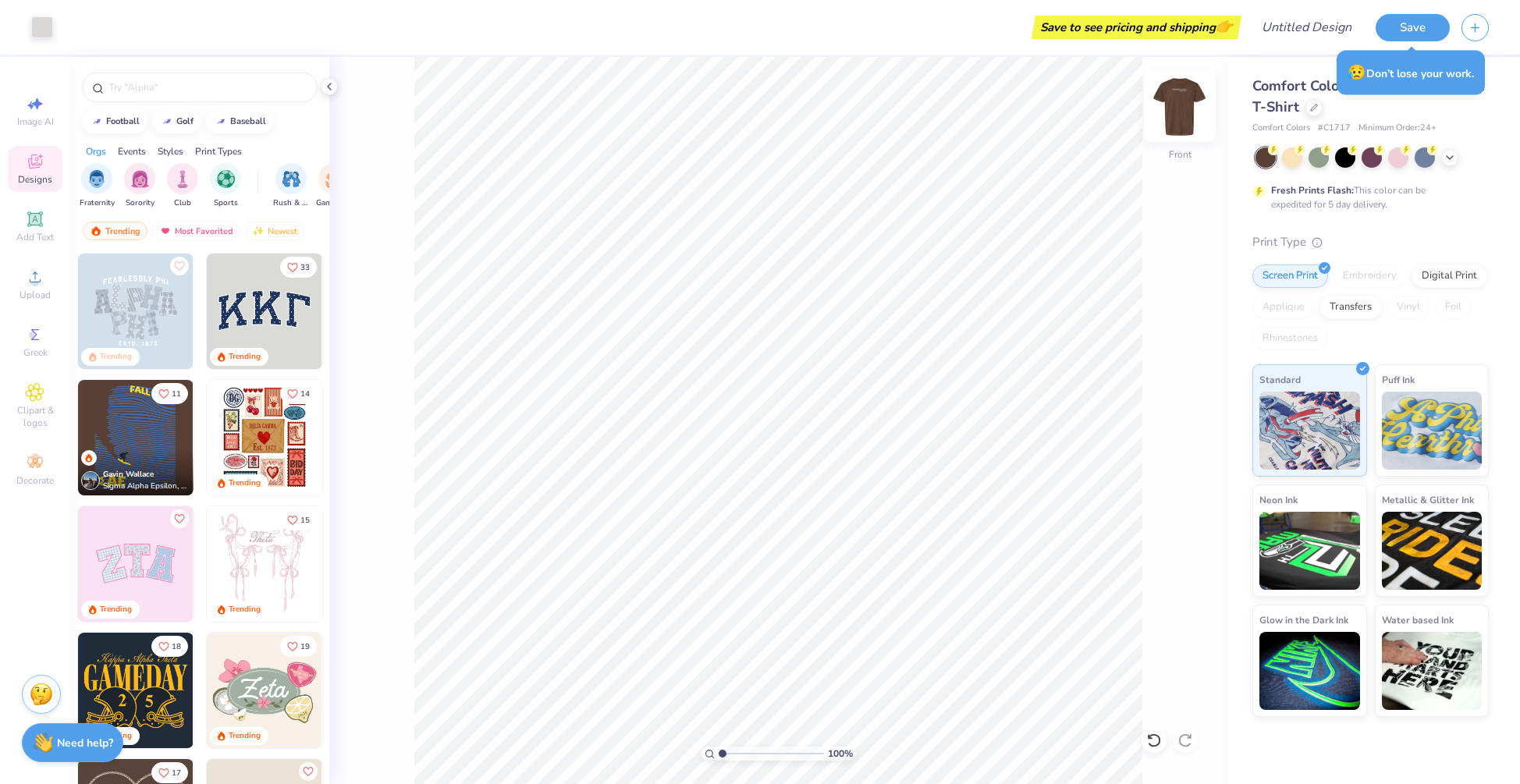 click at bounding box center (1180, 106) 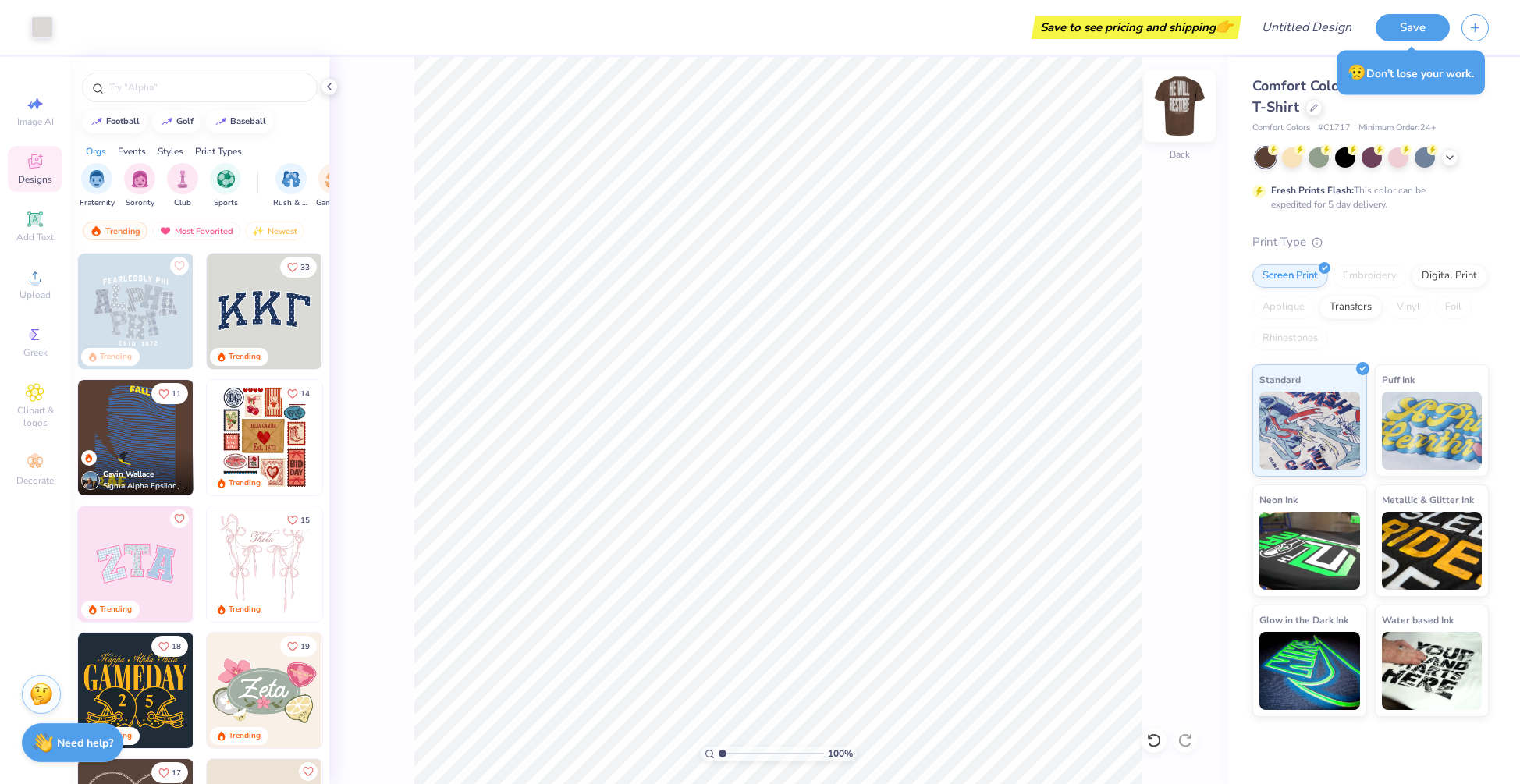 click at bounding box center [1180, 106] 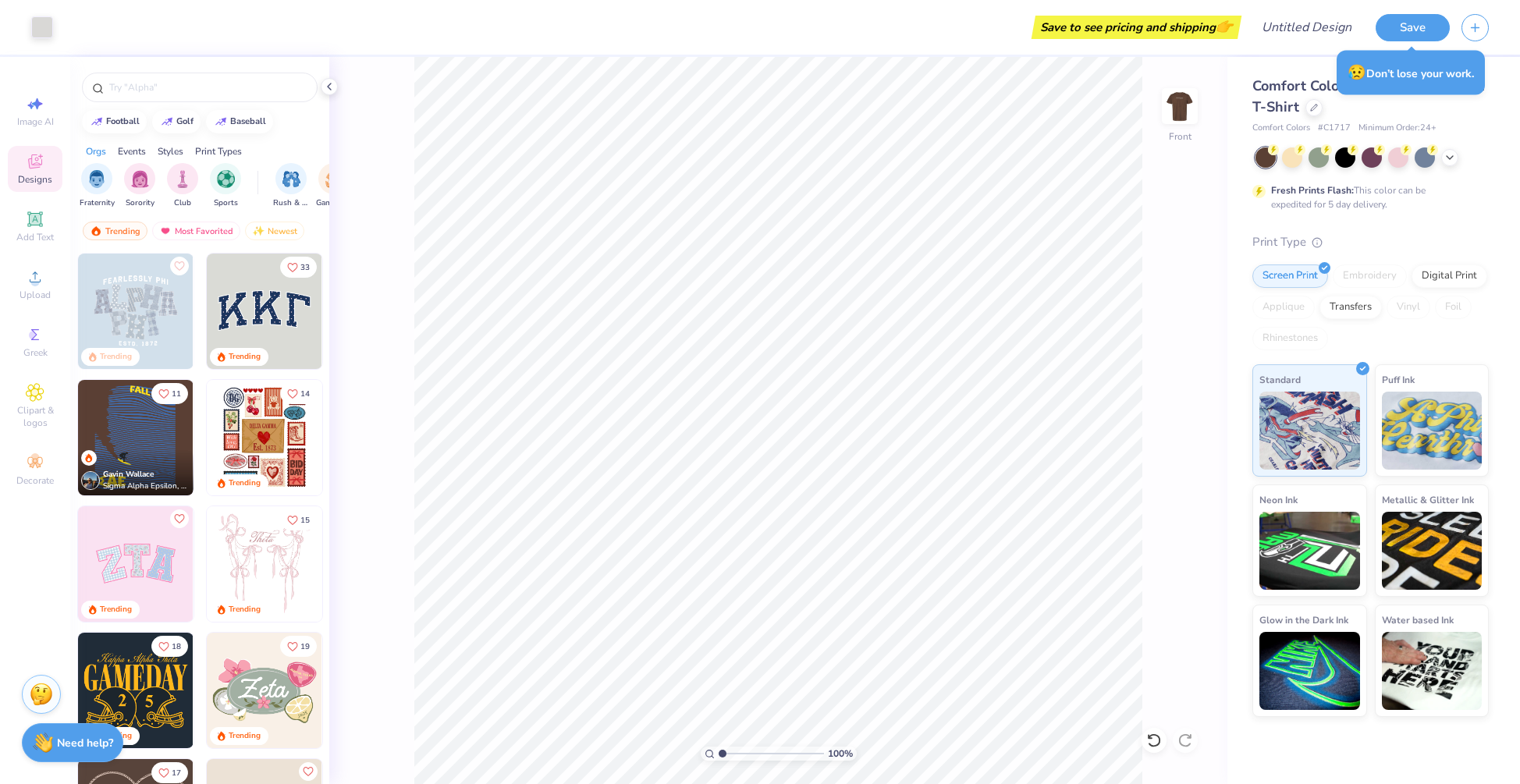 click at bounding box center (1180, 106) 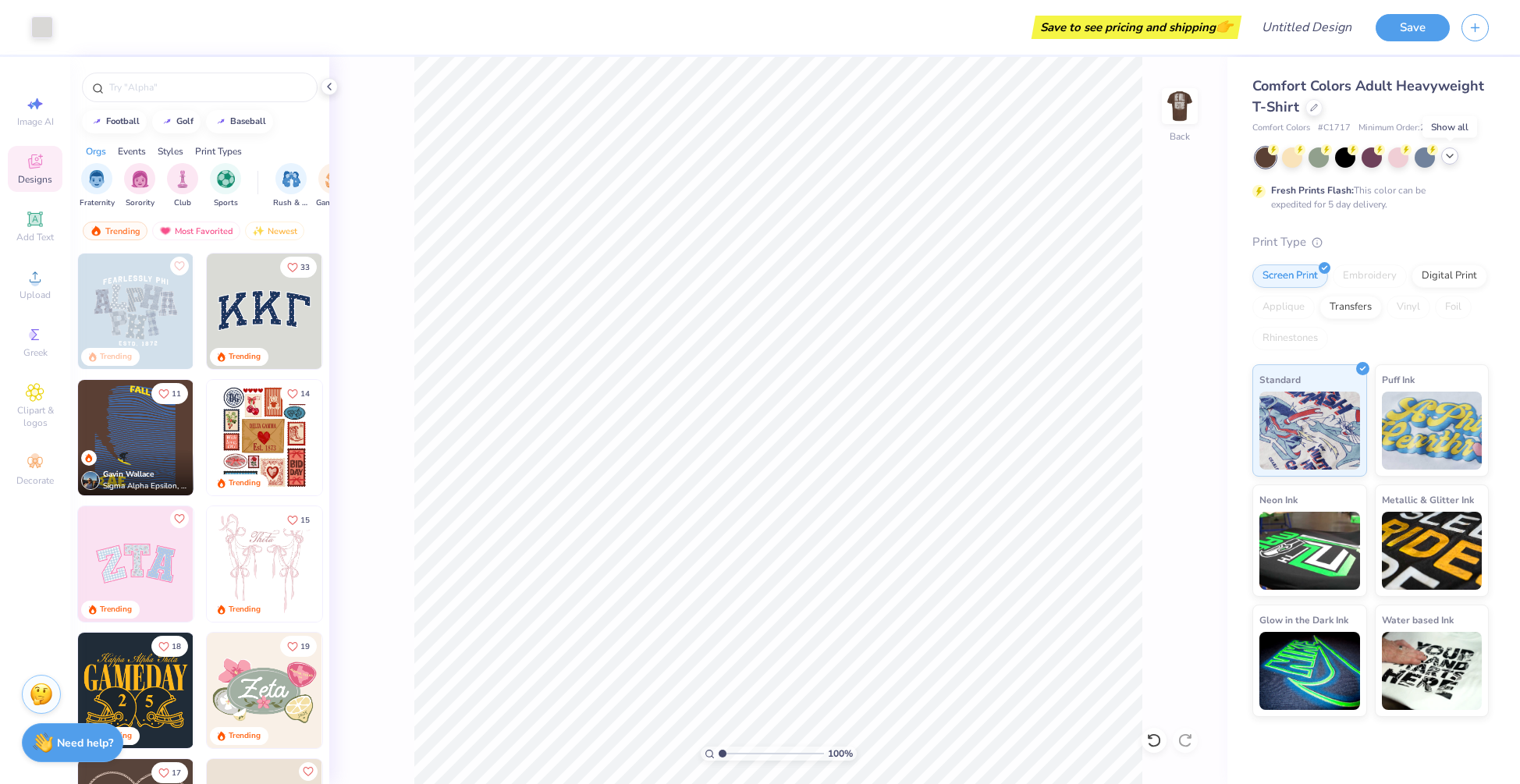 click 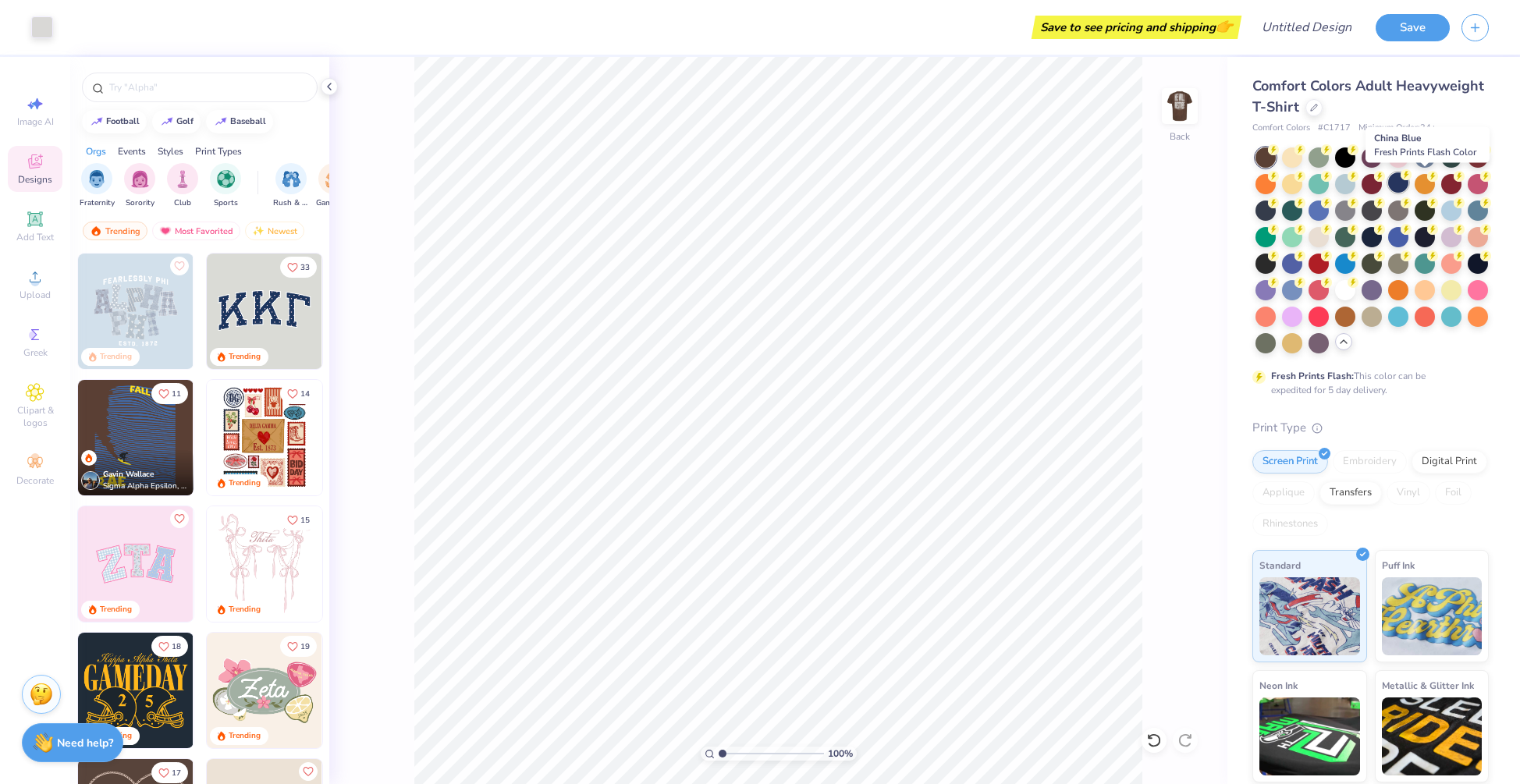 click at bounding box center [1398, 183] 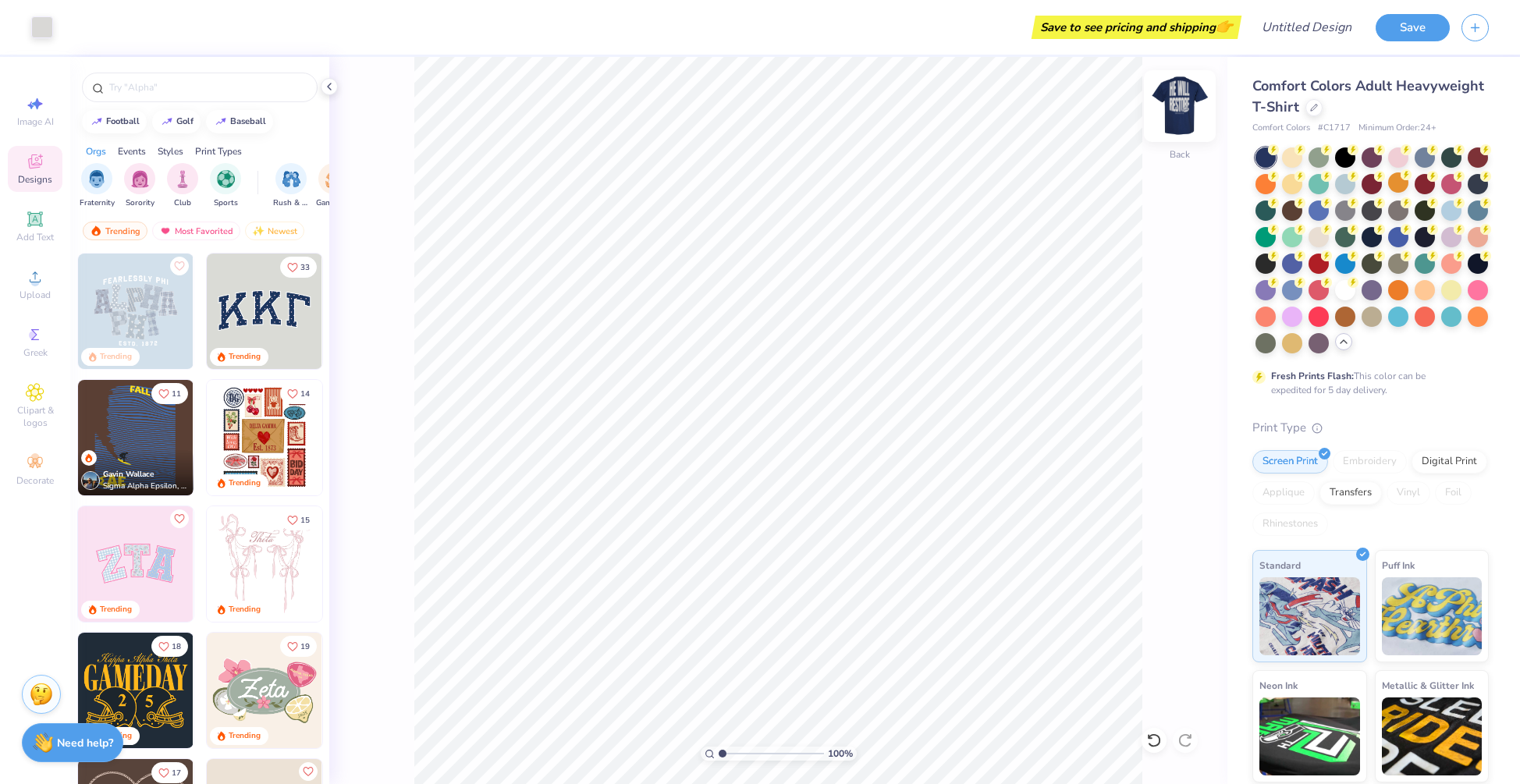 click at bounding box center [1180, 106] 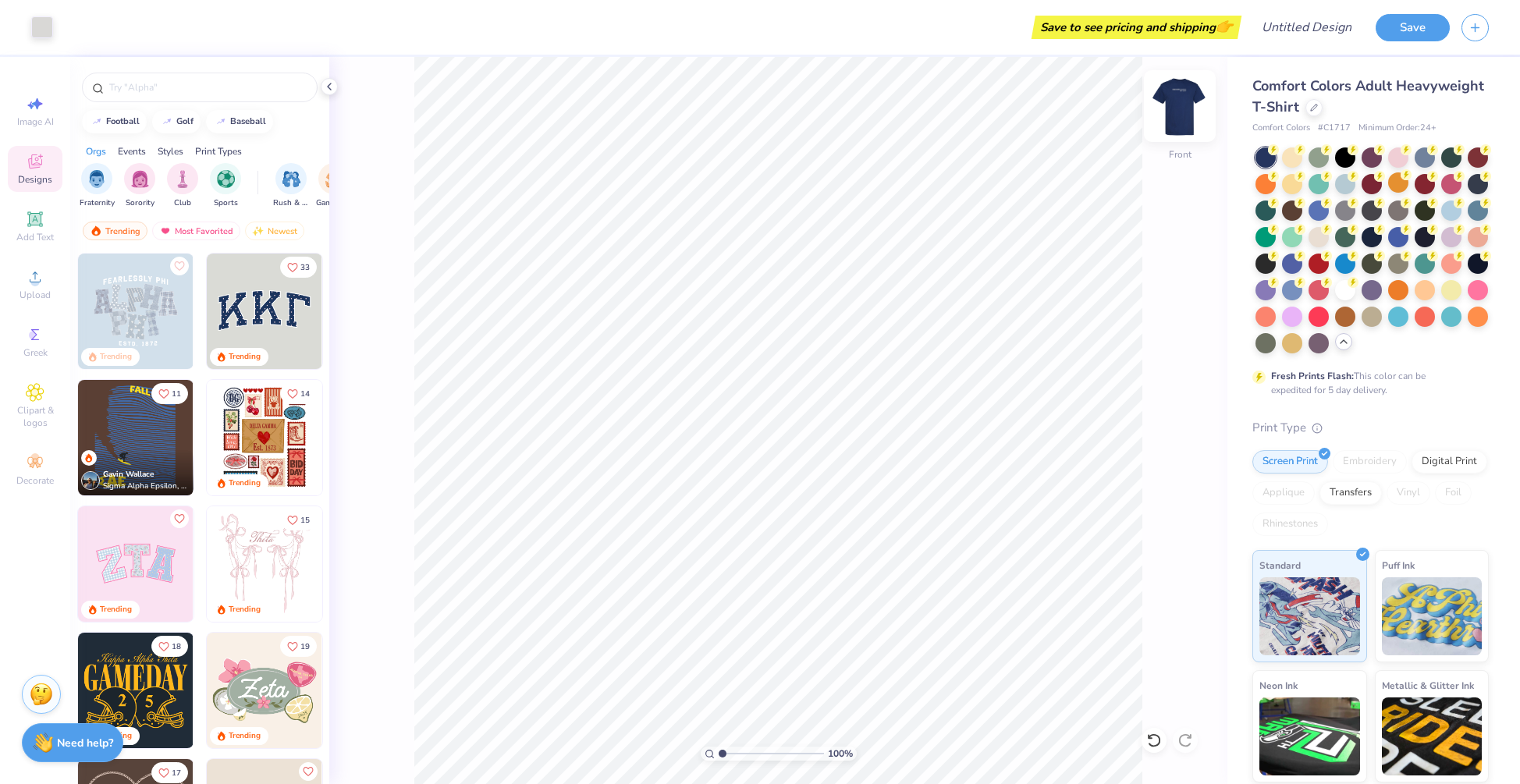 click at bounding box center (1180, 106) 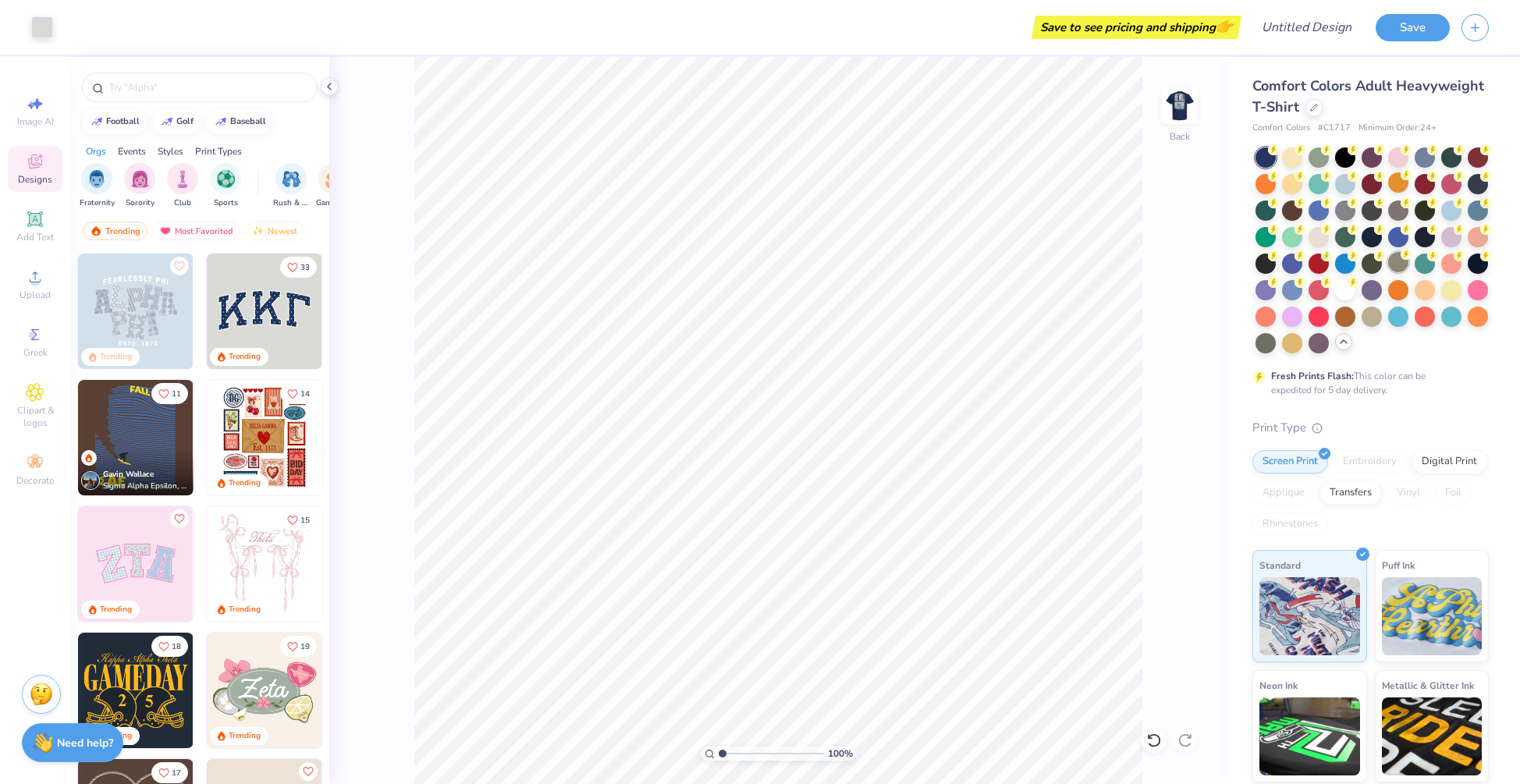 click at bounding box center [1398, 262] 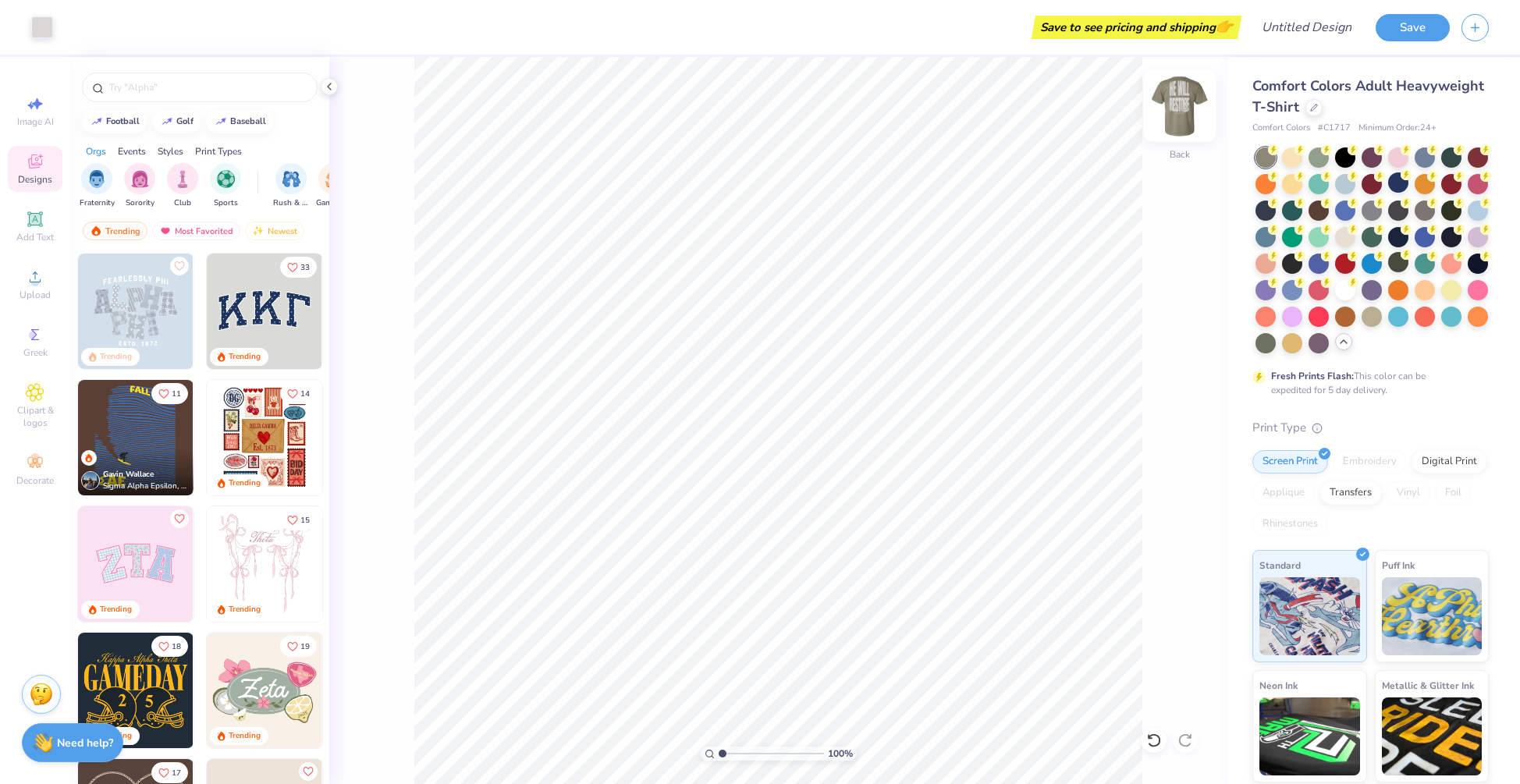 click at bounding box center (1180, 106) 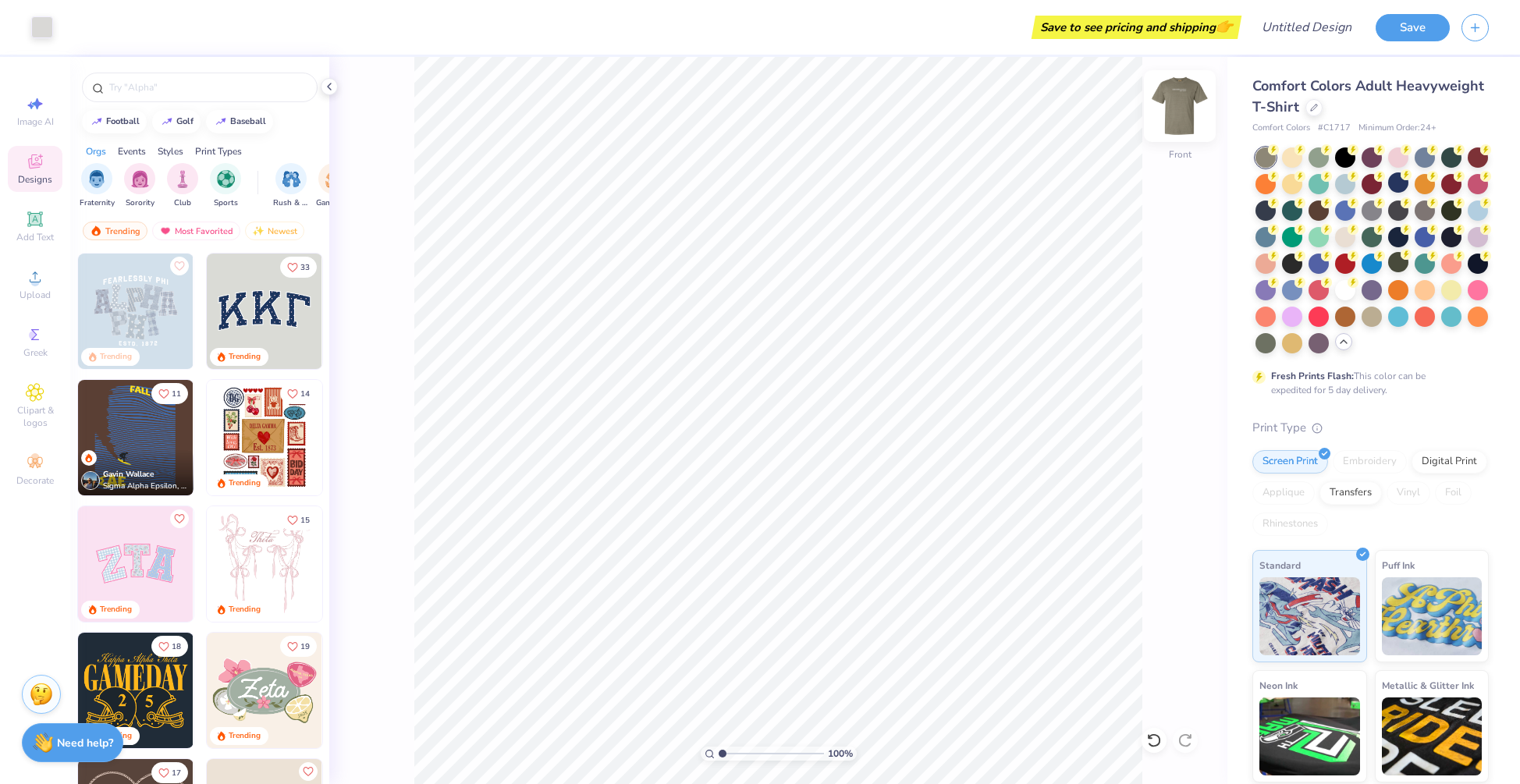 click at bounding box center (1180, 106) 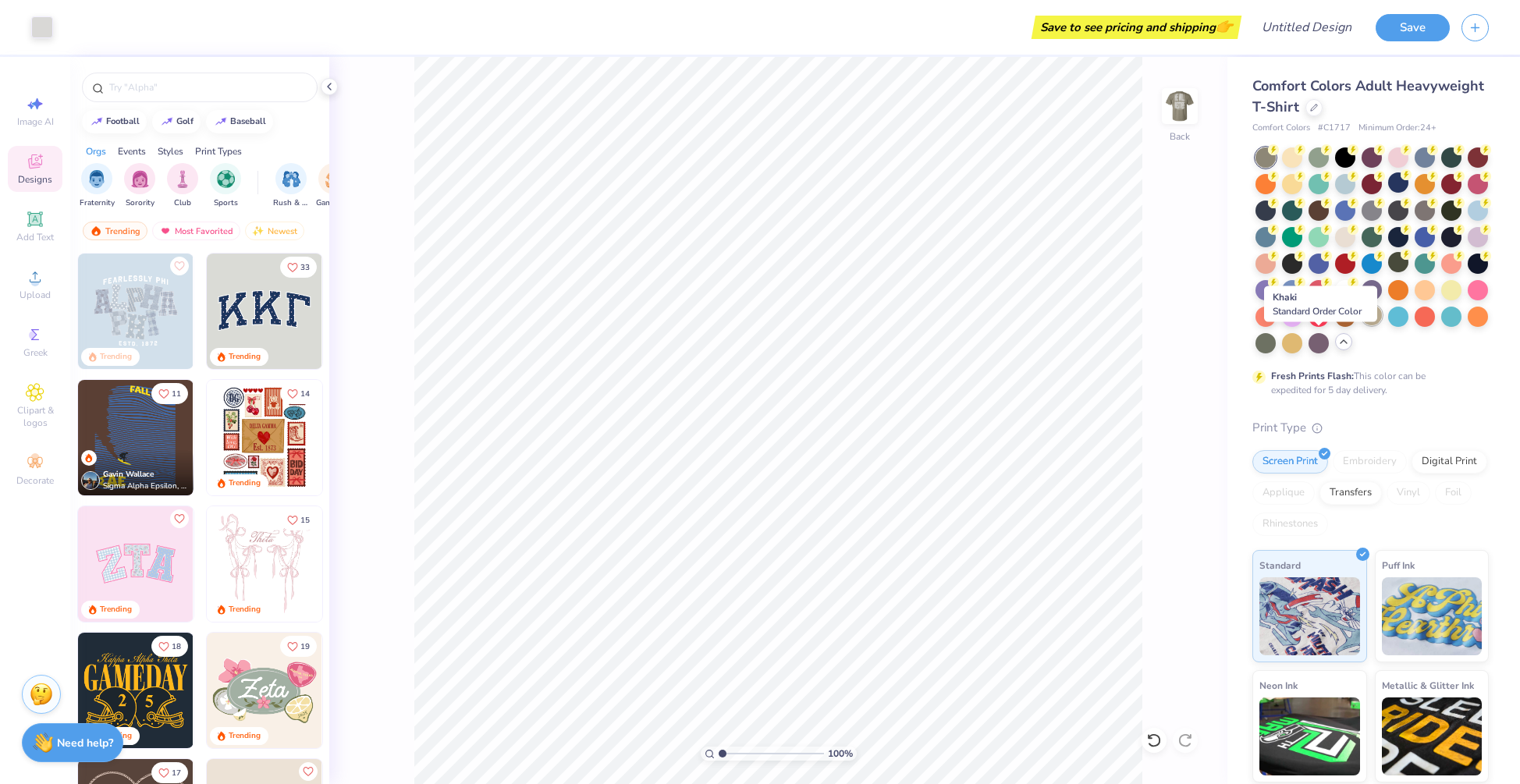 click at bounding box center [1372, 315] 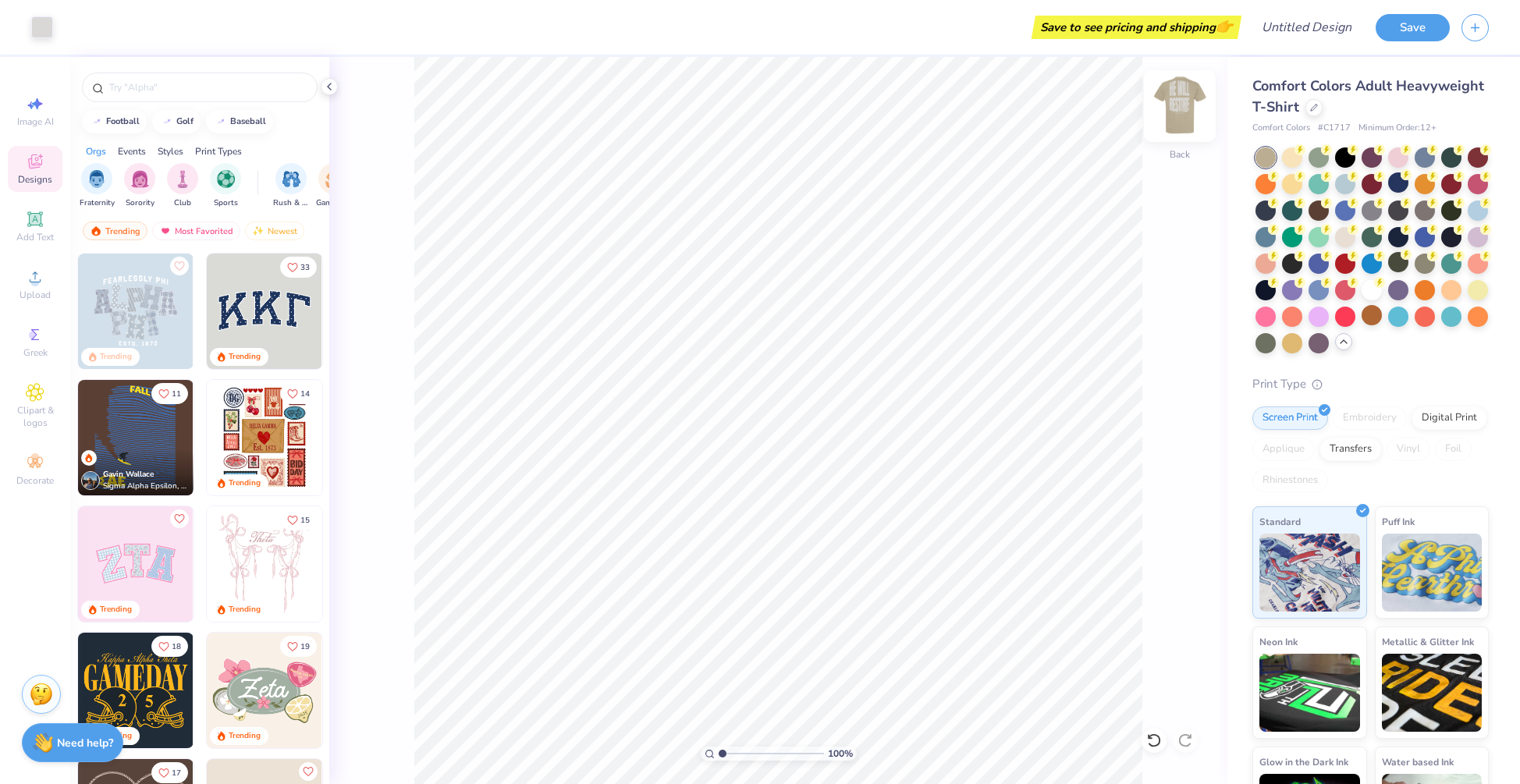 click at bounding box center [1180, 106] 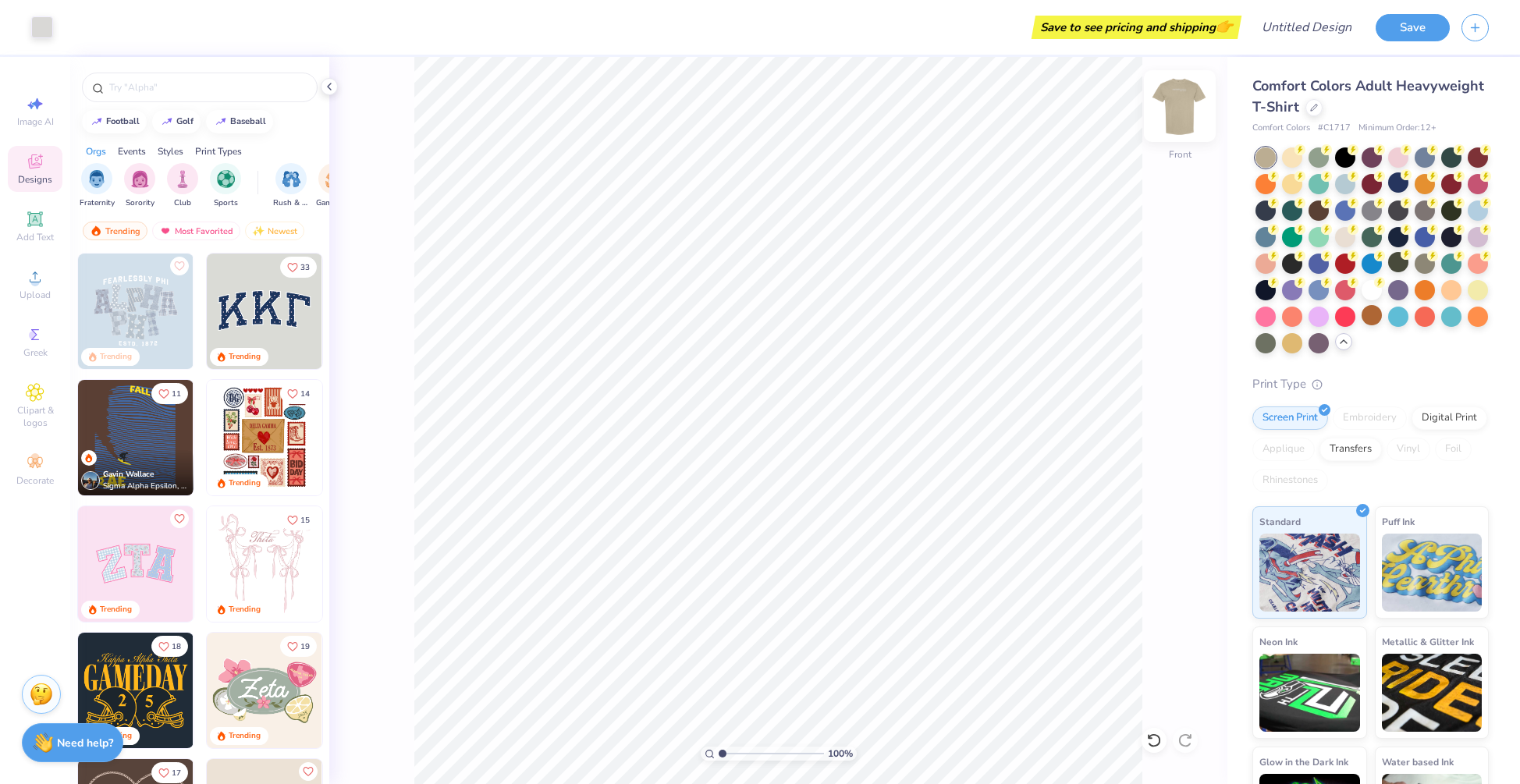 click at bounding box center [1180, 106] 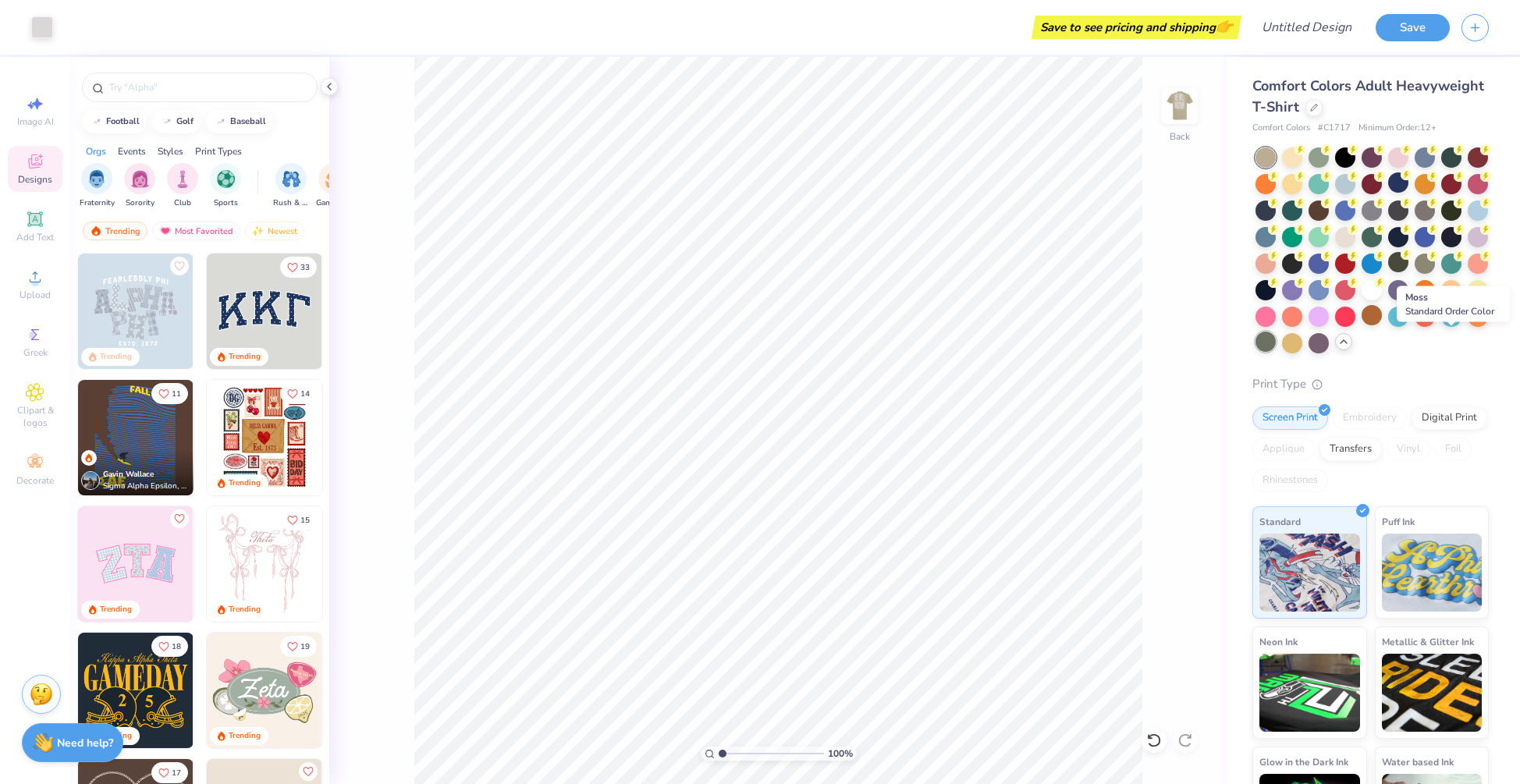 click at bounding box center (1266, 342) 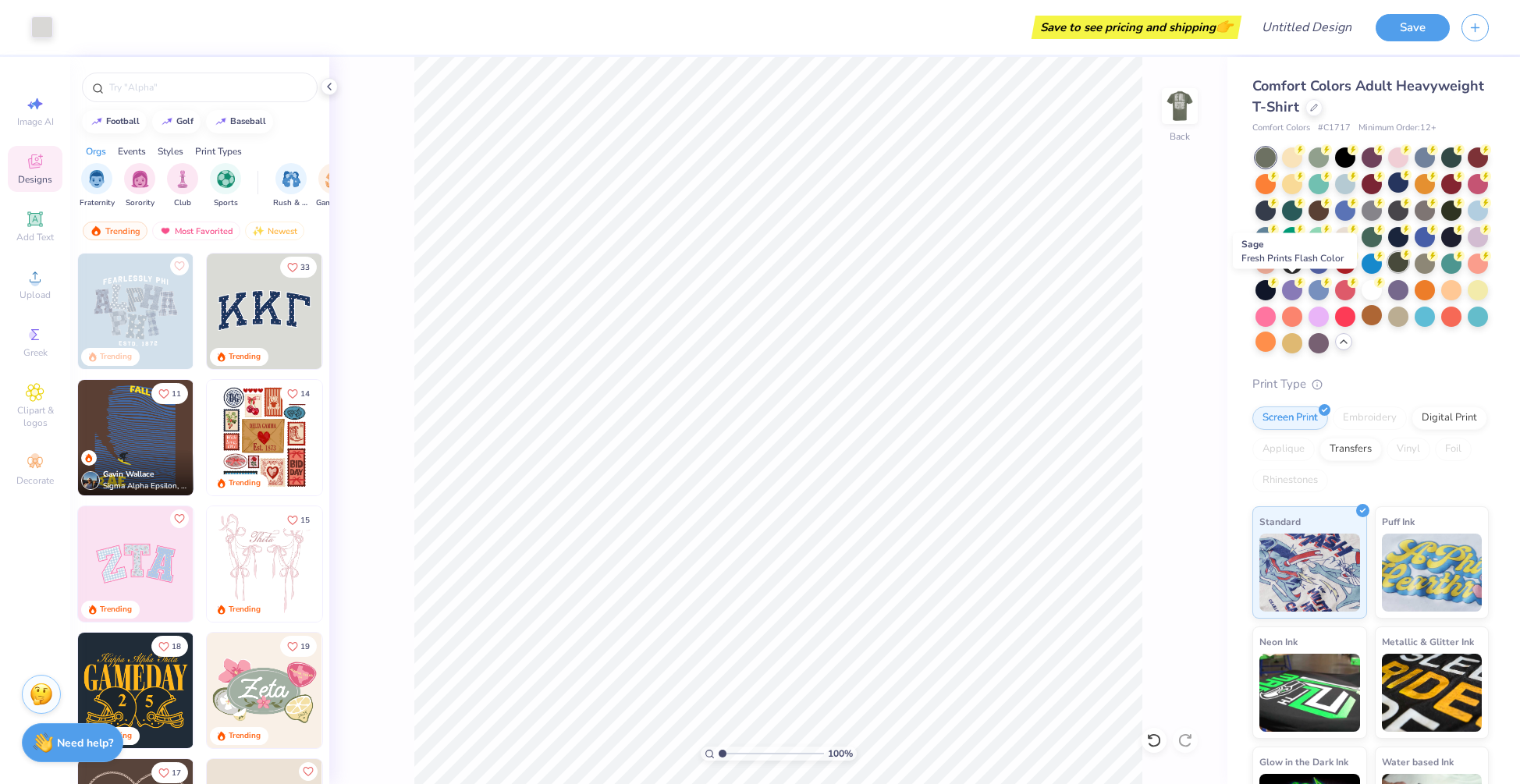 click at bounding box center [1398, 262] 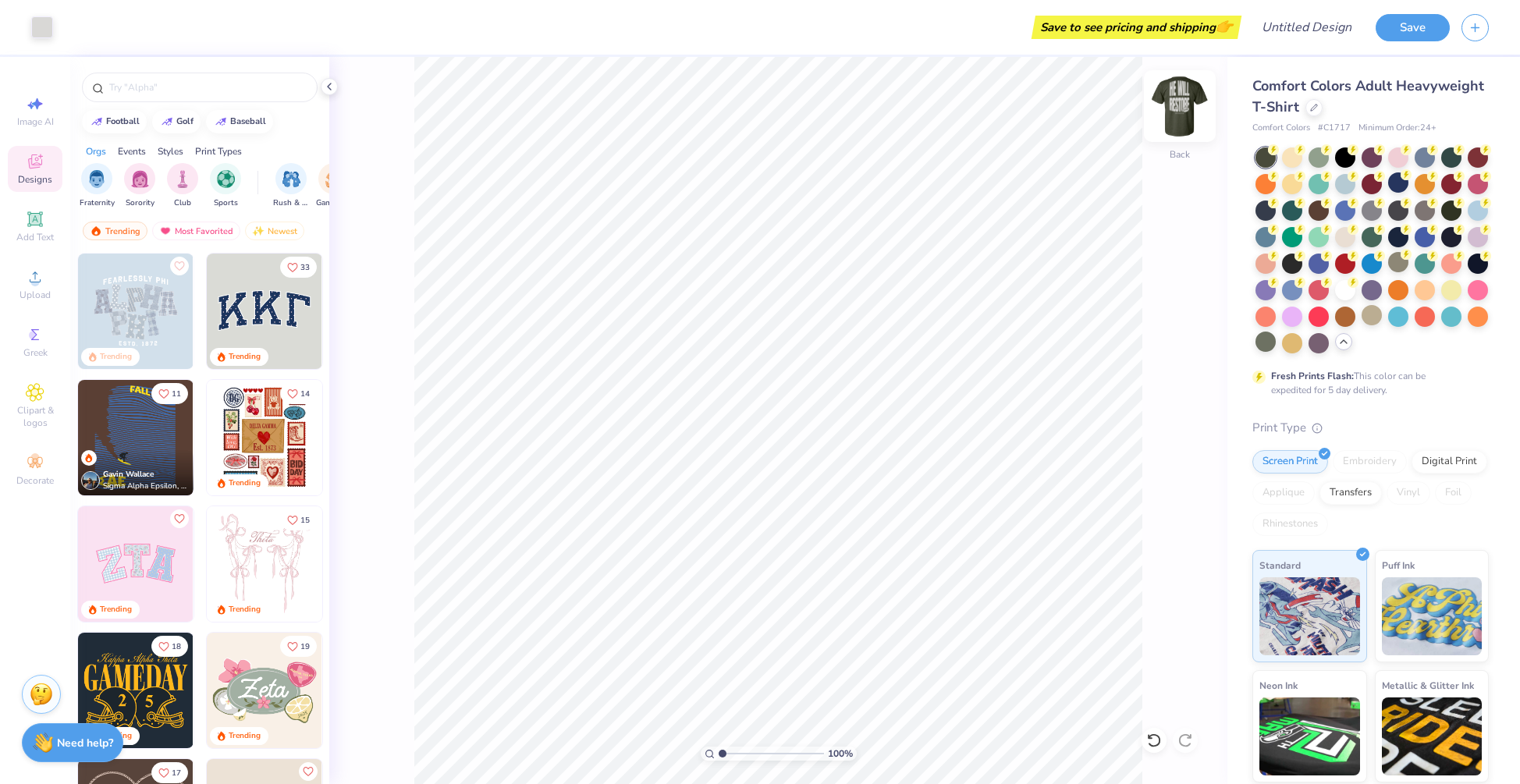 click at bounding box center [1180, 106] 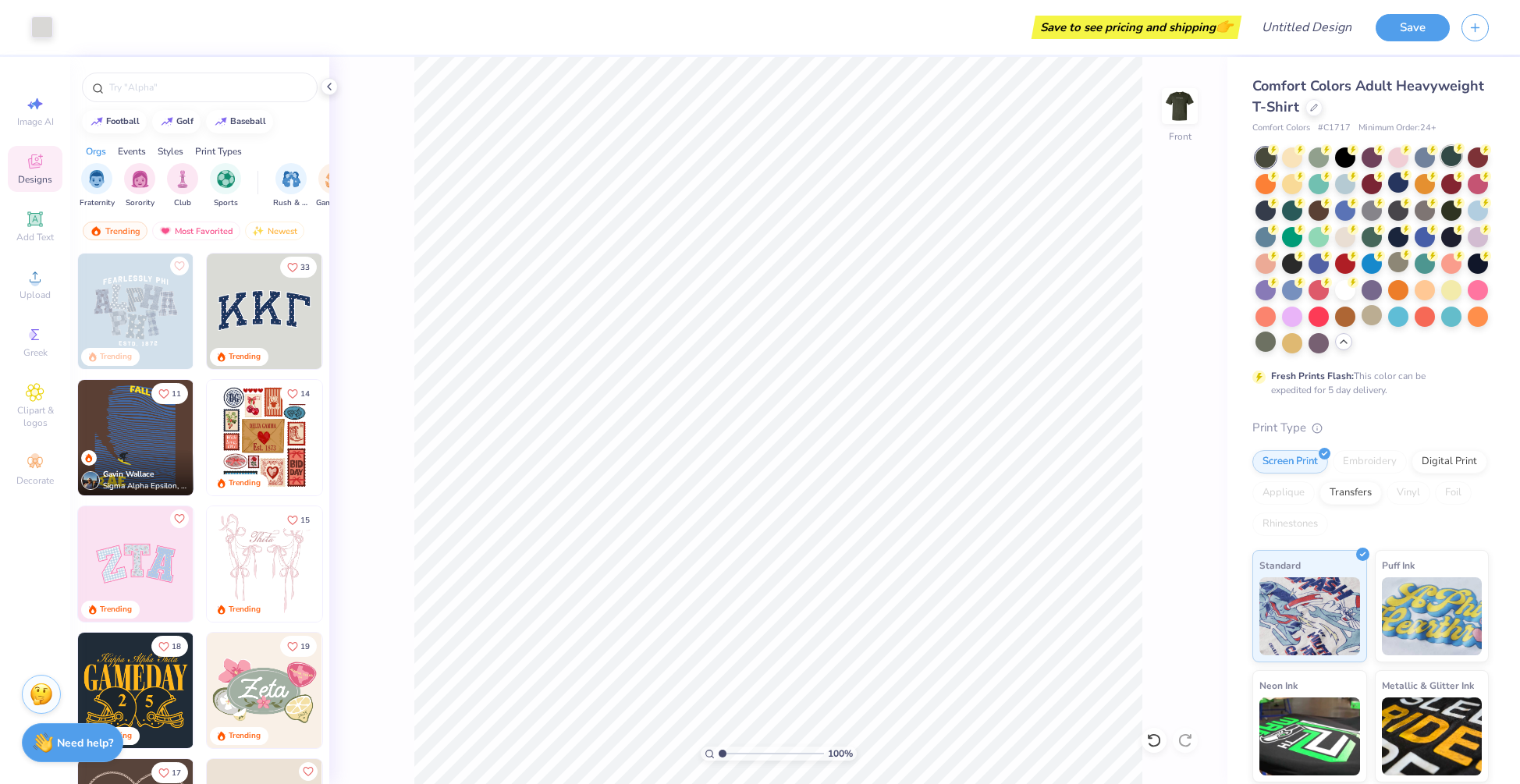 click at bounding box center (1451, 156) 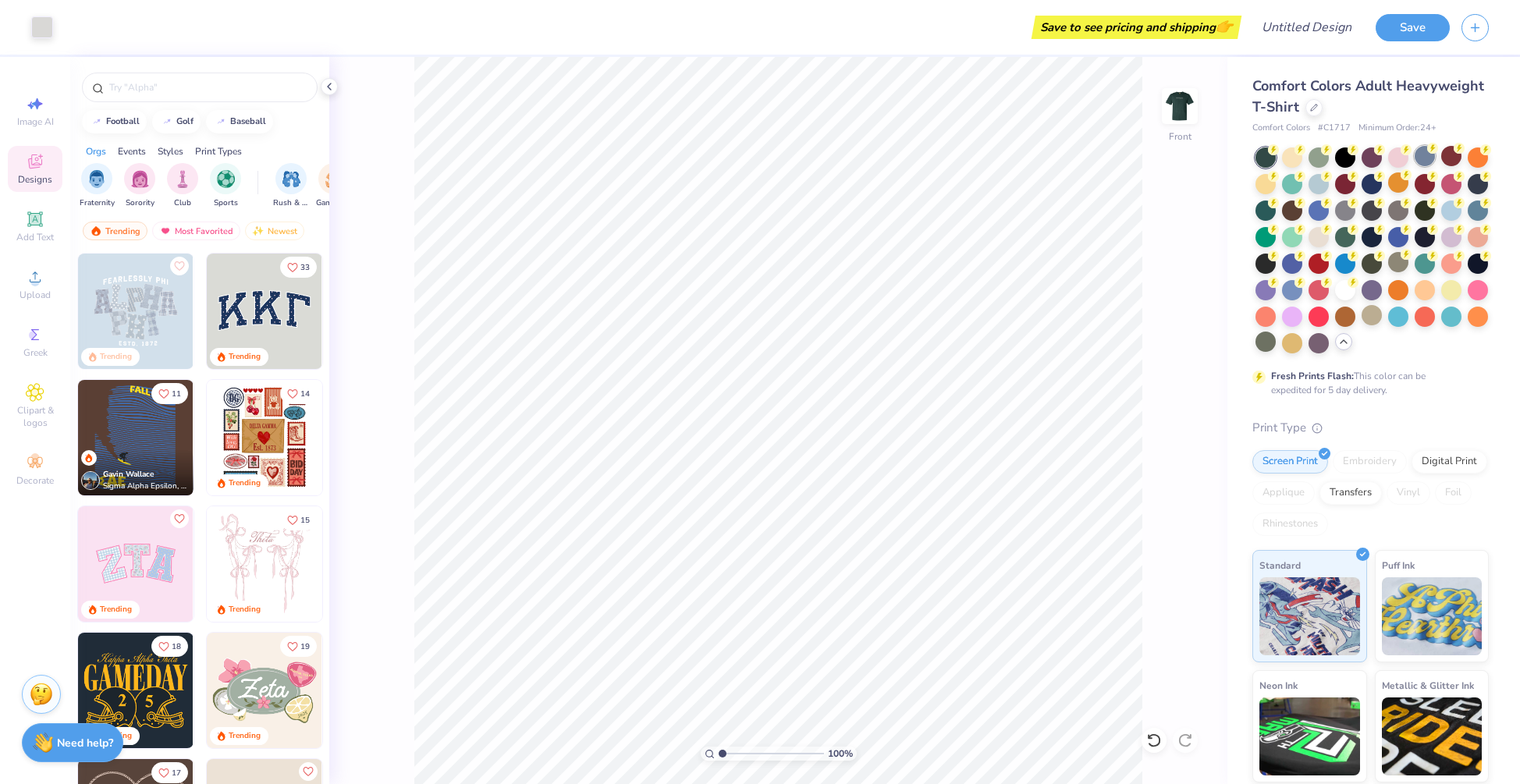 click at bounding box center (1425, 156) 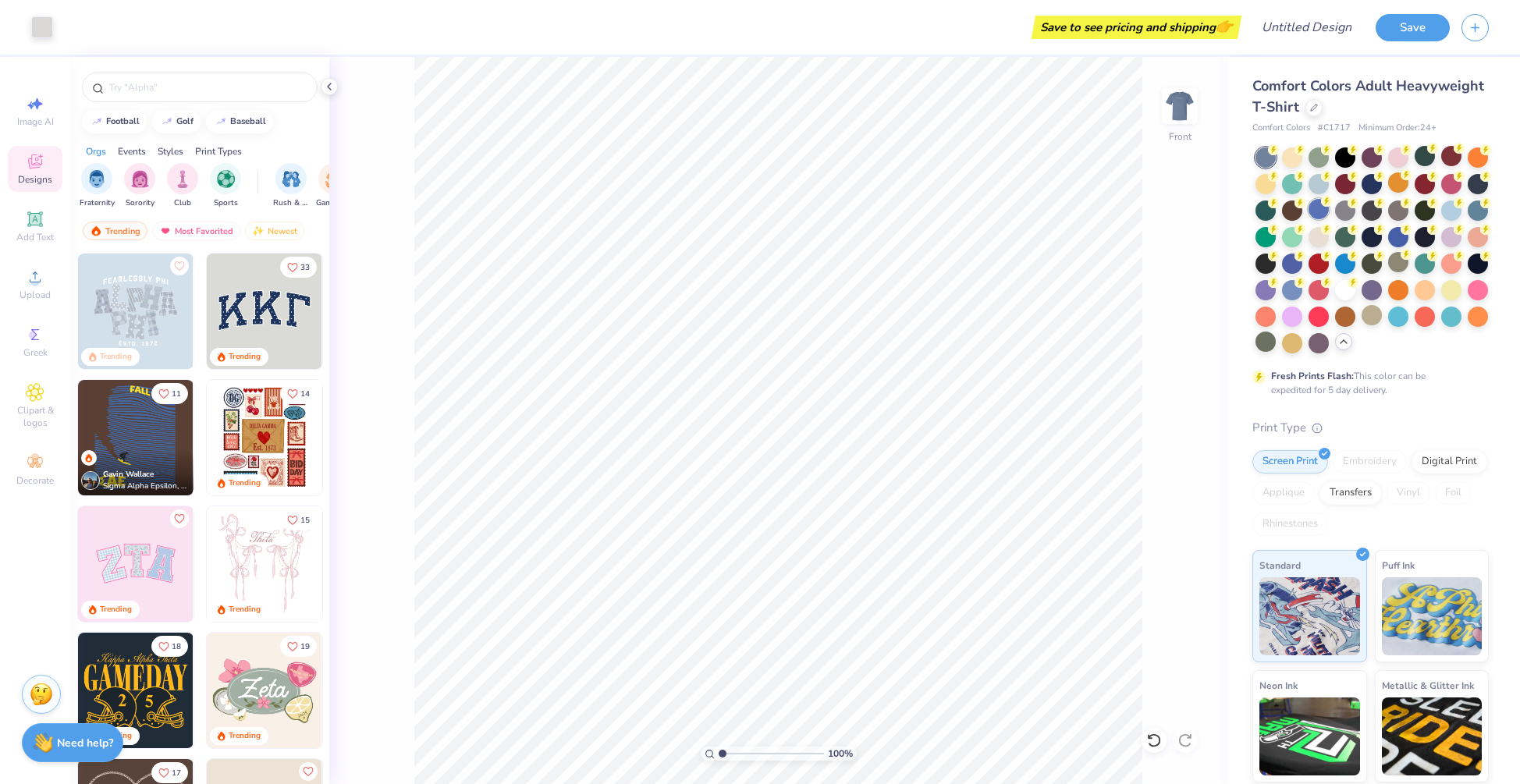 click at bounding box center [1319, 209] 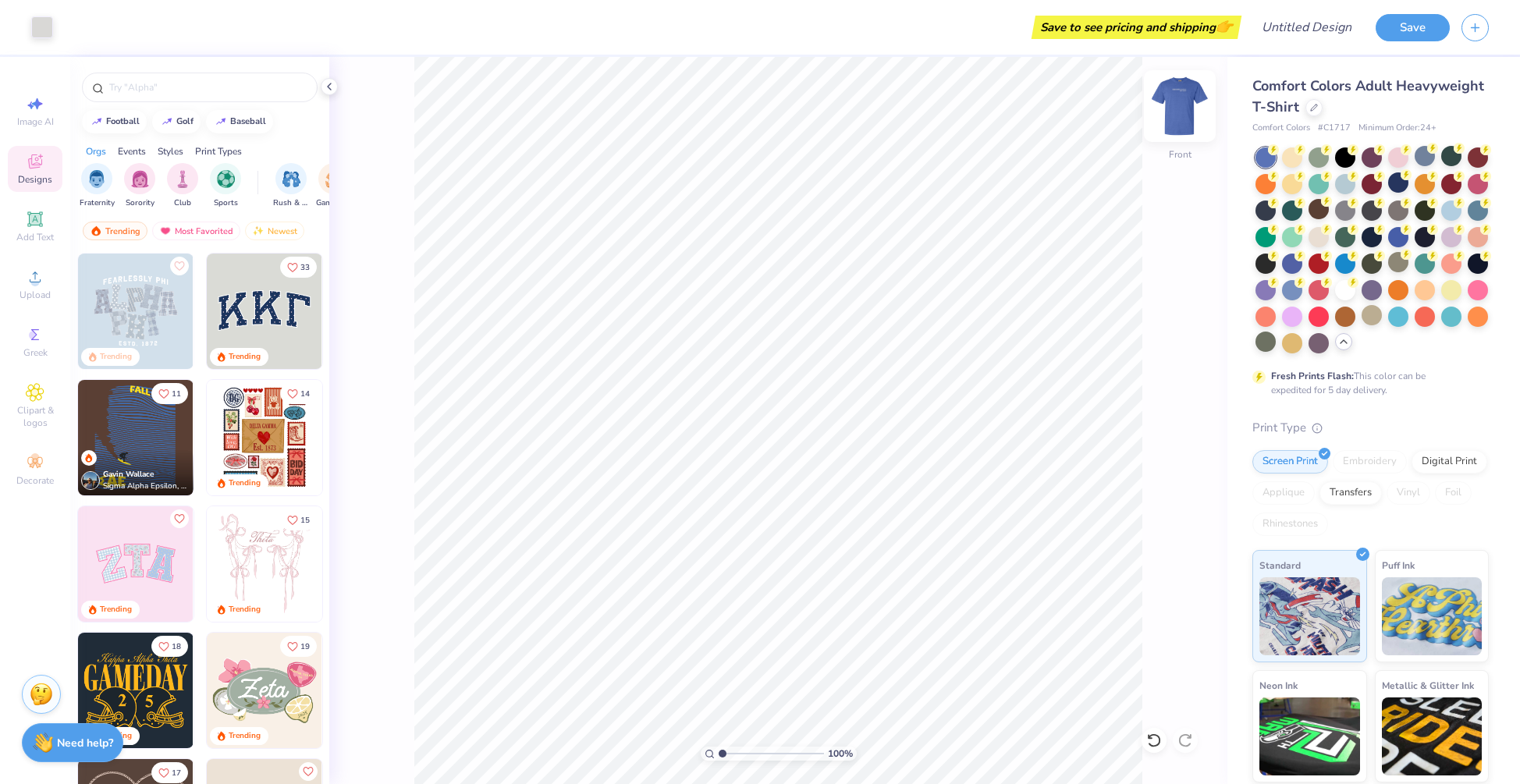 click at bounding box center [1180, 106] 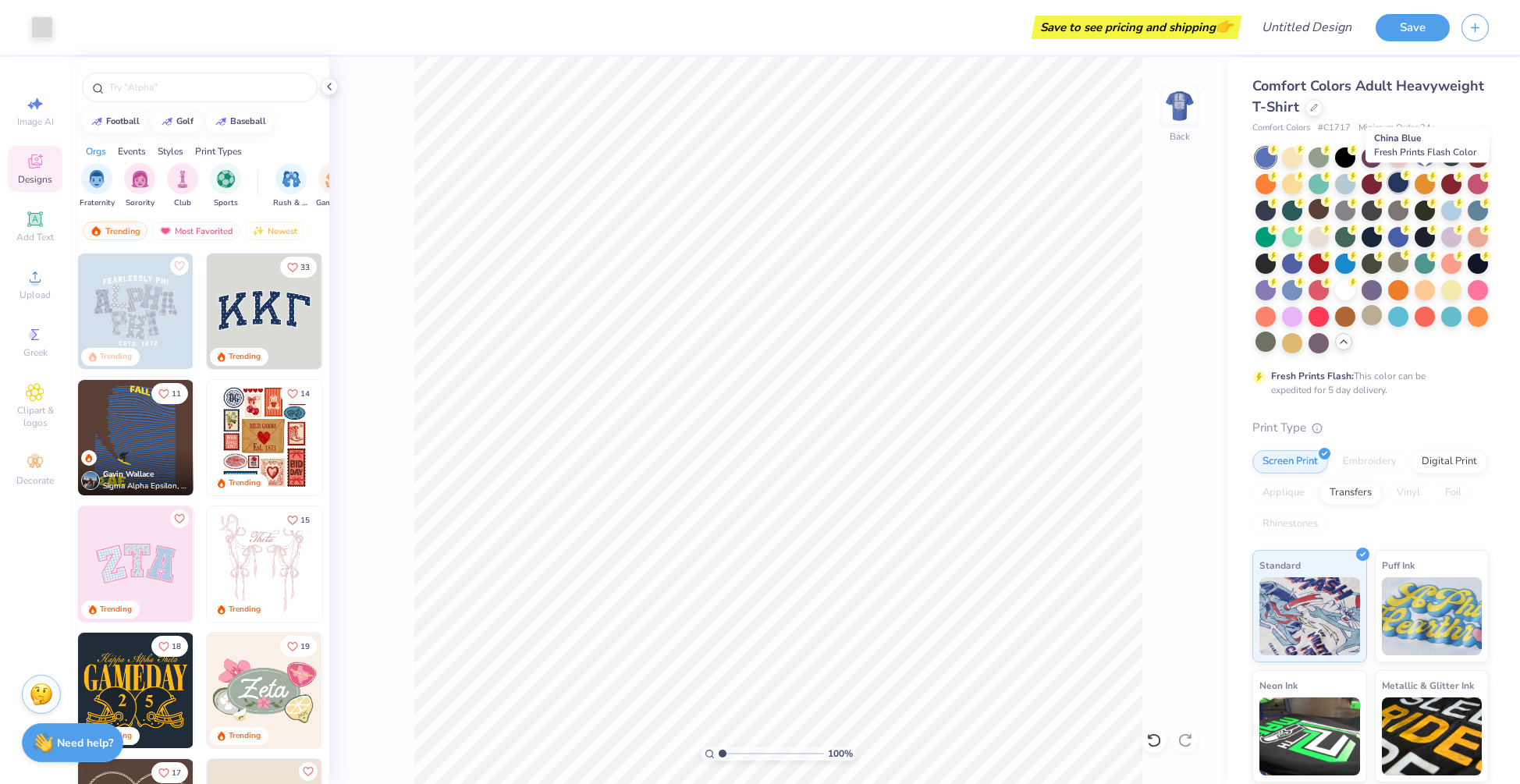 click at bounding box center (1398, 183) 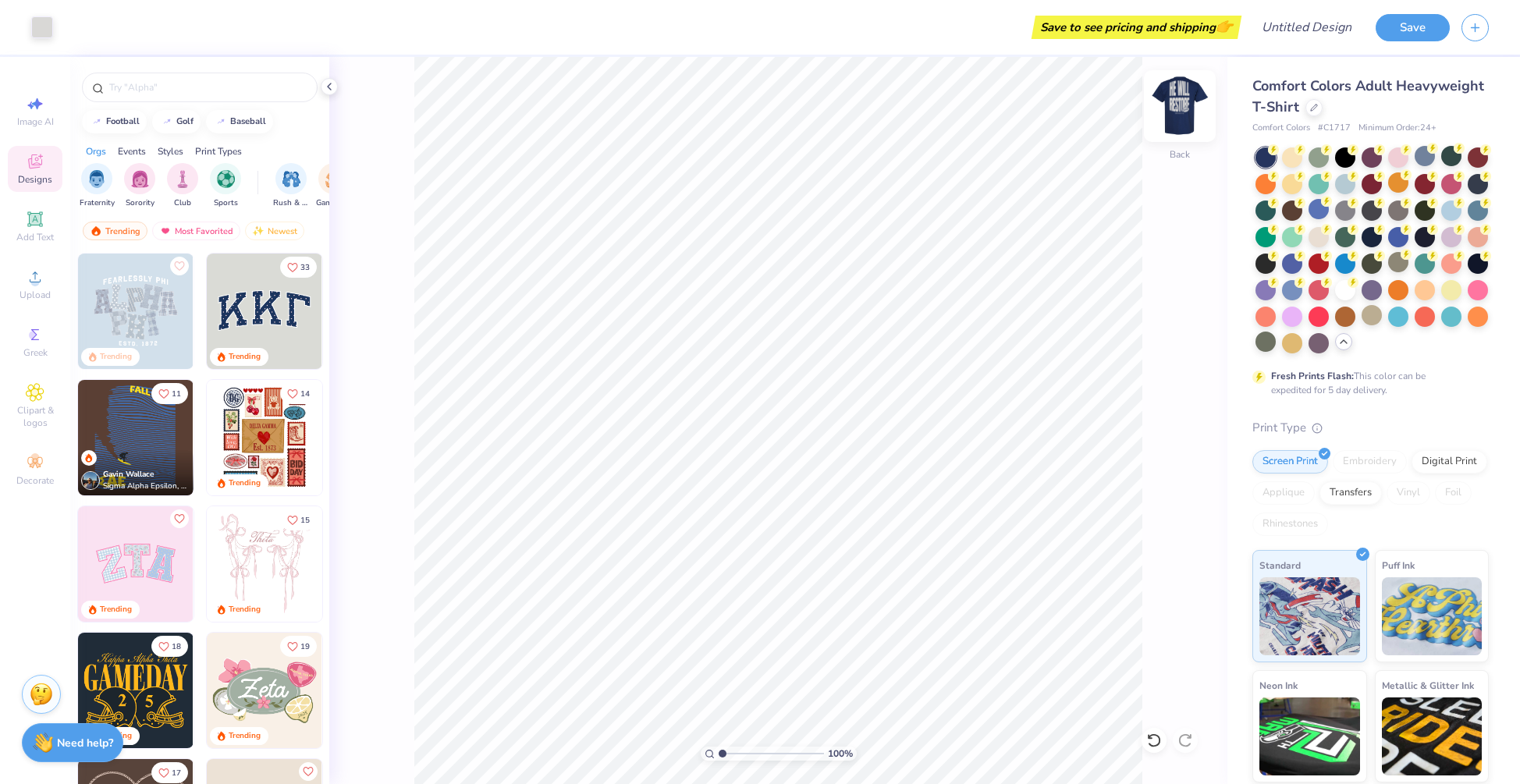 click at bounding box center (1180, 106) 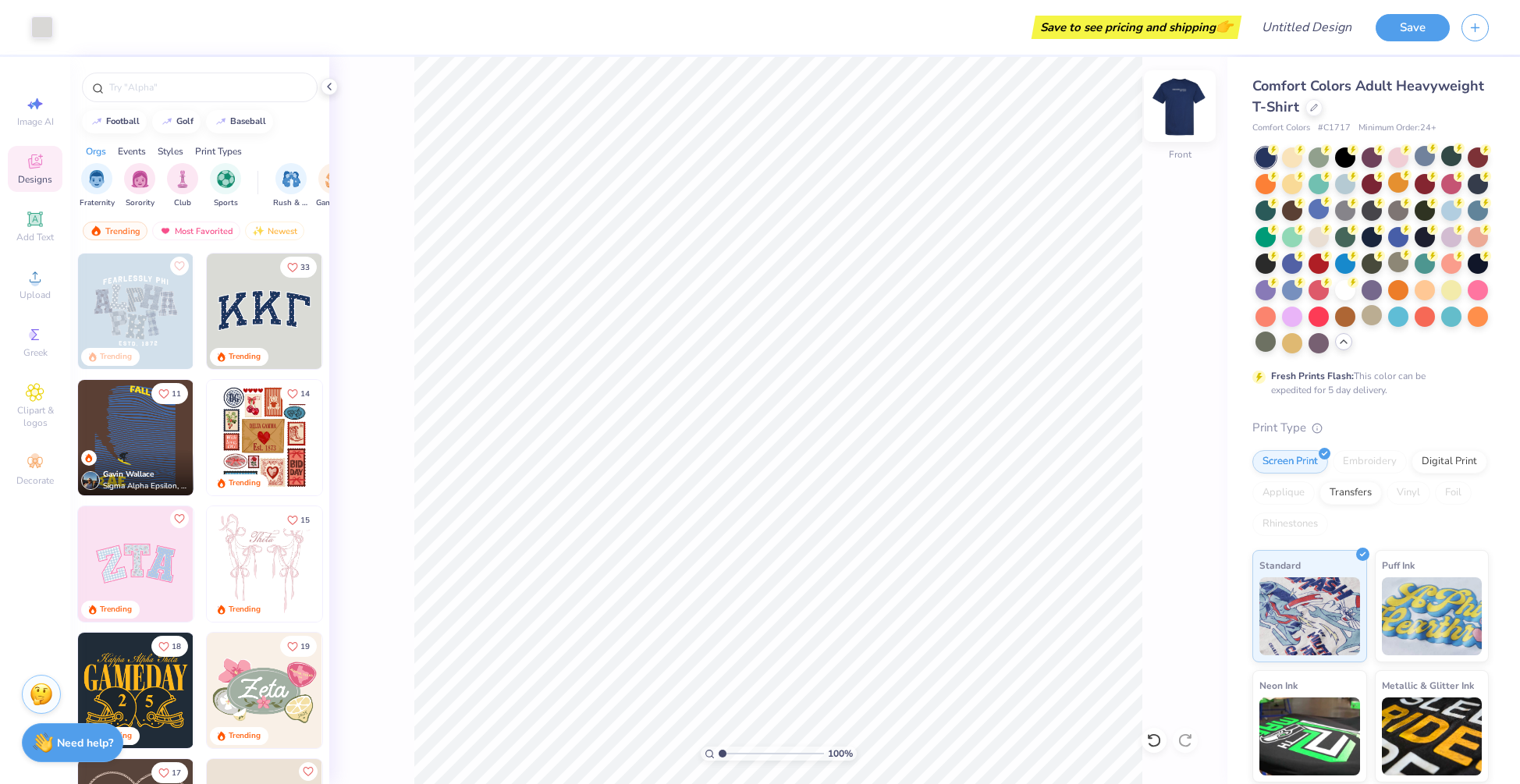 click at bounding box center (1180, 106) 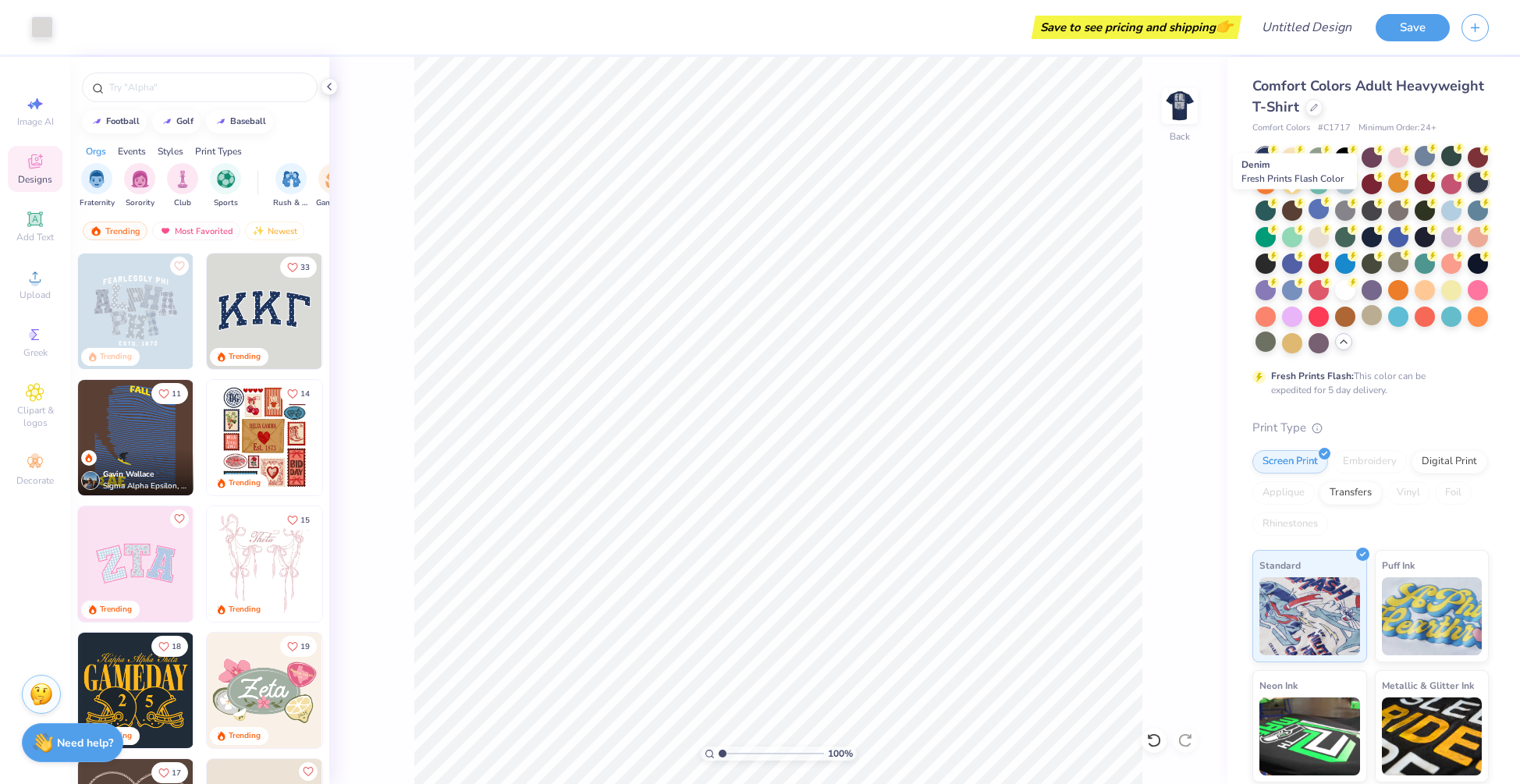 click 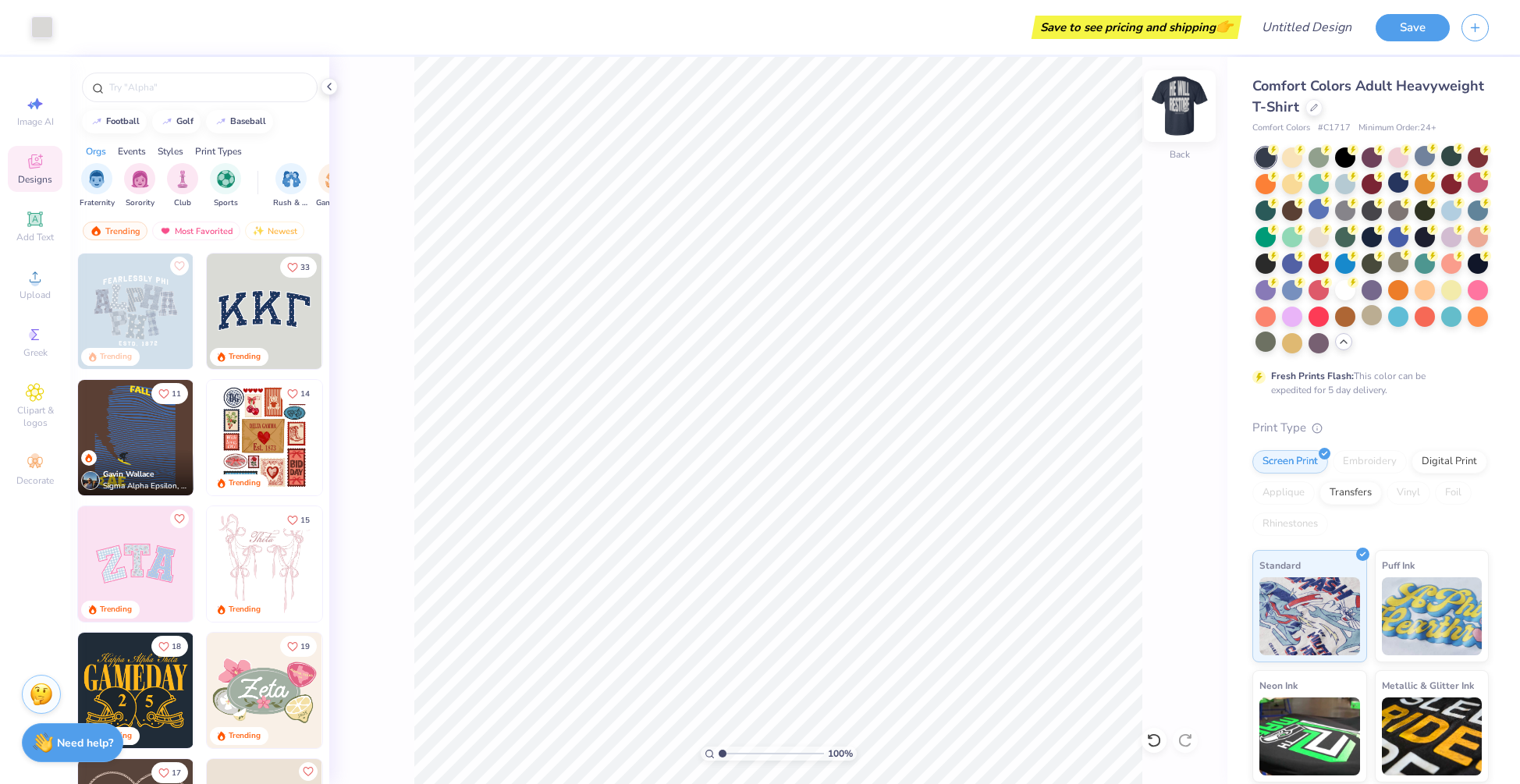 click at bounding box center (1180, 106) 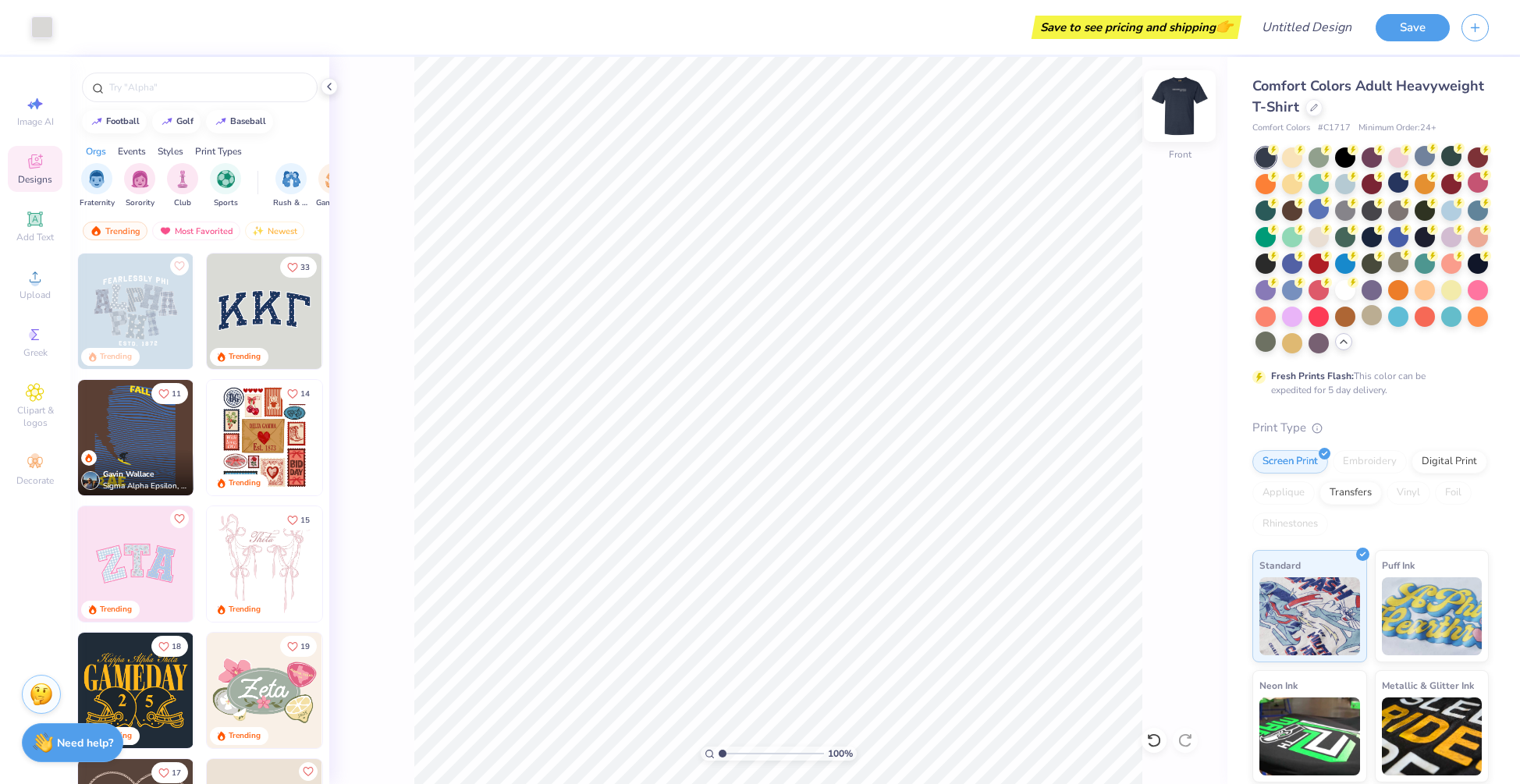 click at bounding box center (1180, 106) 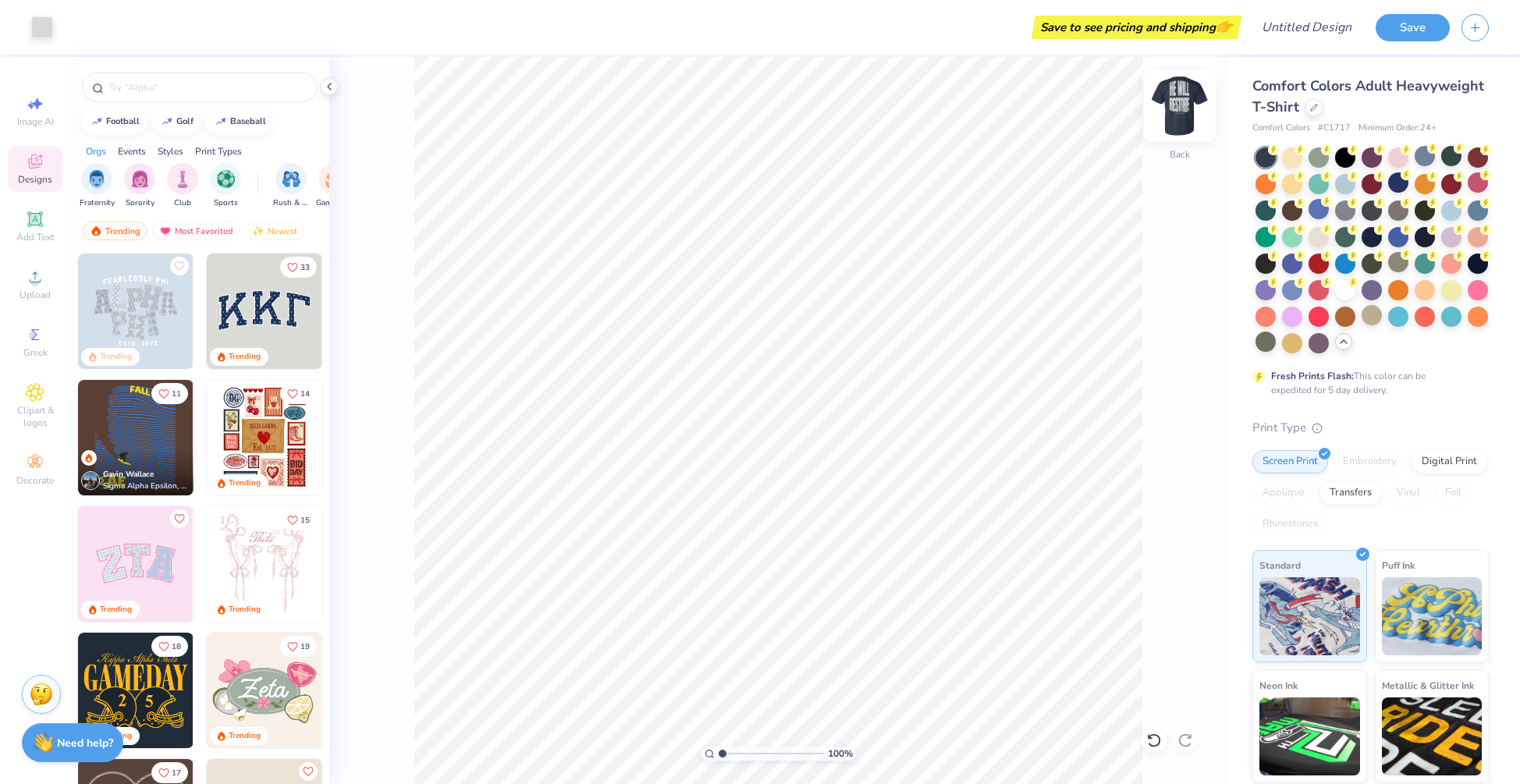 click at bounding box center [1180, 106] 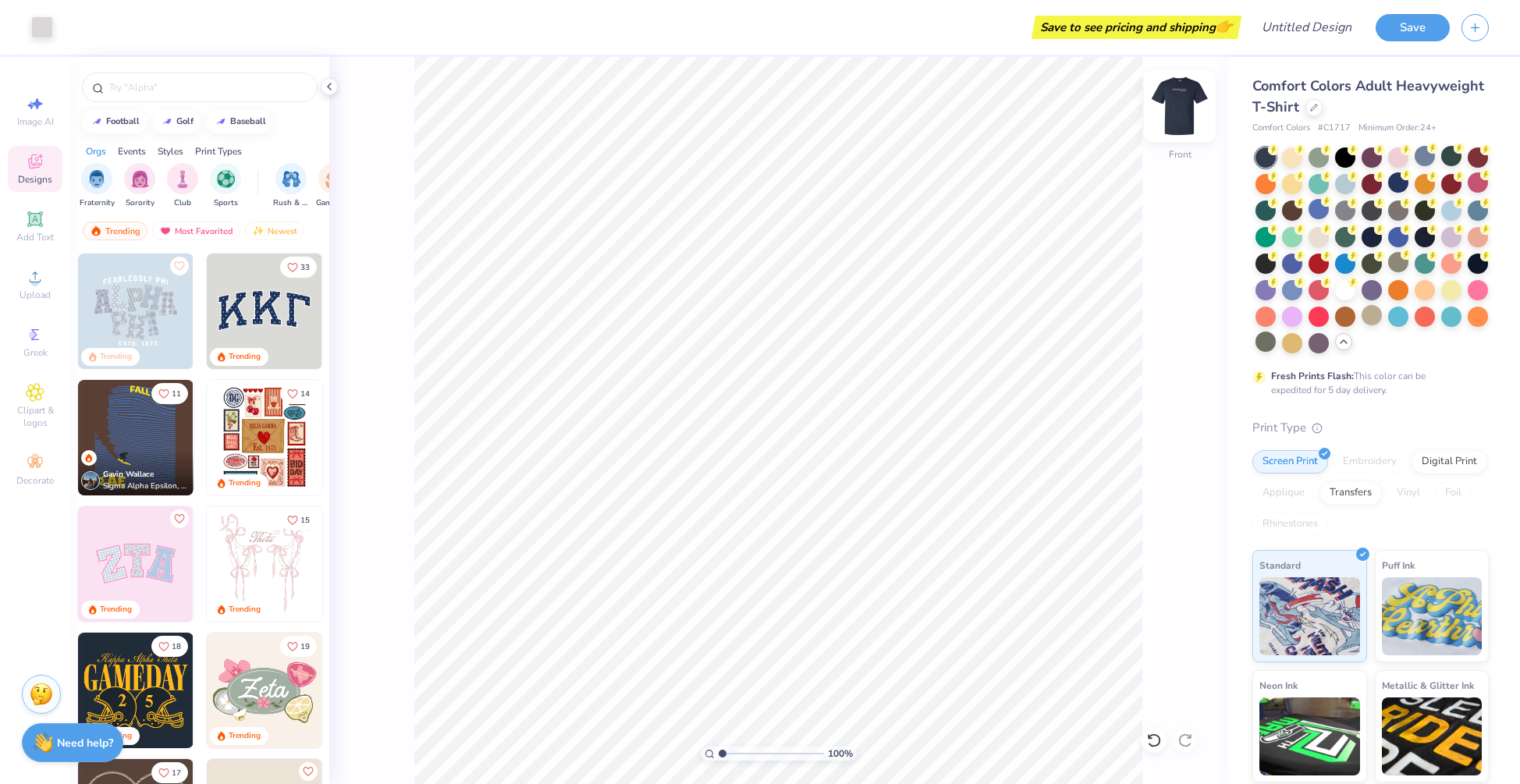 click at bounding box center [1180, 106] 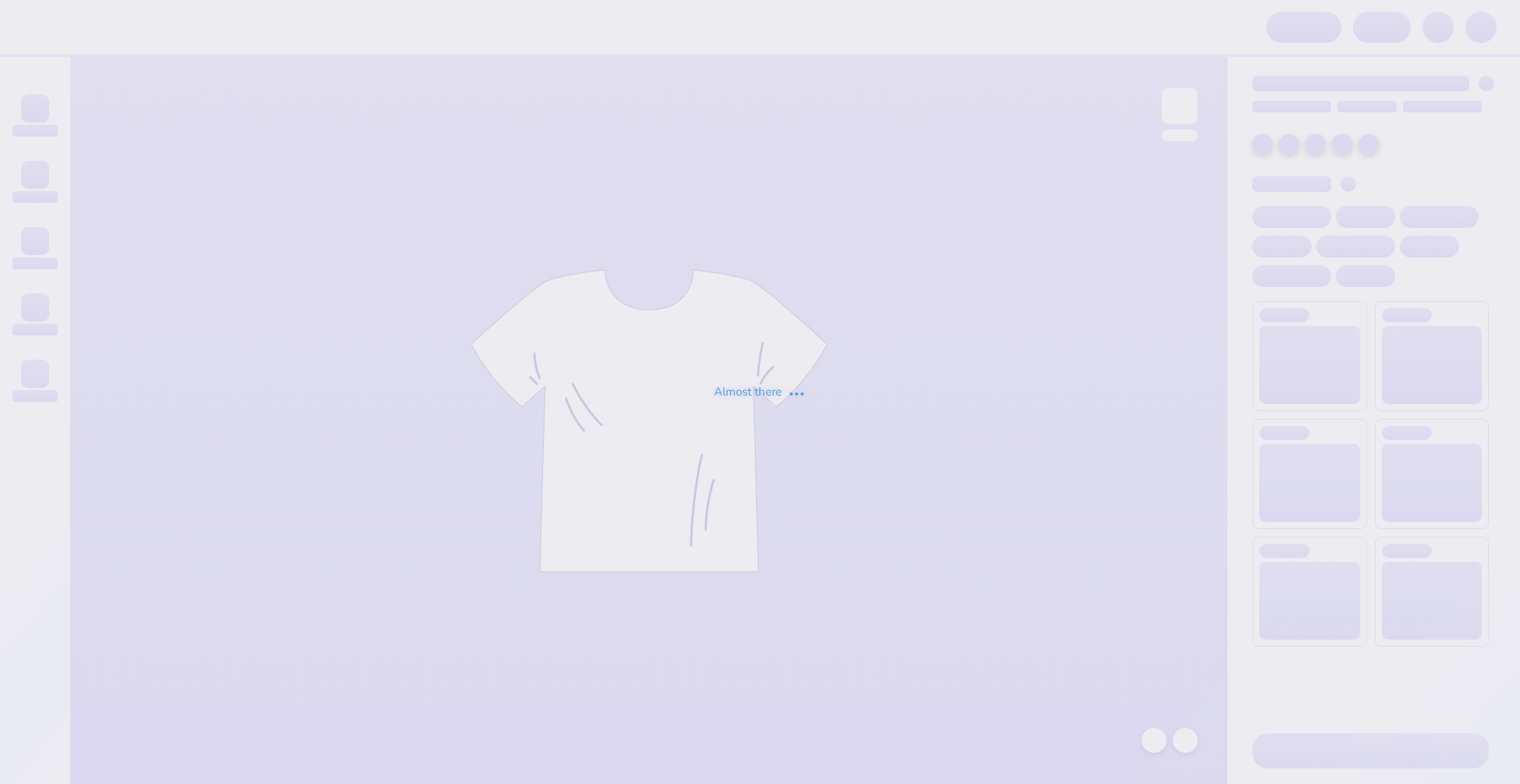 scroll, scrollTop: 0, scrollLeft: 0, axis: both 